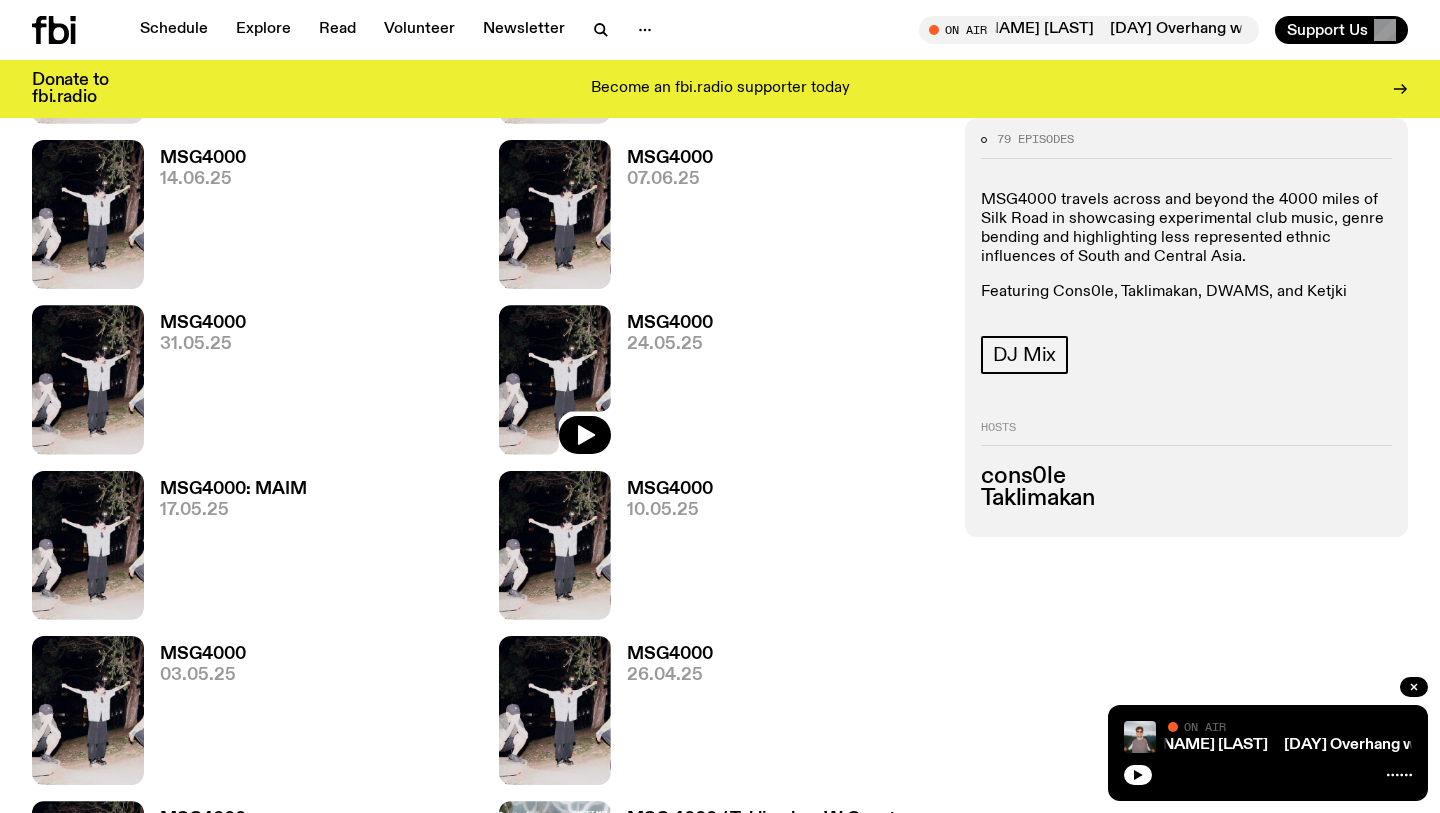 scroll, scrollTop: 614, scrollLeft: 0, axis: vertical 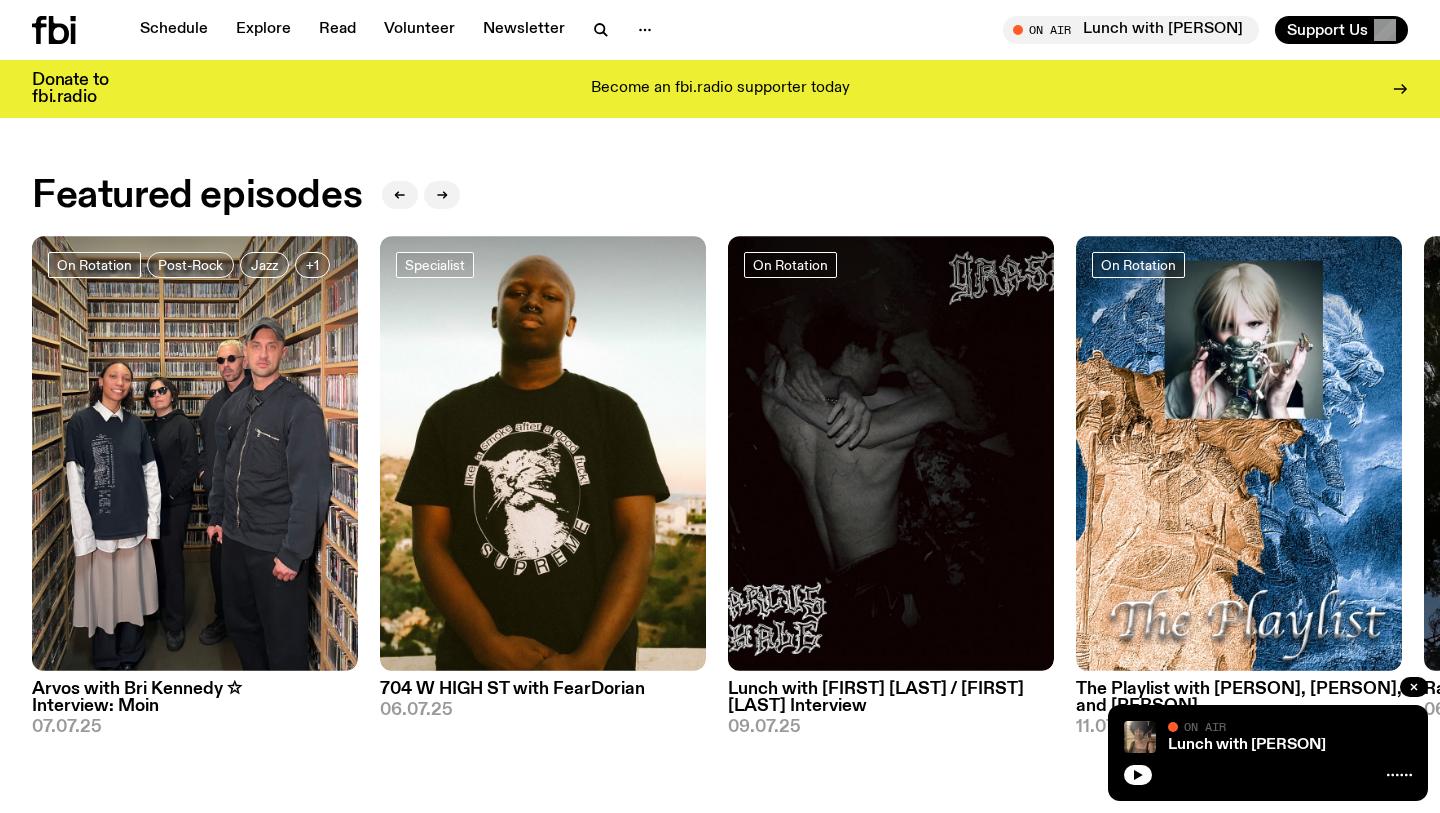 click on "06.07.25" at bounding box center (543, 710) 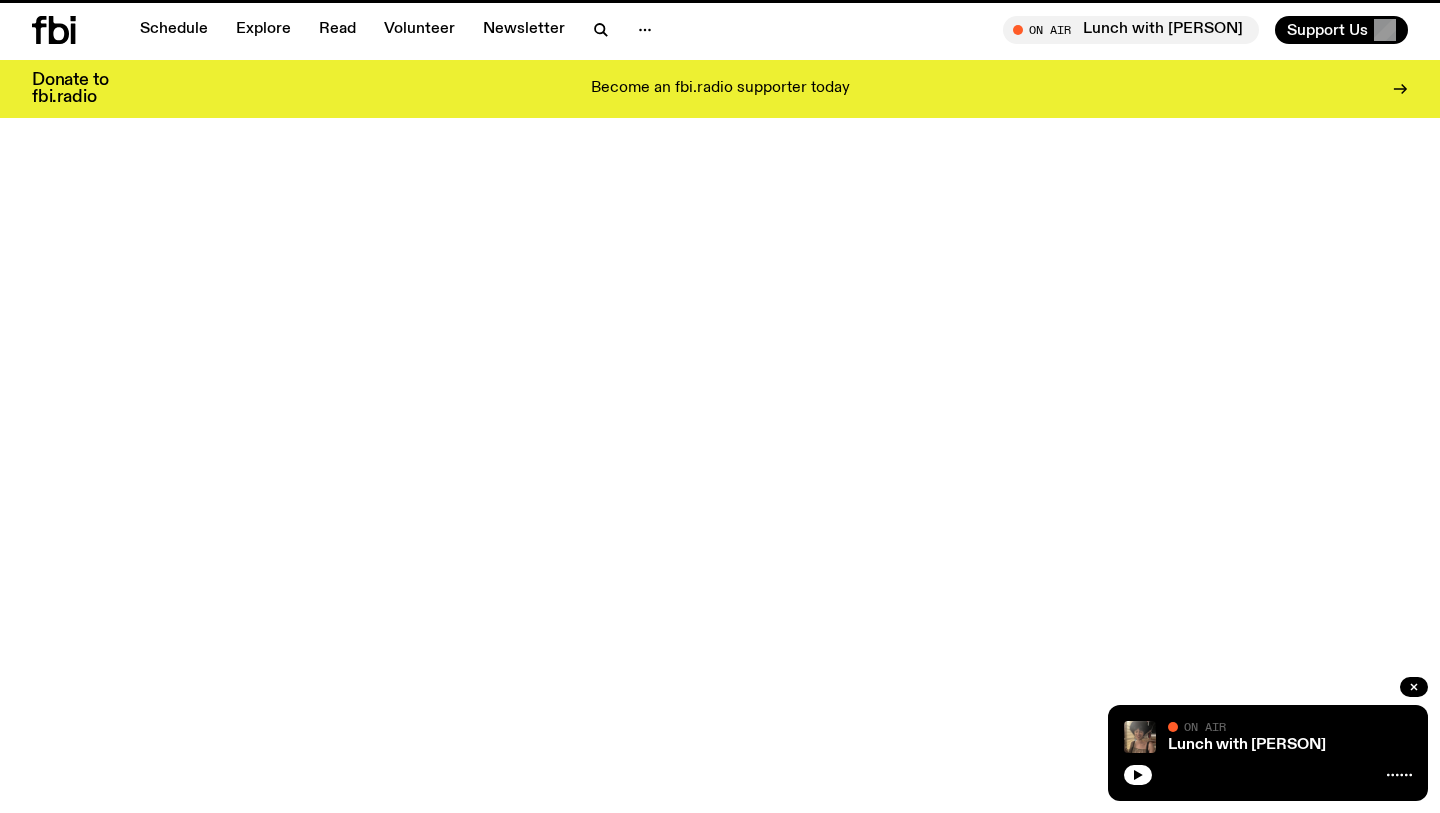 scroll, scrollTop: 0, scrollLeft: 0, axis: both 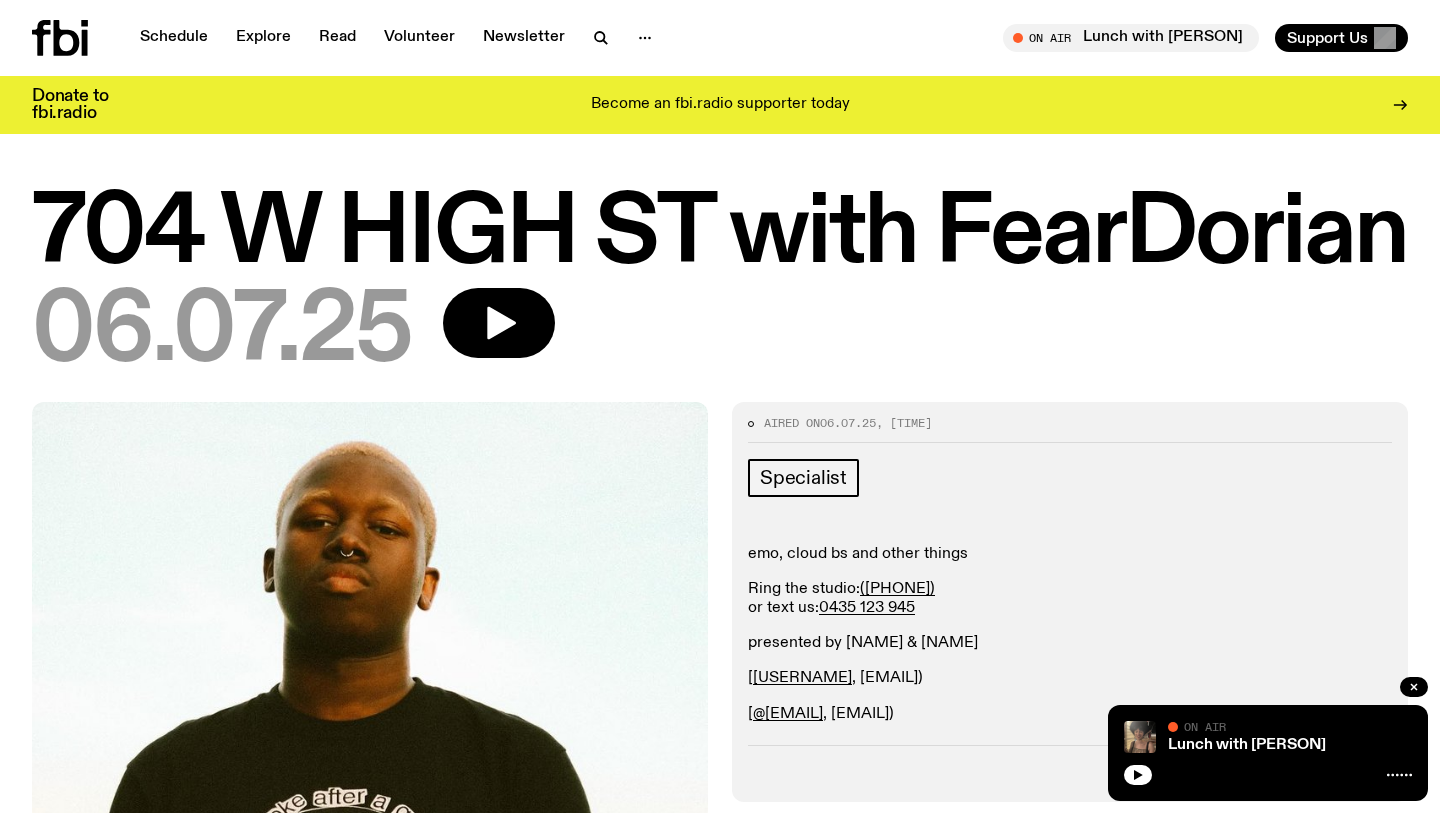 click on "704 W HIGH ST with FearDorian" at bounding box center [720, 235] 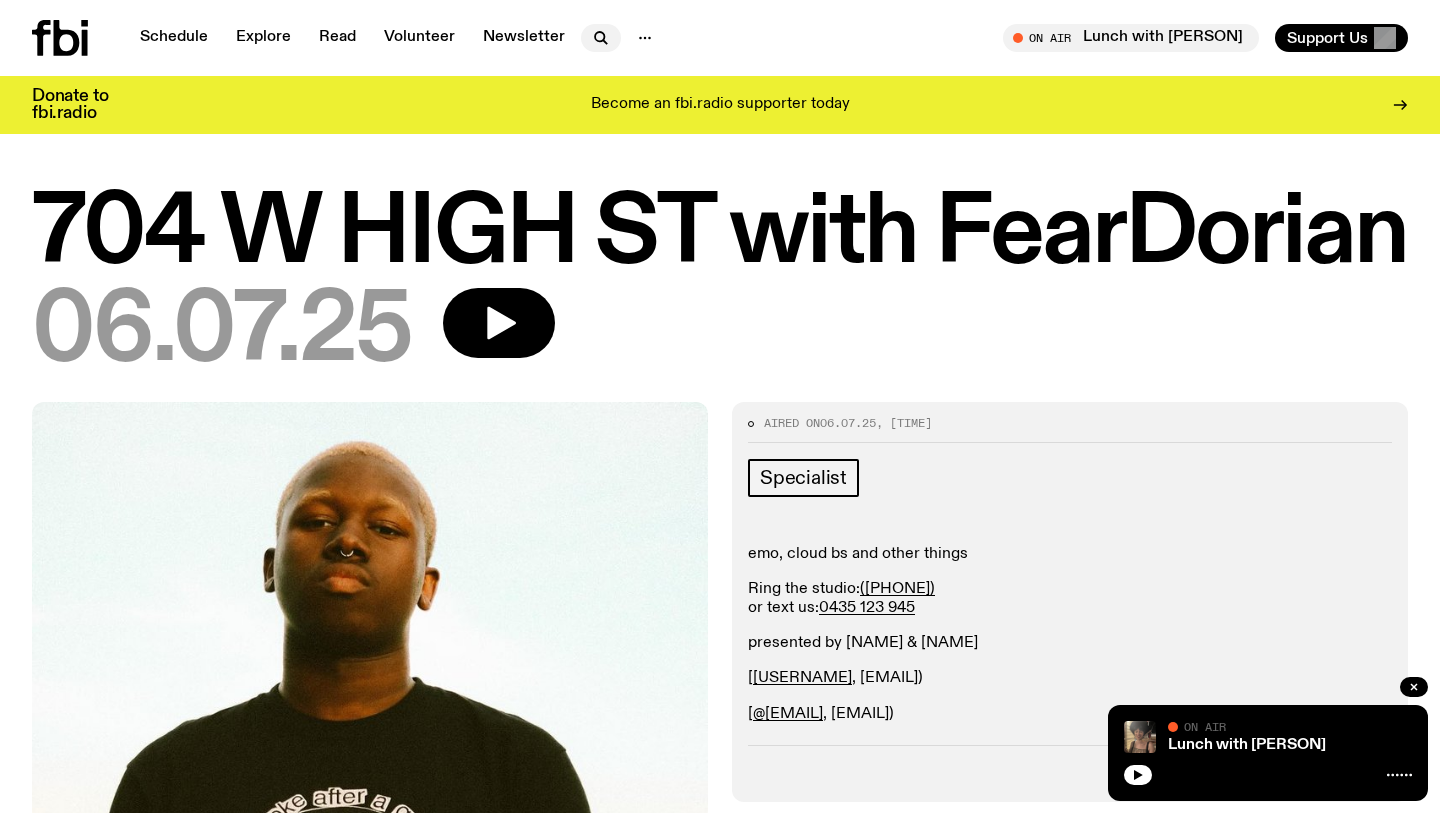 click 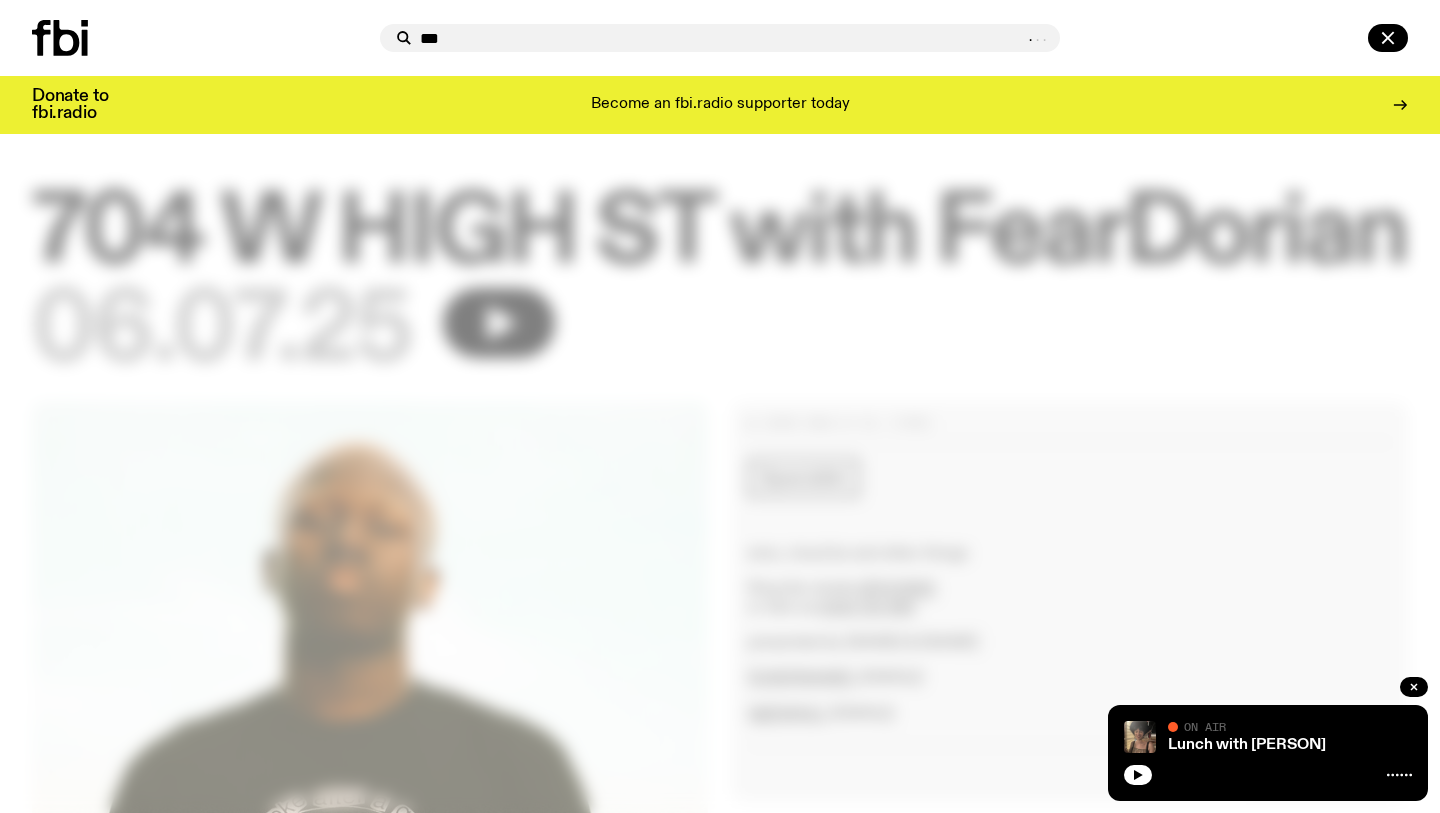 type on "***" 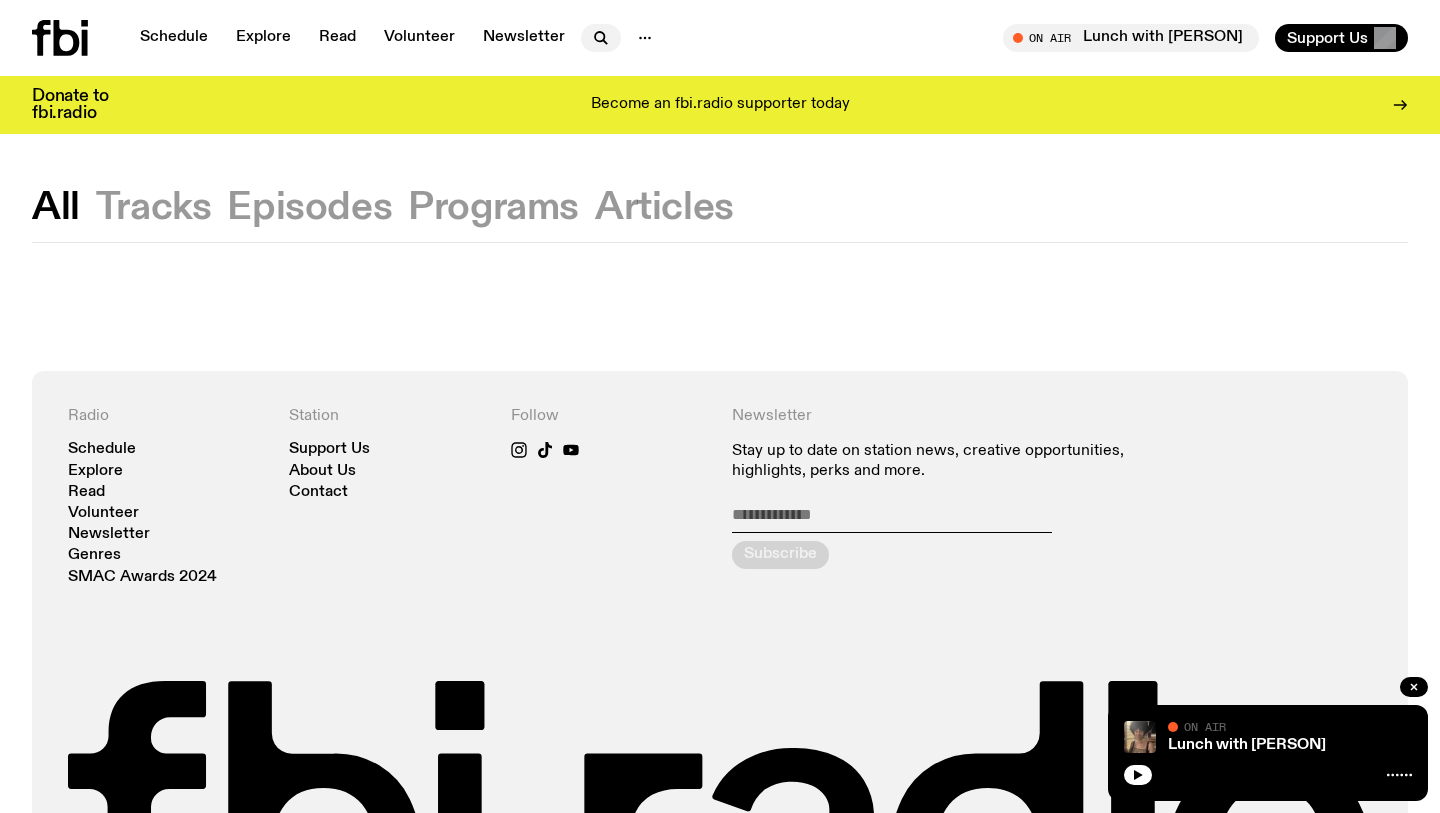 click 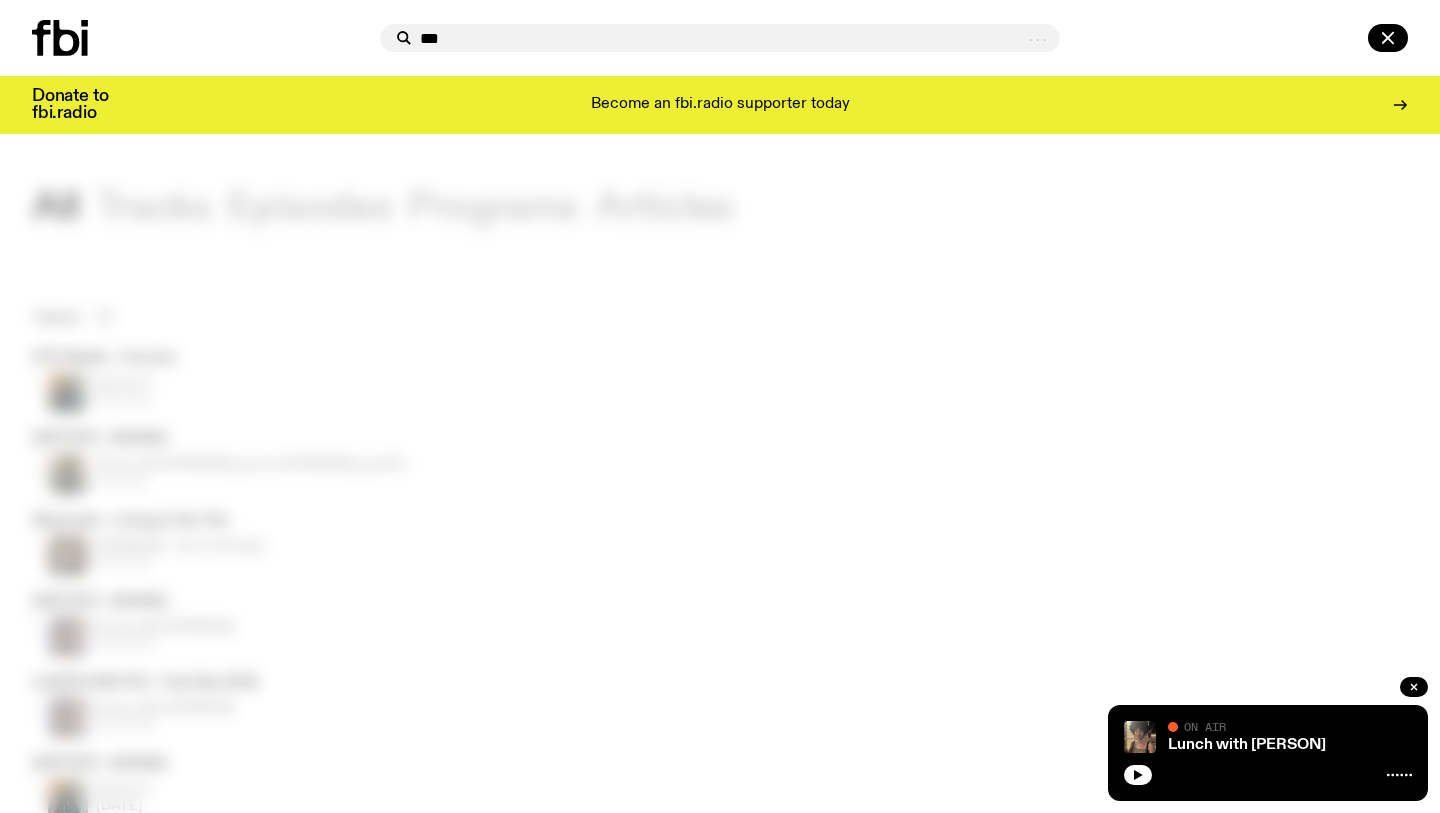 type on "***" 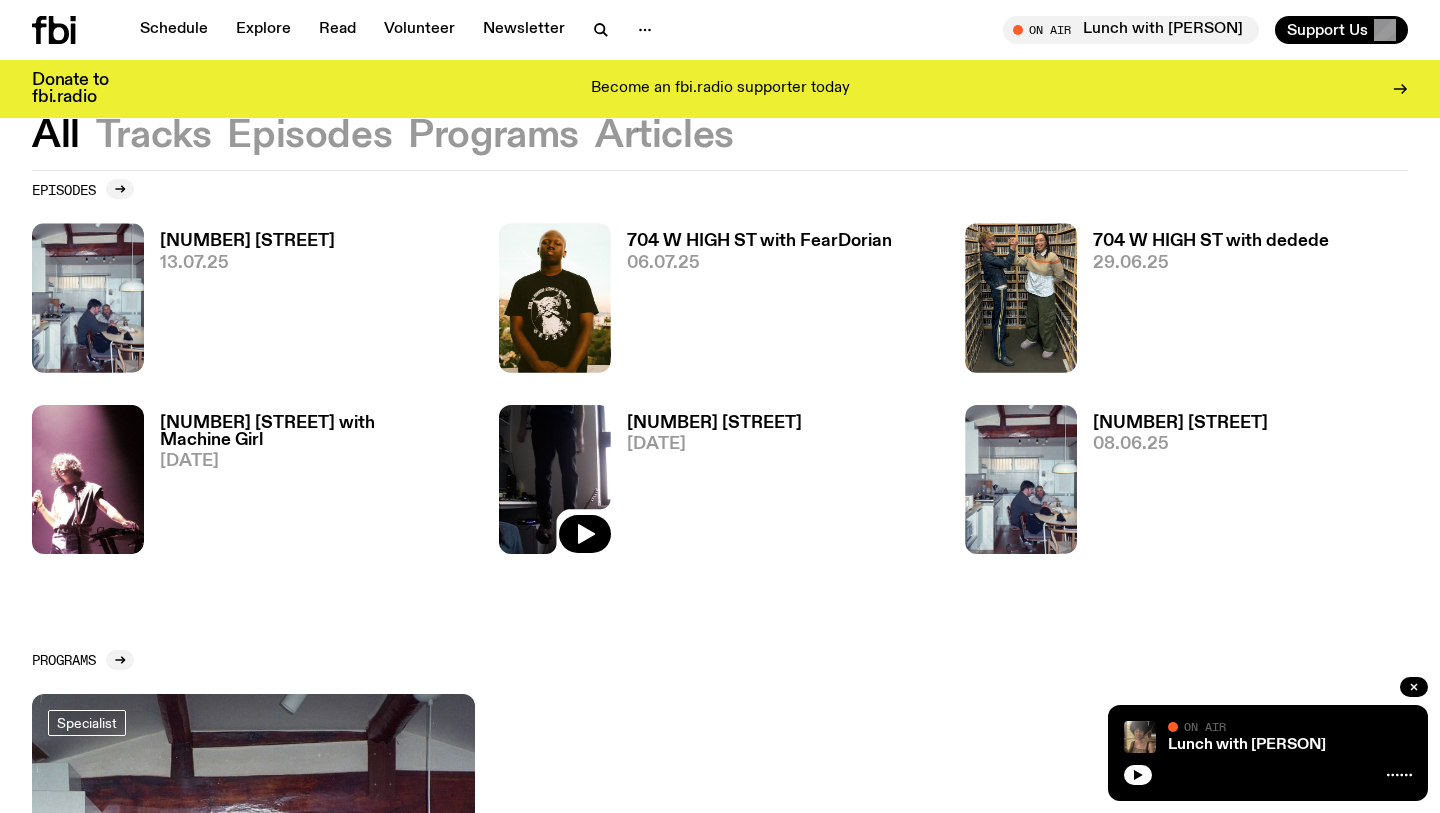 scroll, scrollTop: 706, scrollLeft: 0, axis: vertical 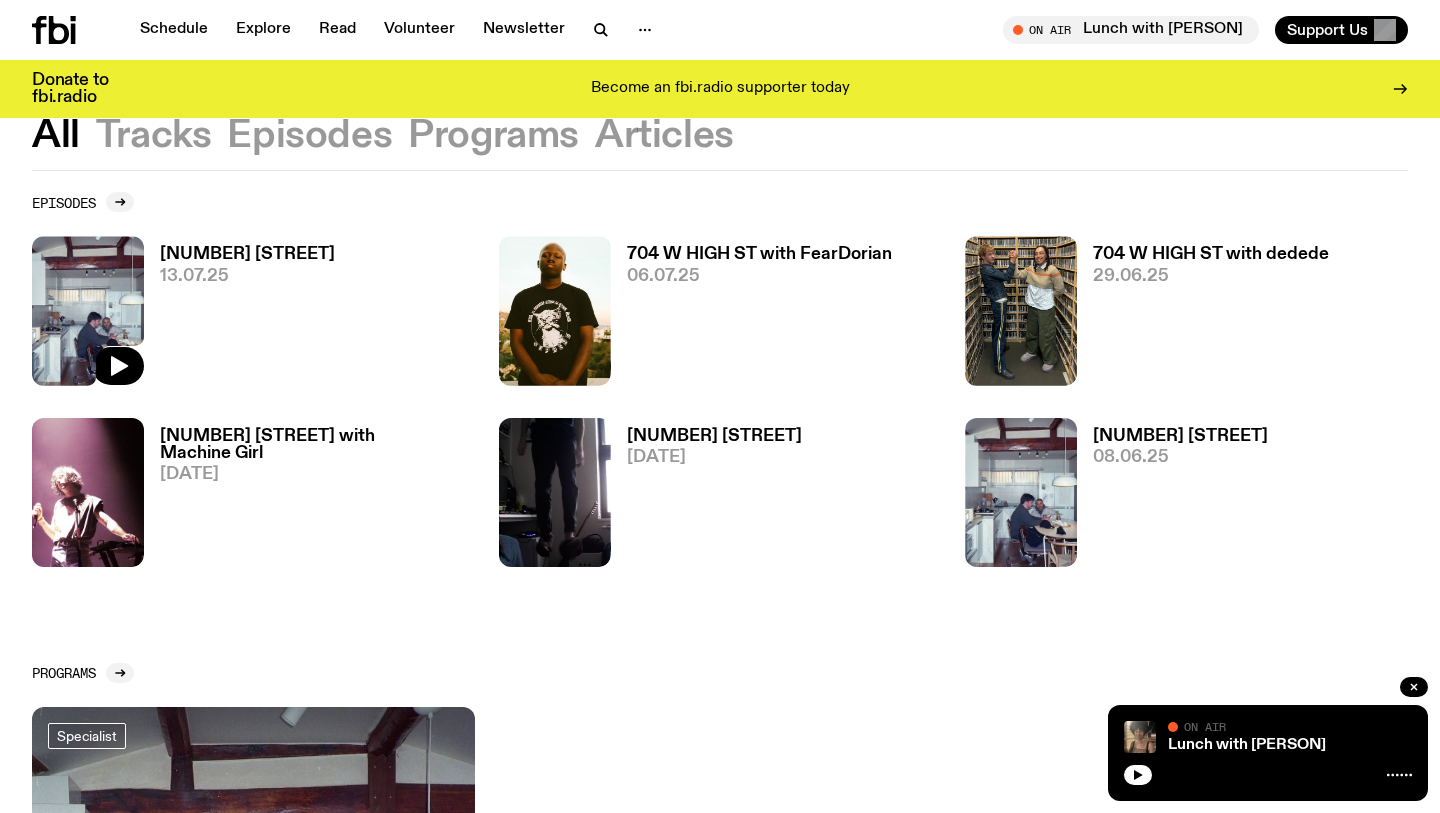 click 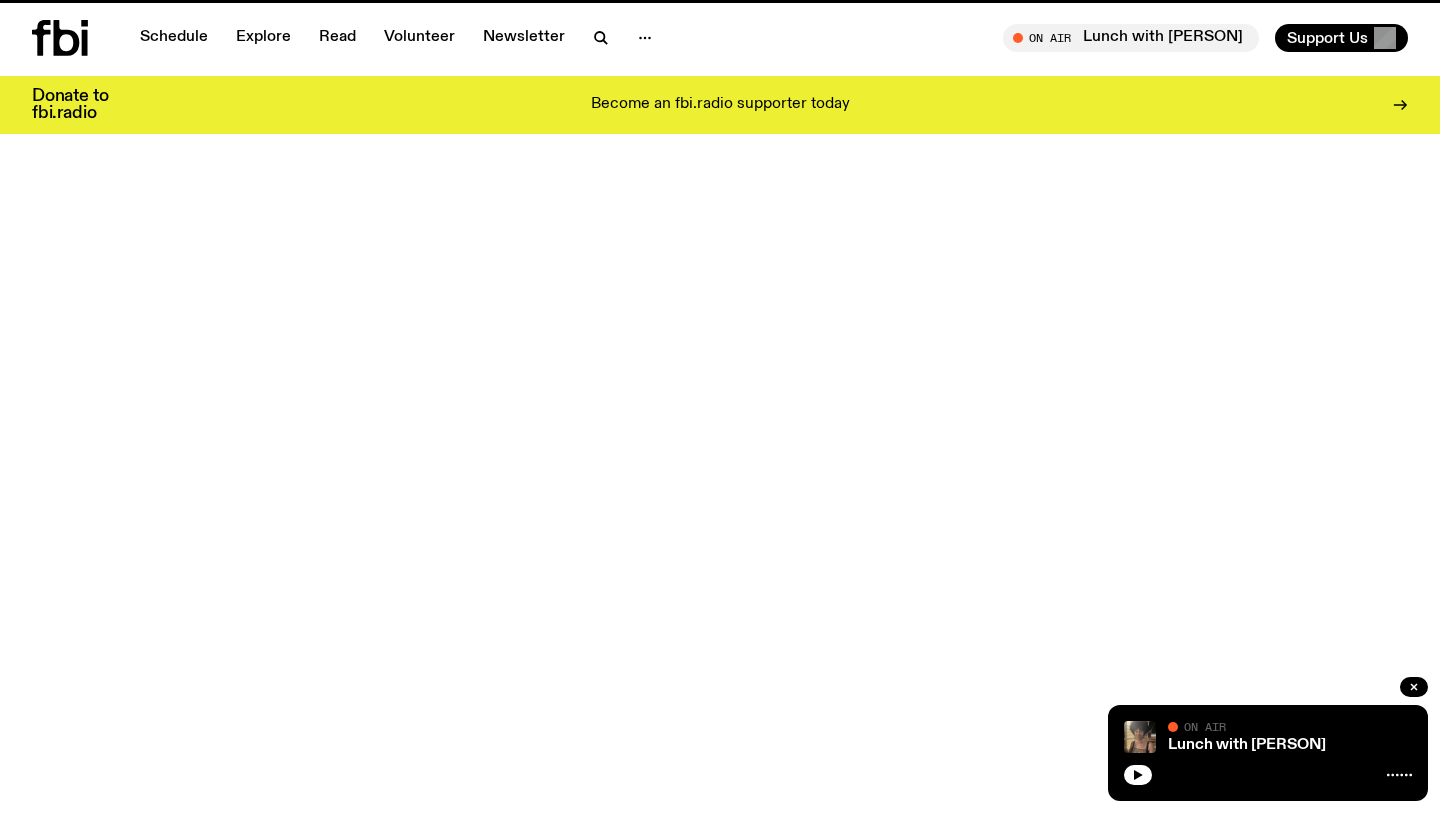 scroll, scrollTop: 0, scrollLeft: 0, axis: both 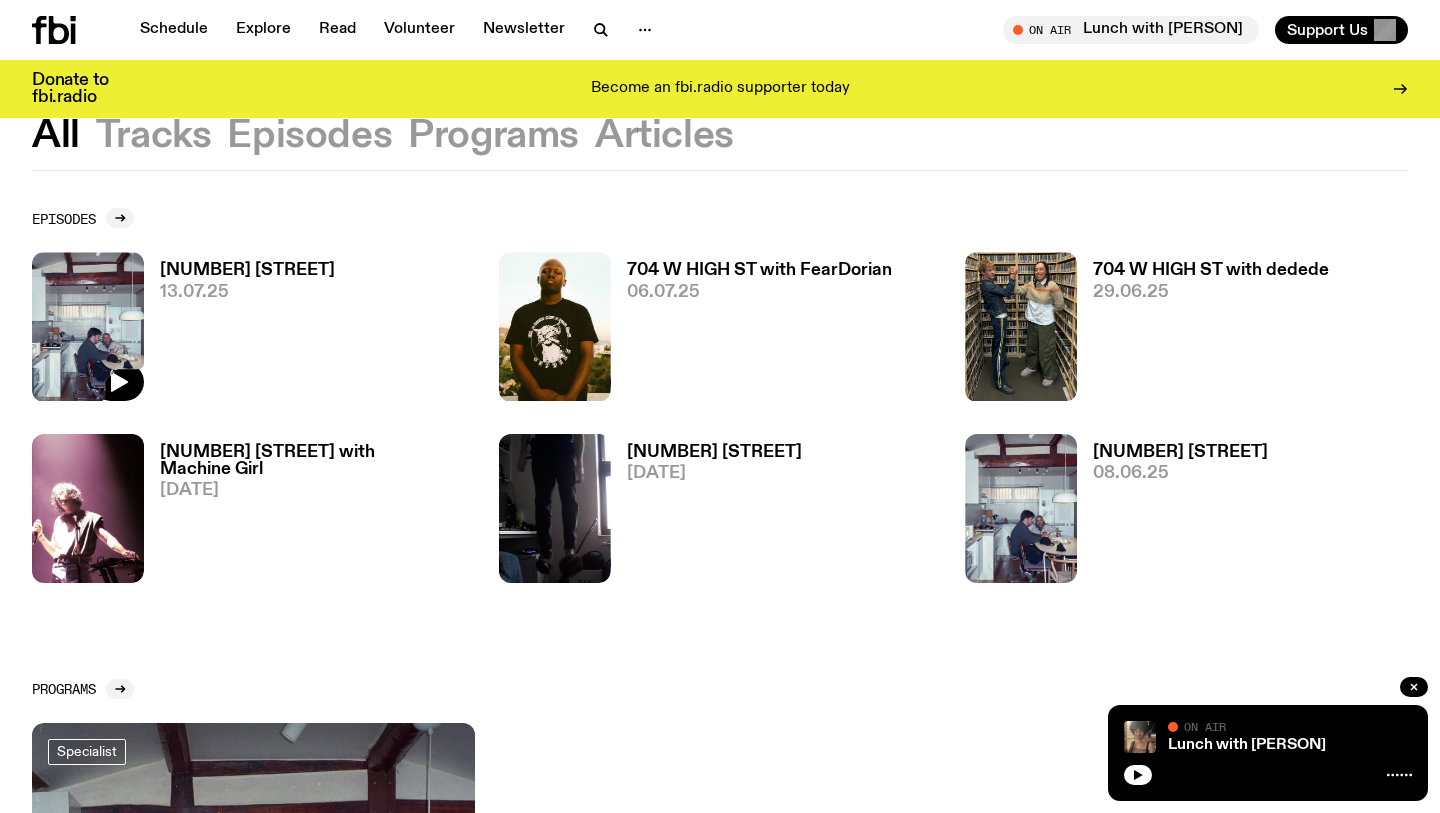click 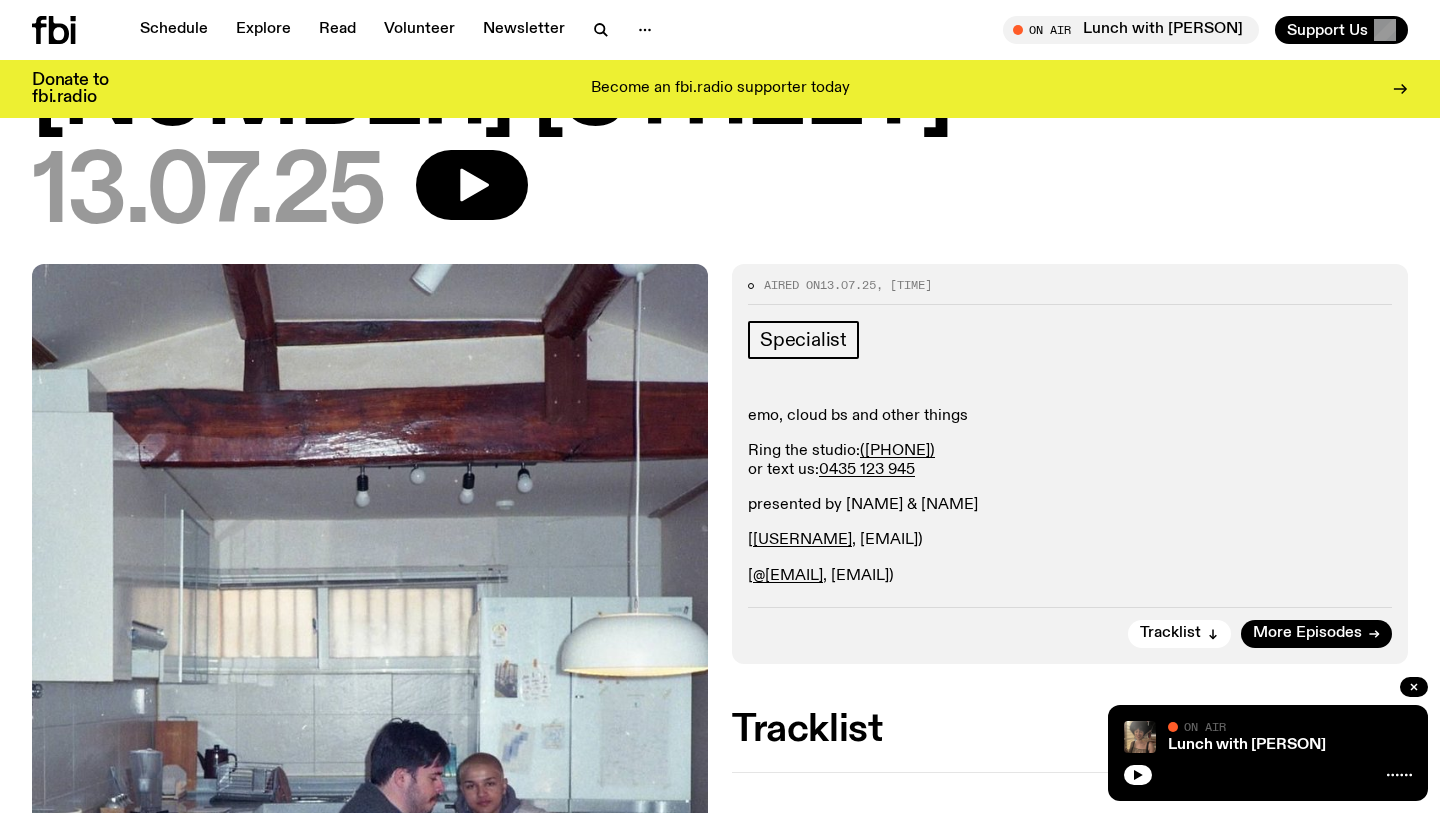 scroll, scrollTop: 0, scrollLeft: 0, axis: both 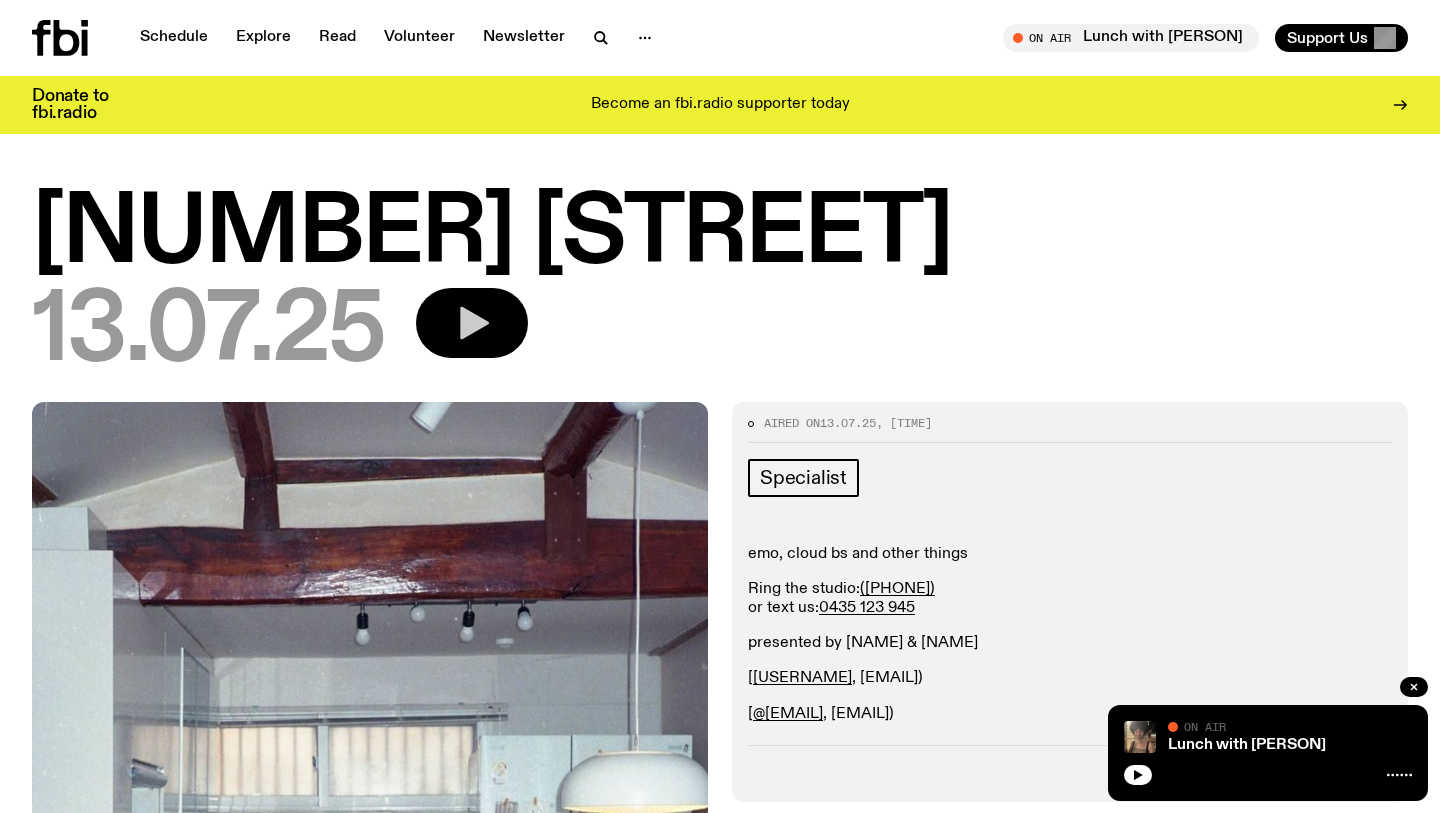 click 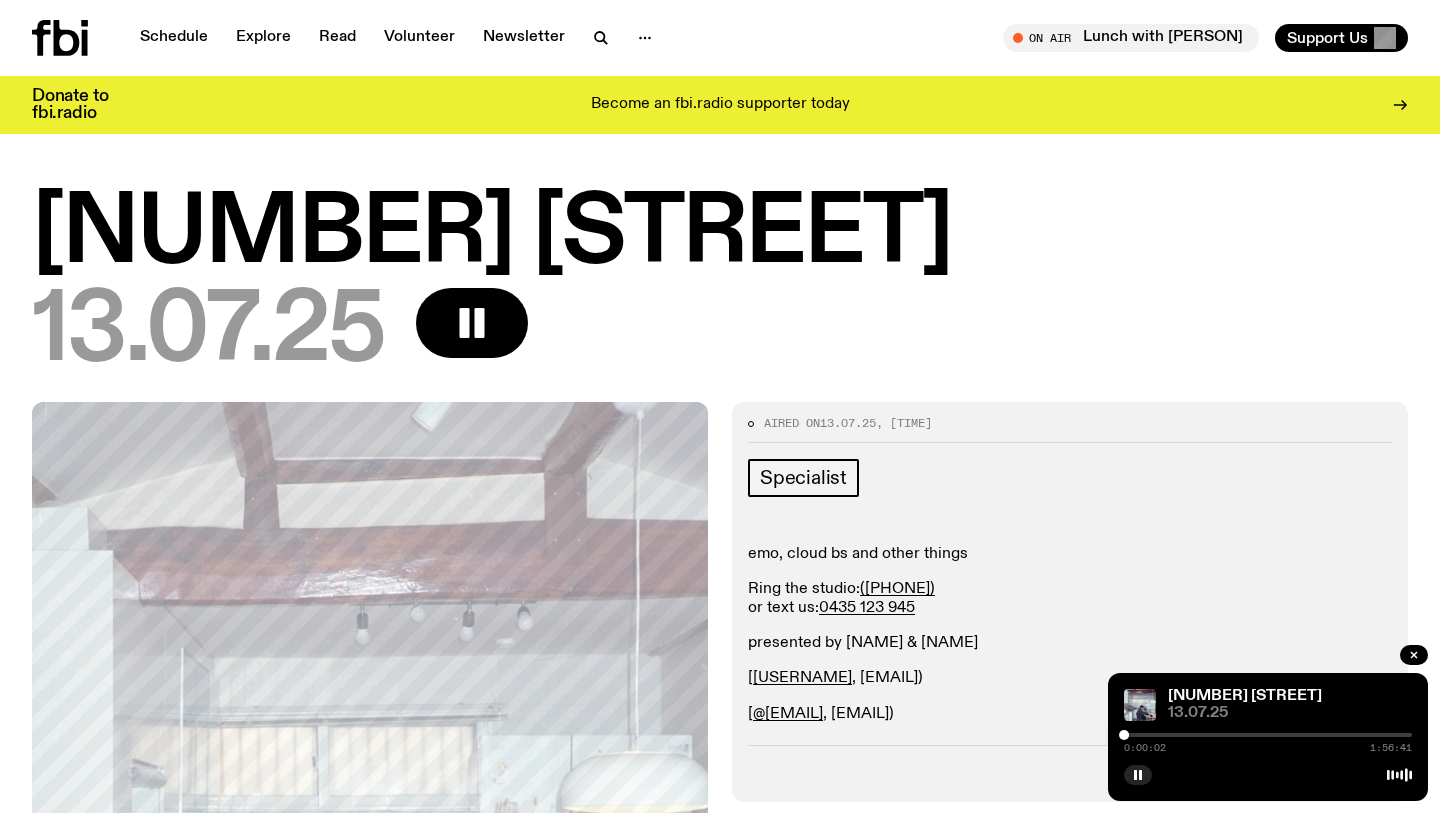 click on "[NUMBER] [STREET] [DATE] [TIME] [TIME]" at bounding box center (1268, 737) 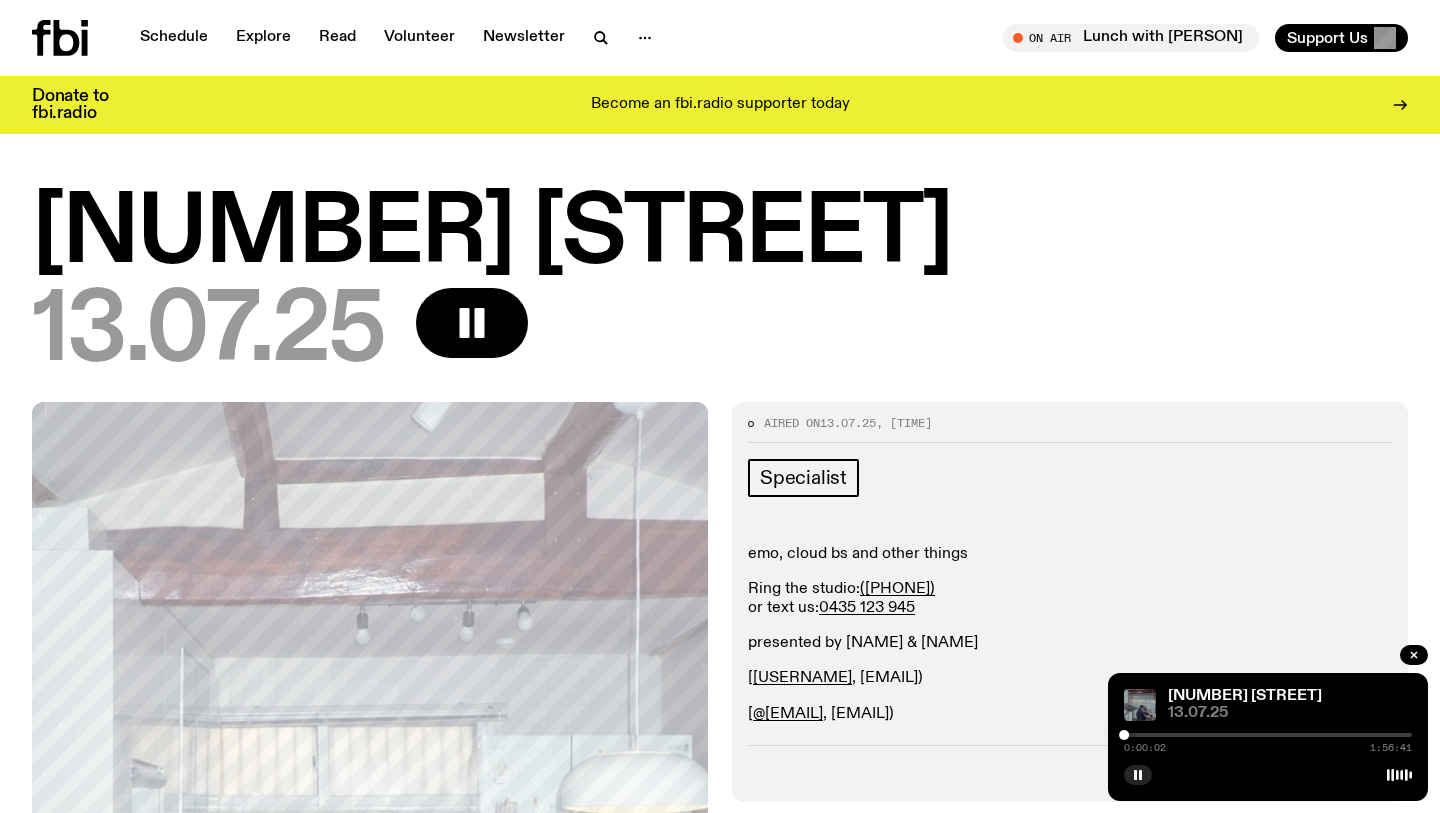 click at bounding box center [1140, 705] 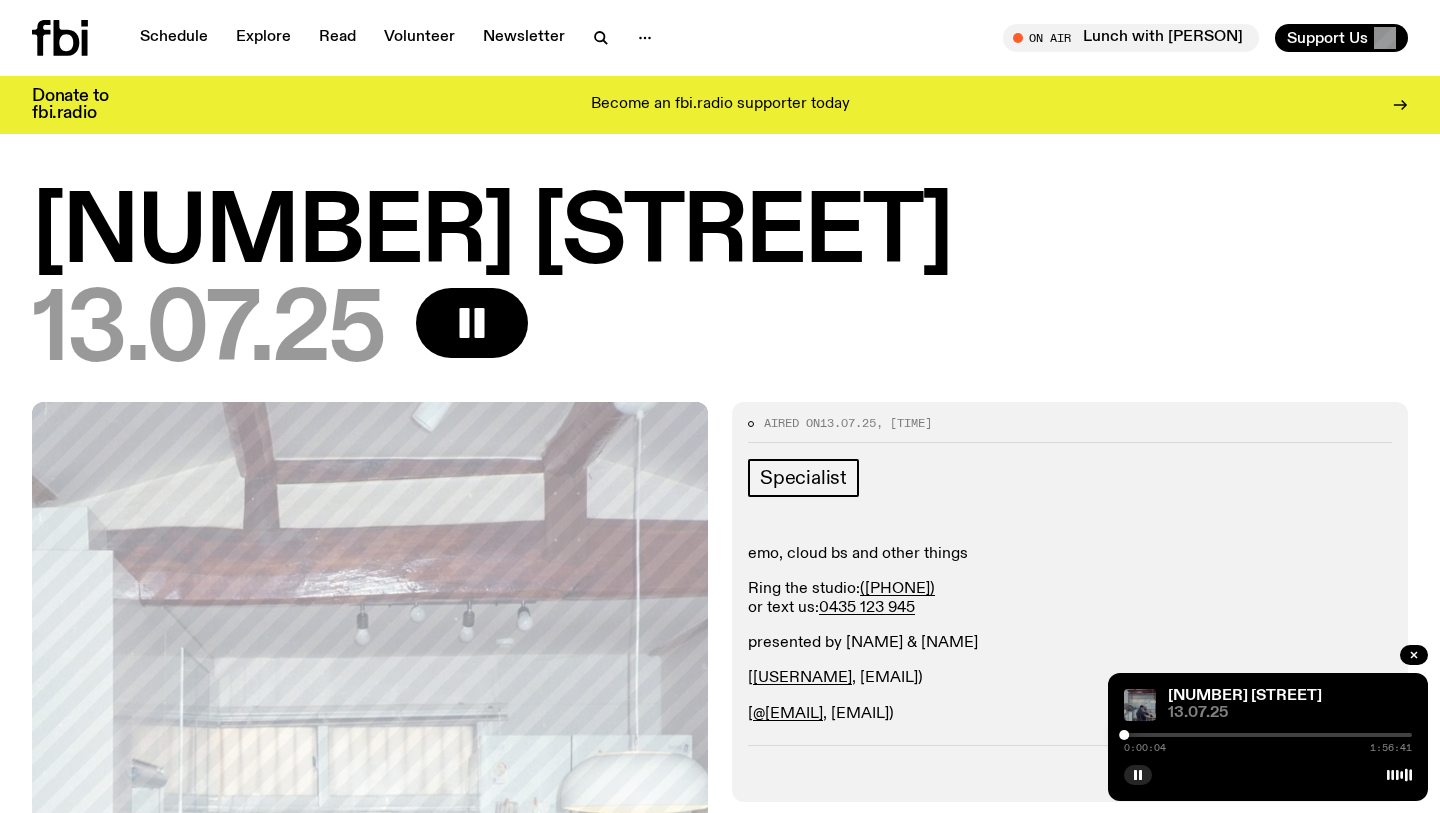 click at bounding box center (1140, 705) 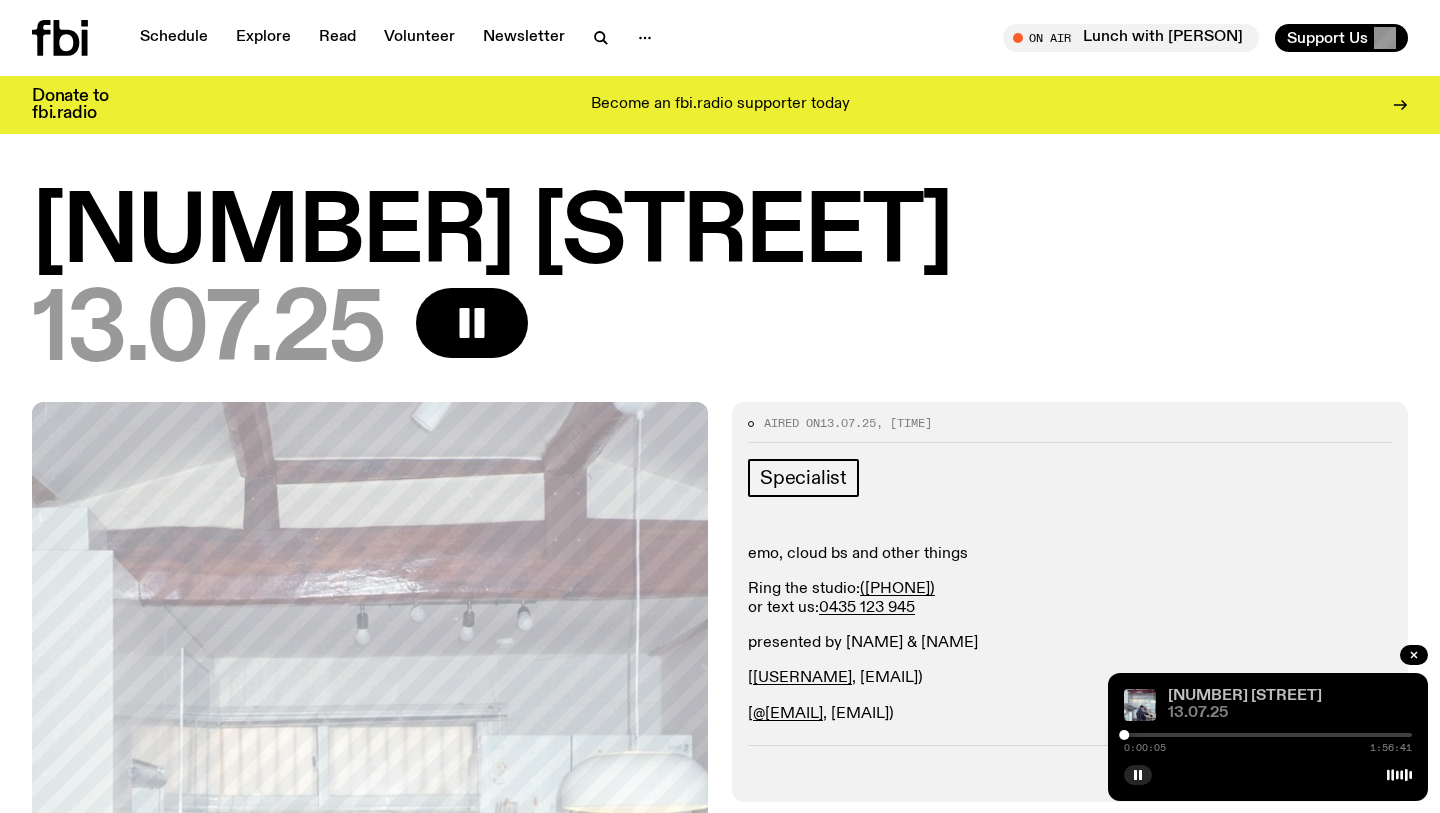 click on "[NUMBER] [STREET]" 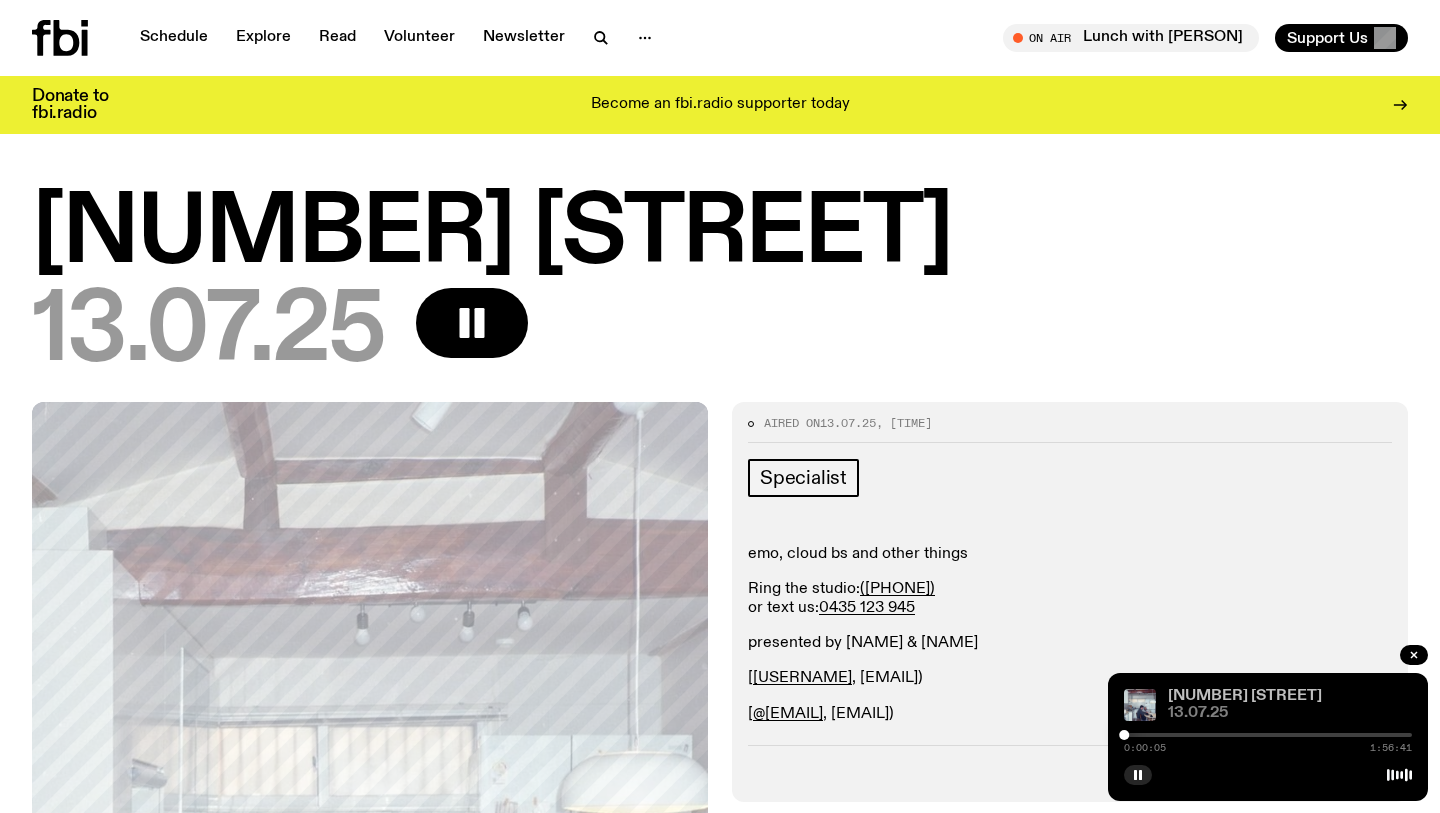 click on "[NUMBER] [STREET]" 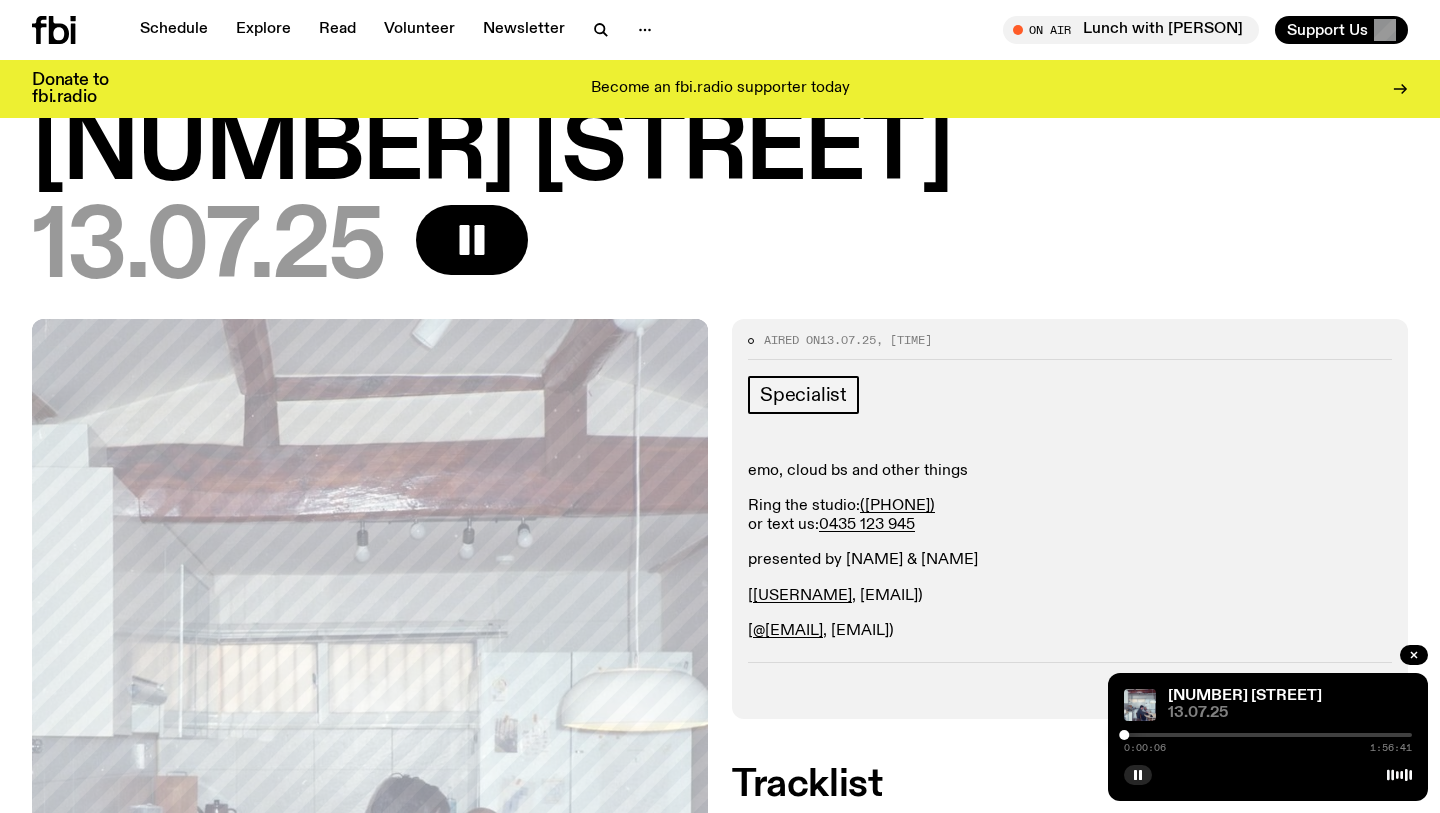 scroll, scrollTop: 161, scrollLeft: 0, axis: vertical 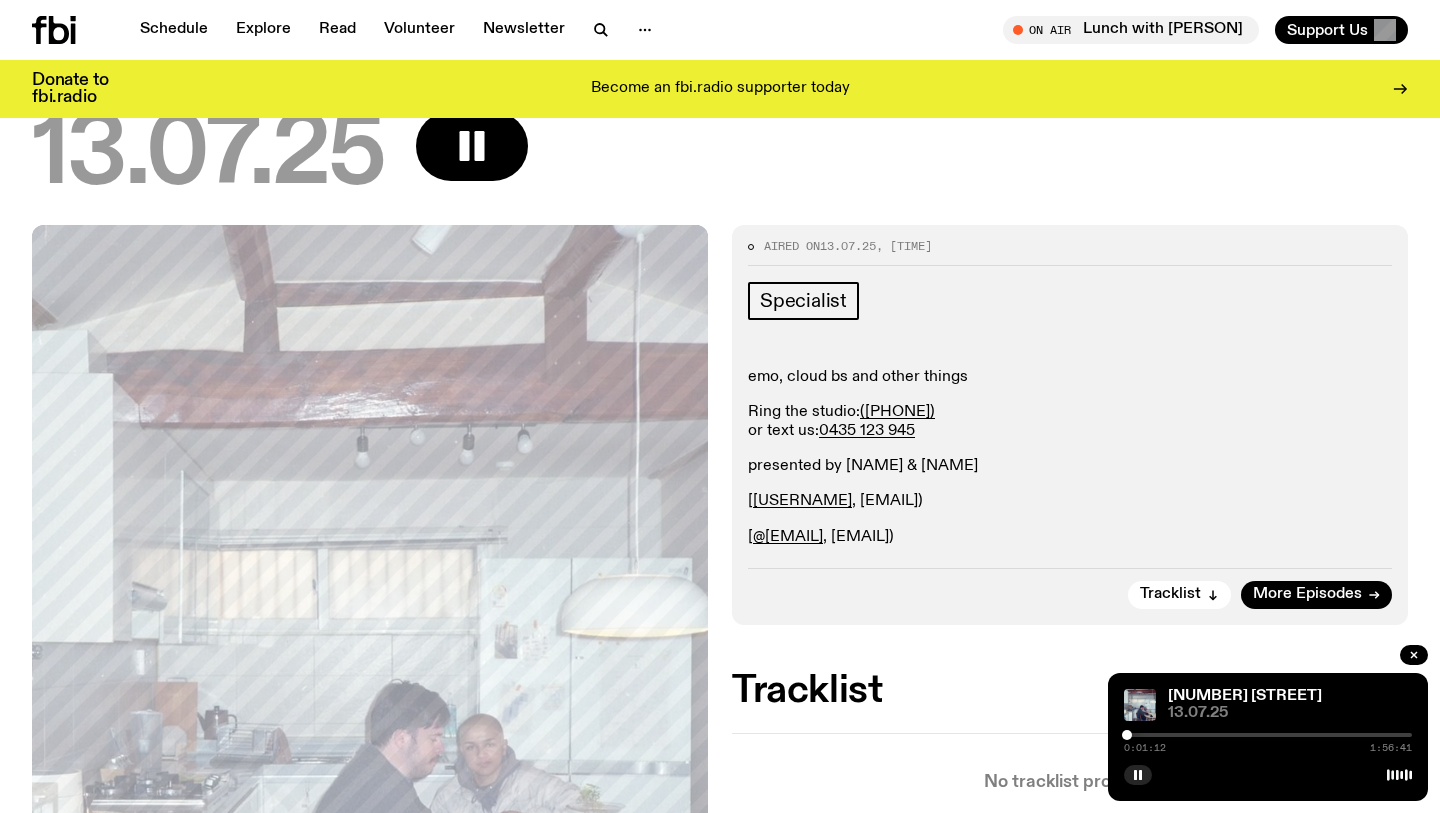 click at bounding box center [1127, 735] 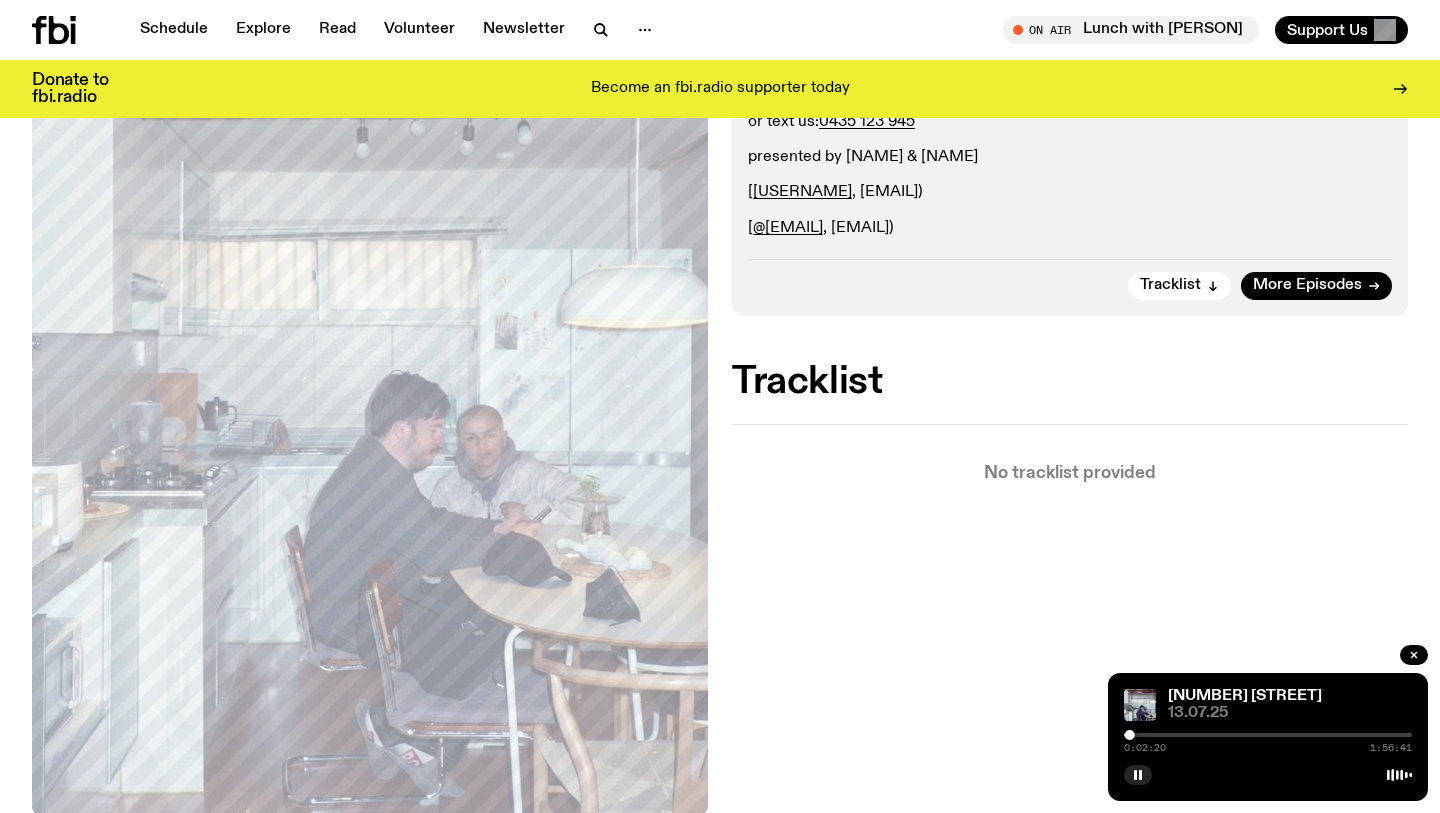 scroll, scrollTop: 663, scrollLeft: 0, axis: vertical 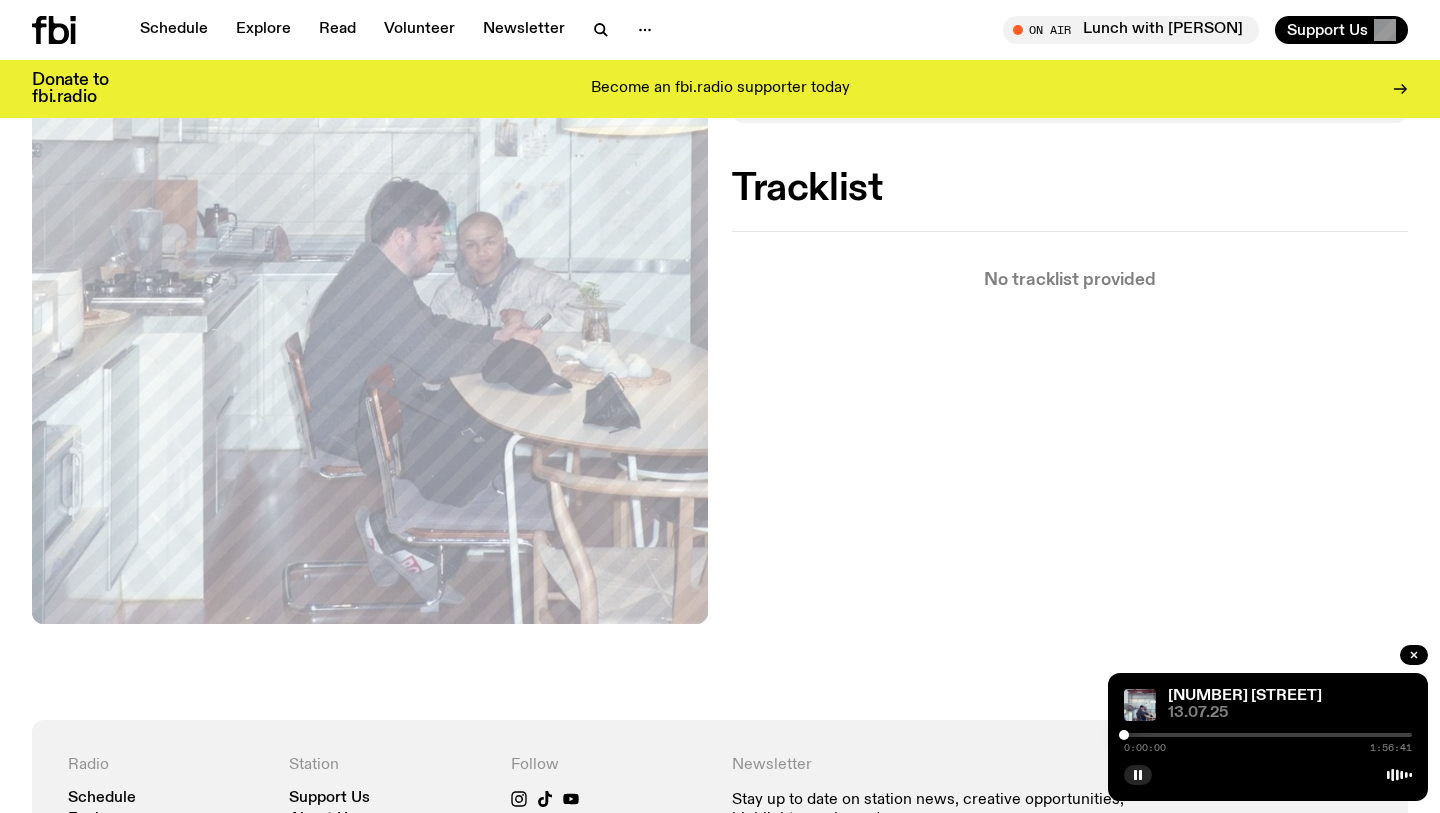 drag, startPoint x: 1132, startPoint y: 734, endPoint x: 1095, endPoint y: 735, distance: 37.01351 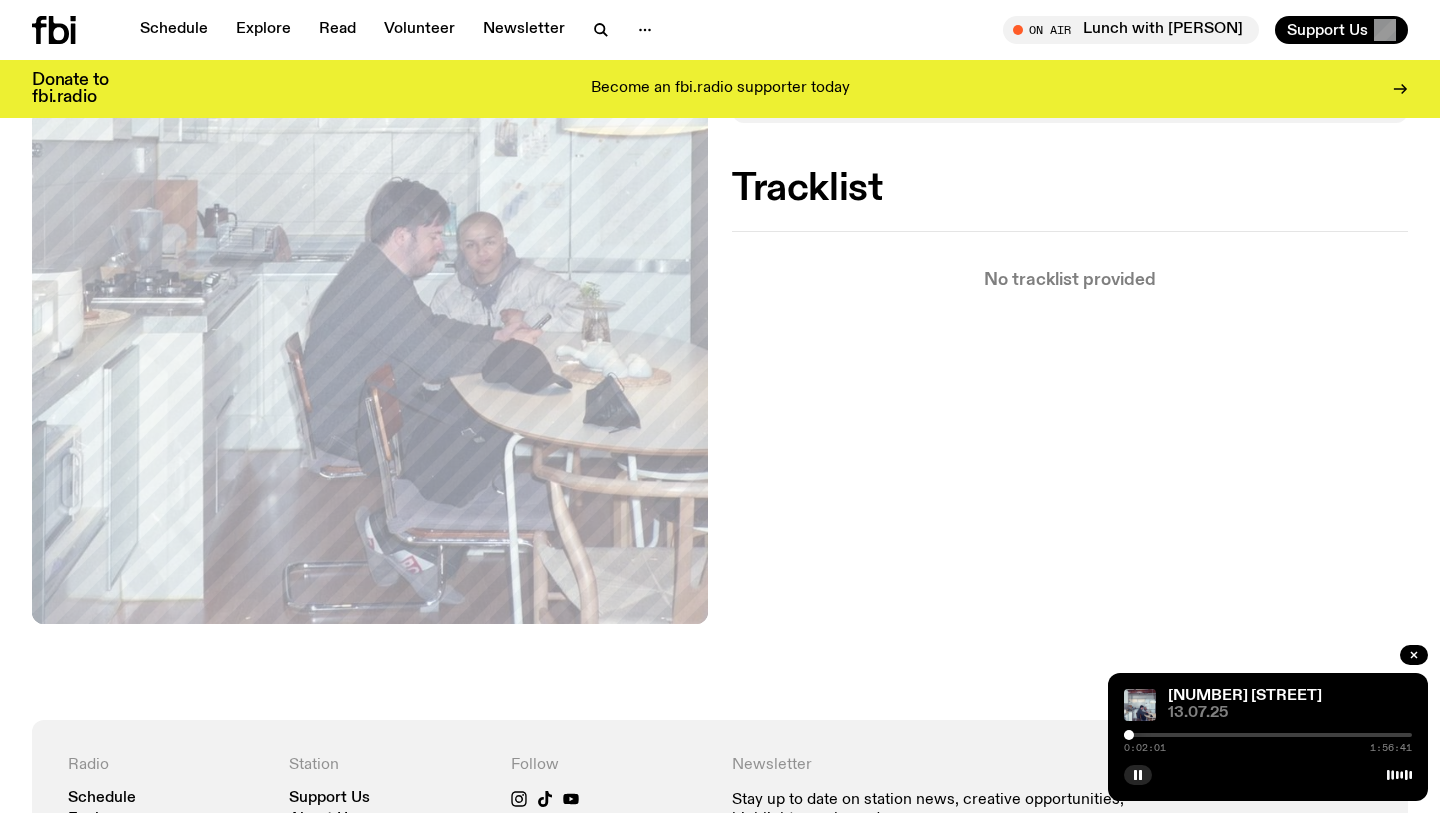 click at bounding box center (1129, 735) 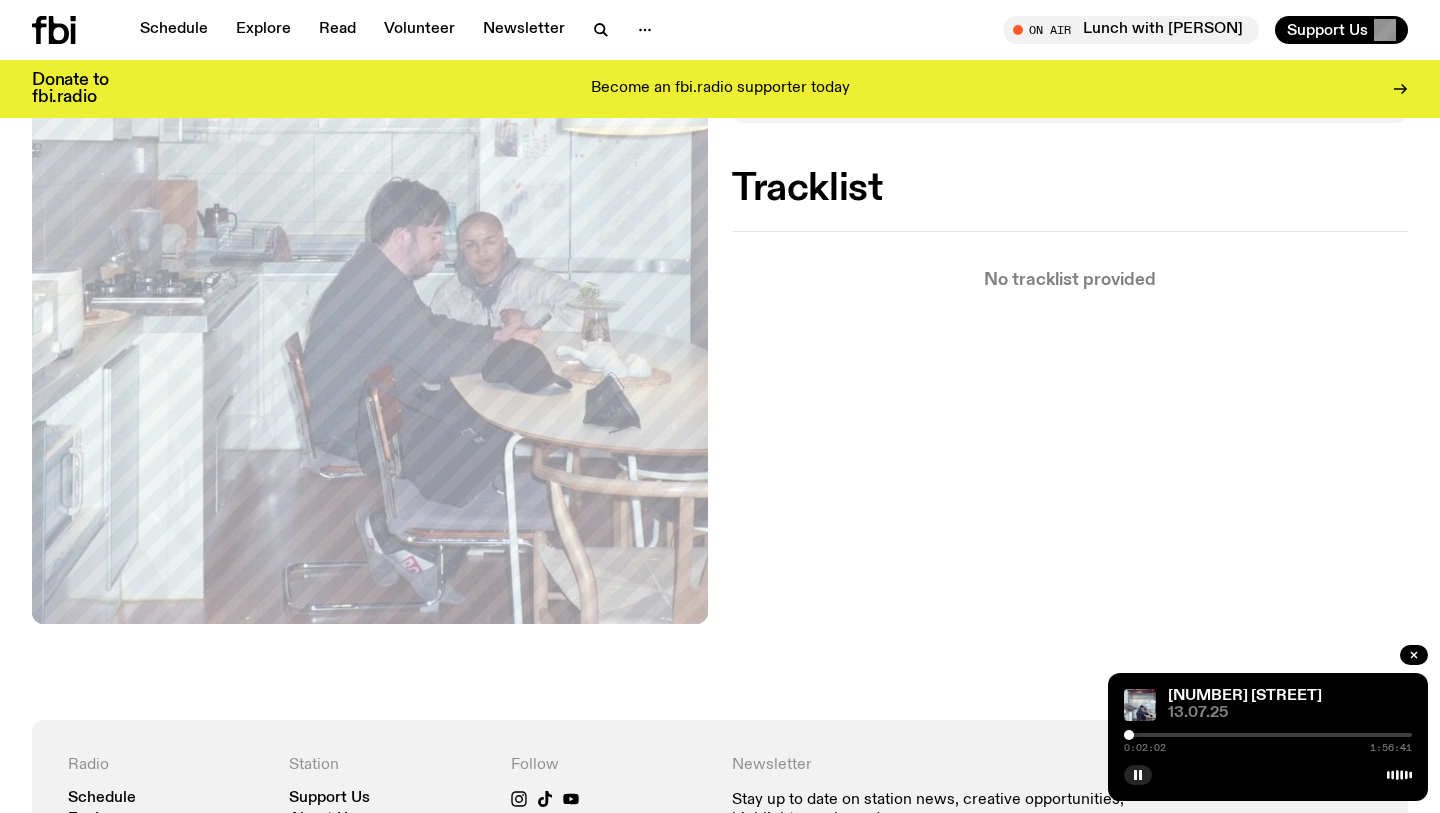 click on "0:02:02 1:56:41" at bounding box center [1268, 748] 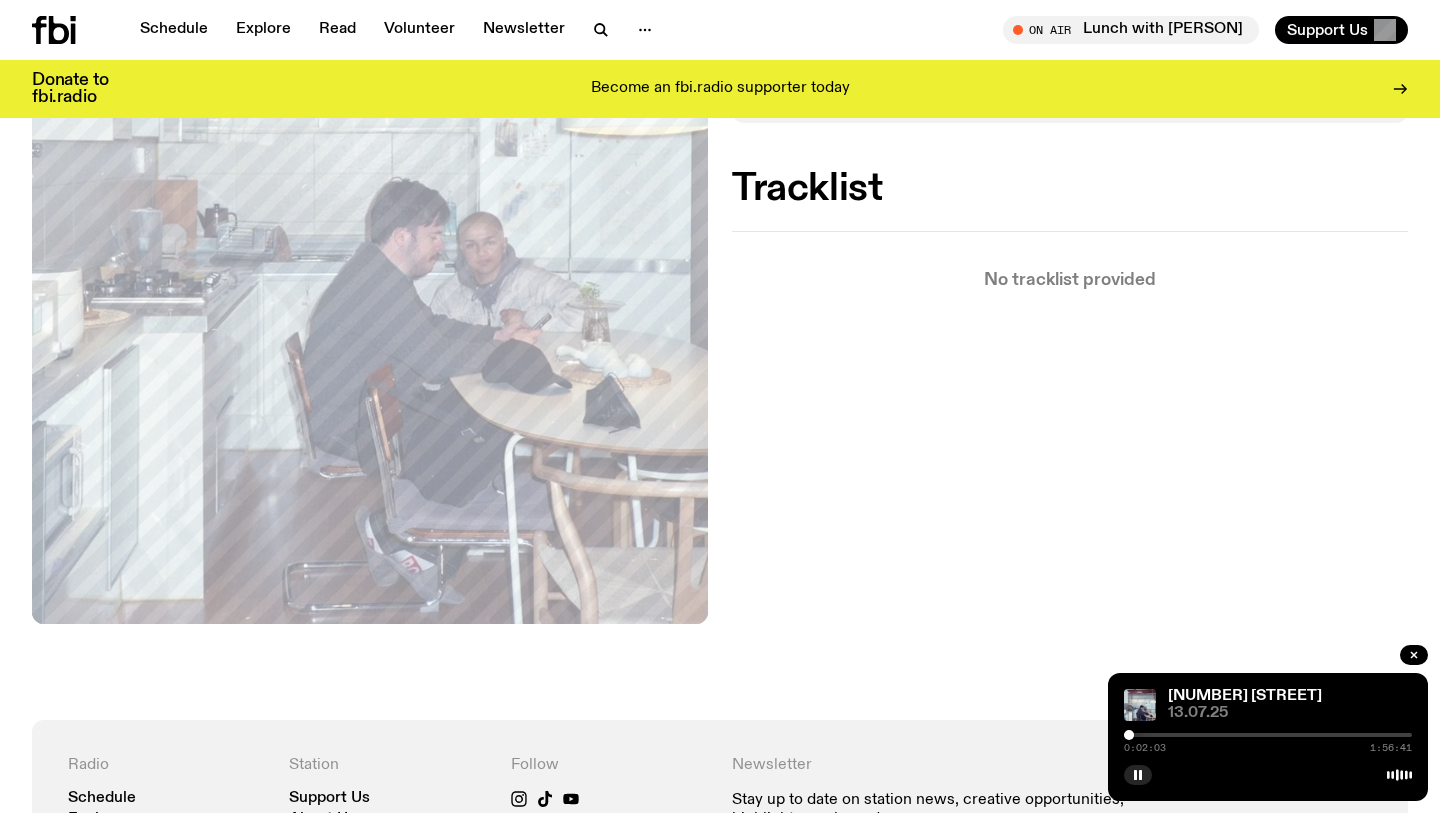 drag, startPoint x: 1161, startPoint y: 749, endPoint x: 1116, endPoint y: 748, distance: 45.01111 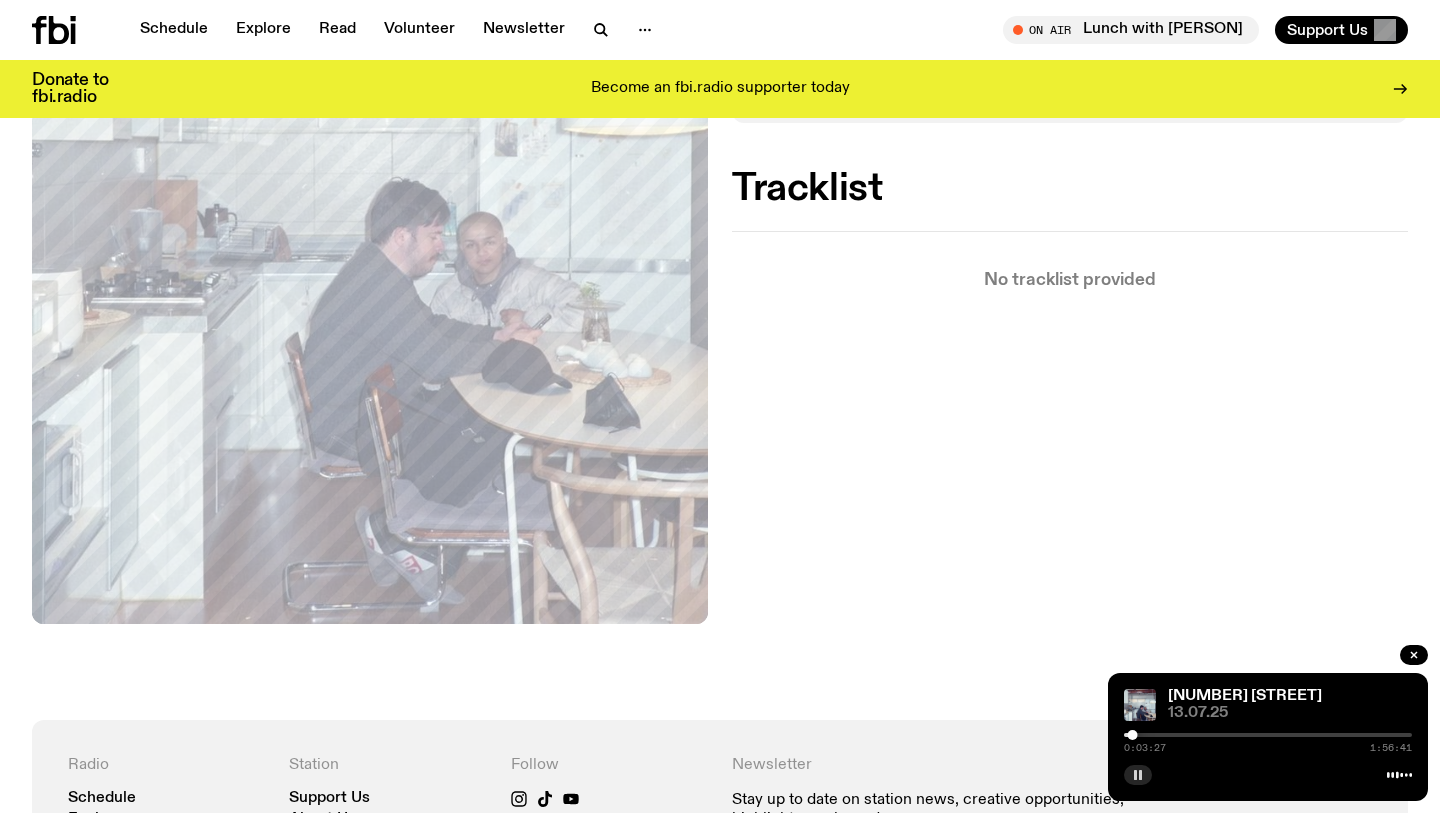 click 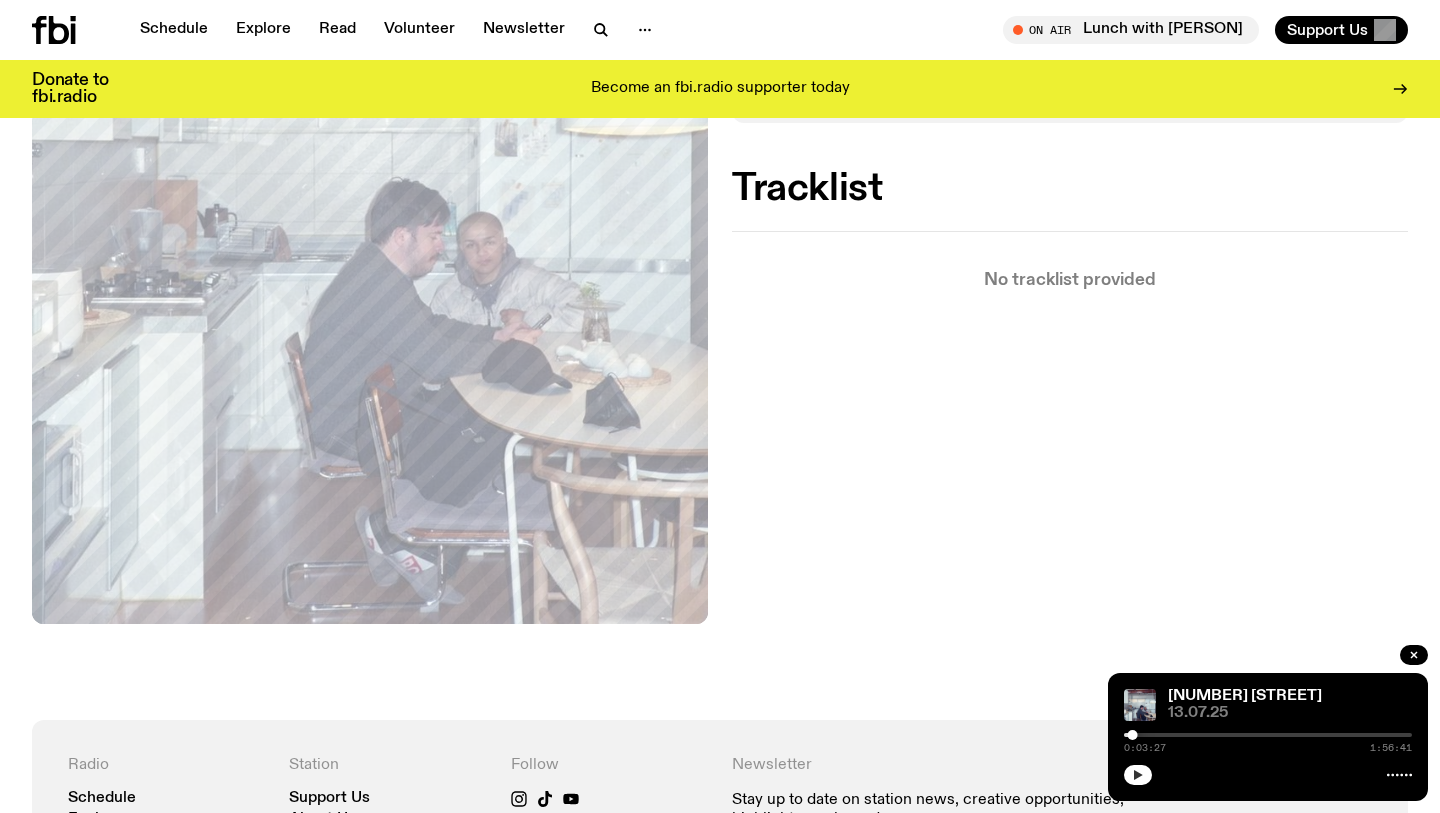 click 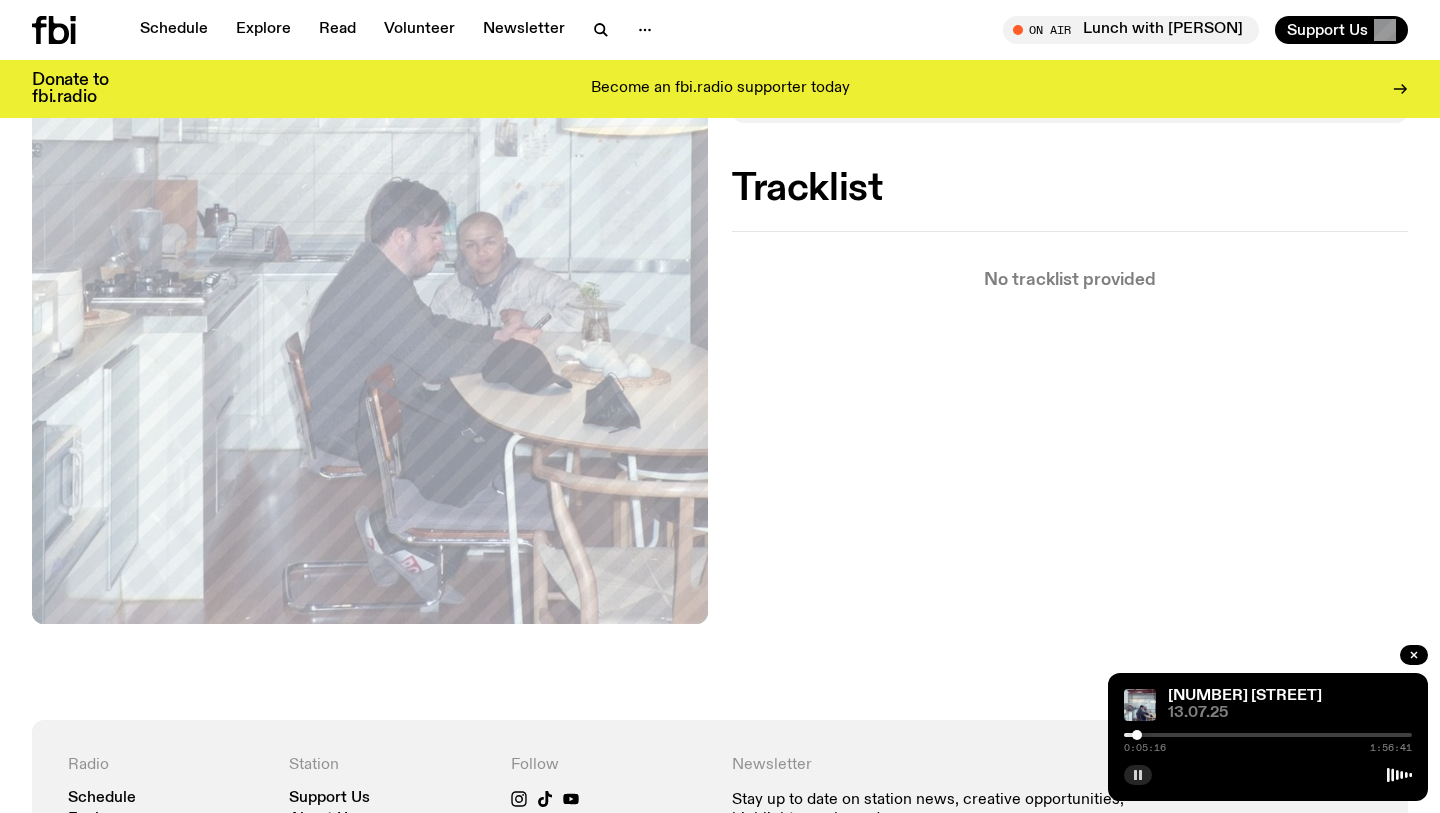 click at bounding box center (1137, 735) 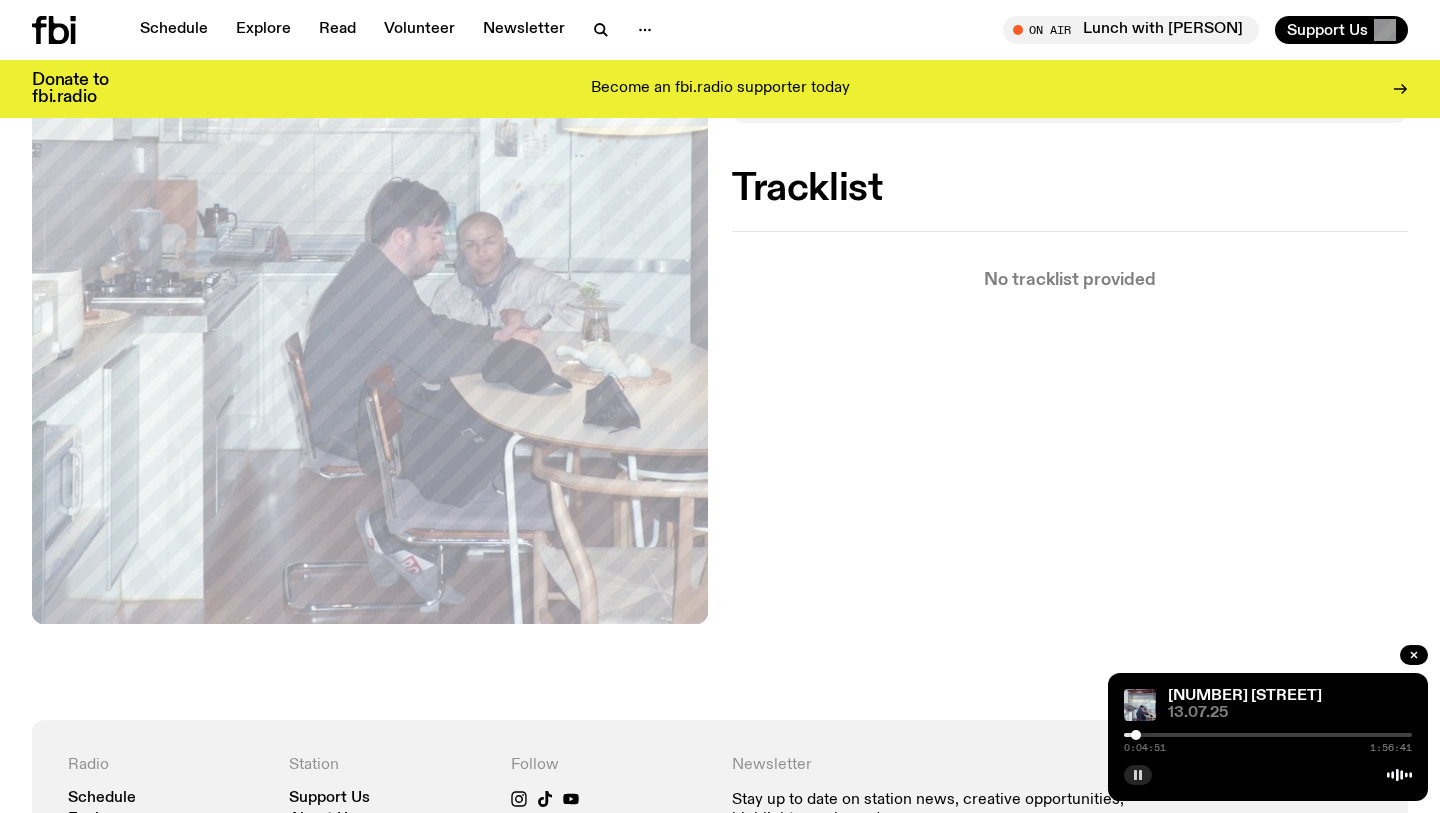 click at bounding box center [1136, 735] 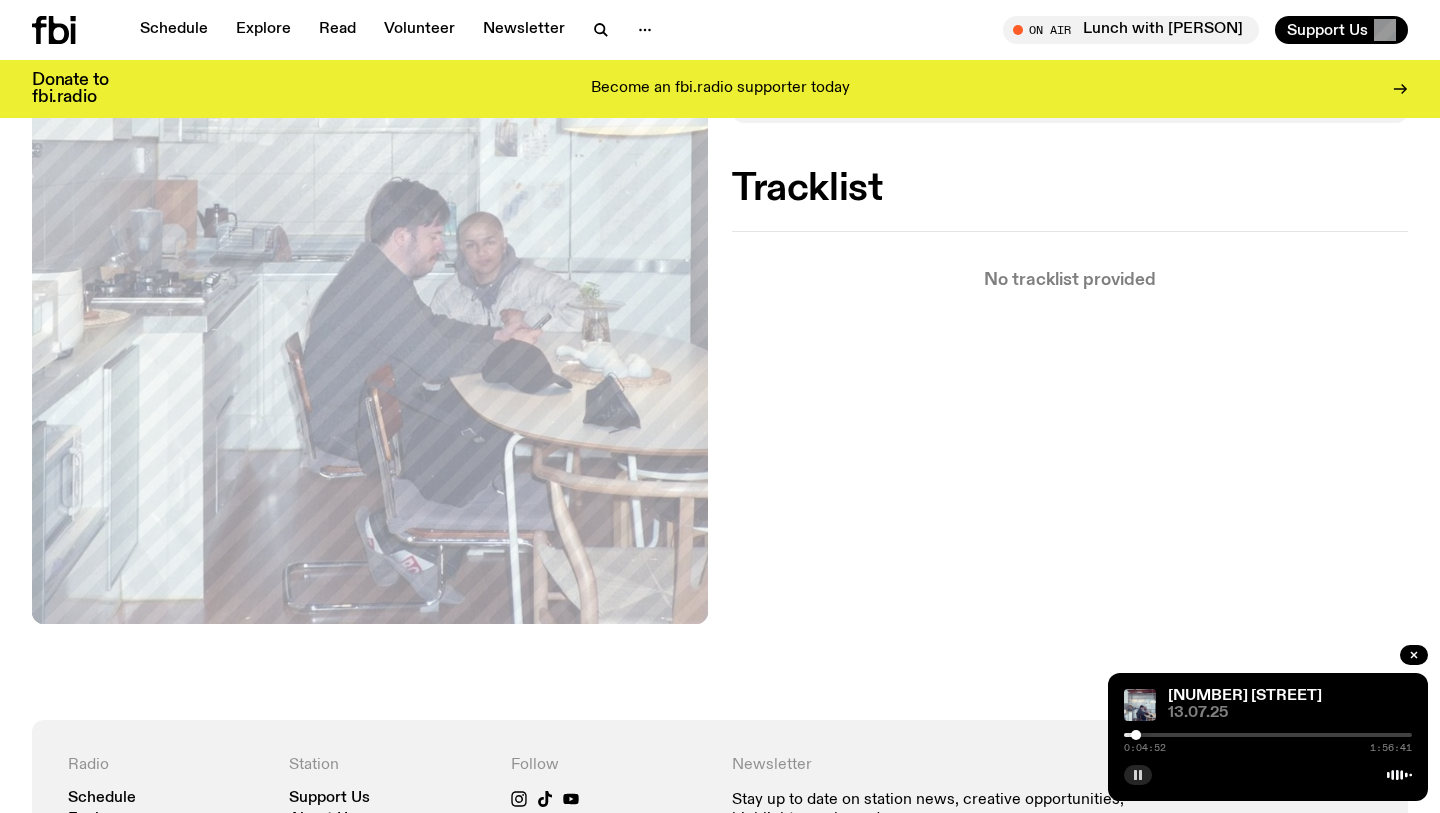 click on "[NUMBER] [STREET]" at bounding box center [1288, 696] 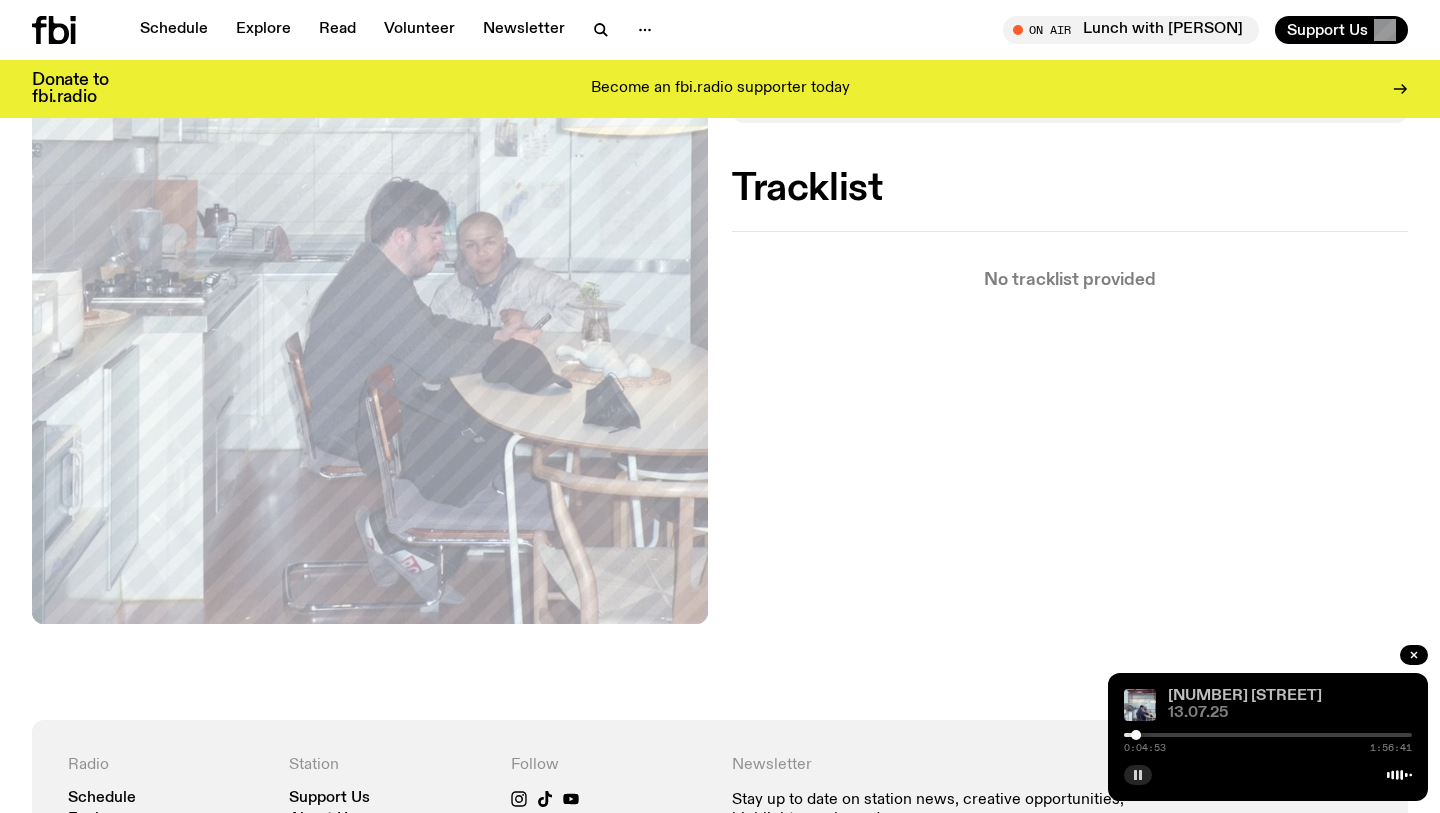 click on "[NUMBER] [STREET]" 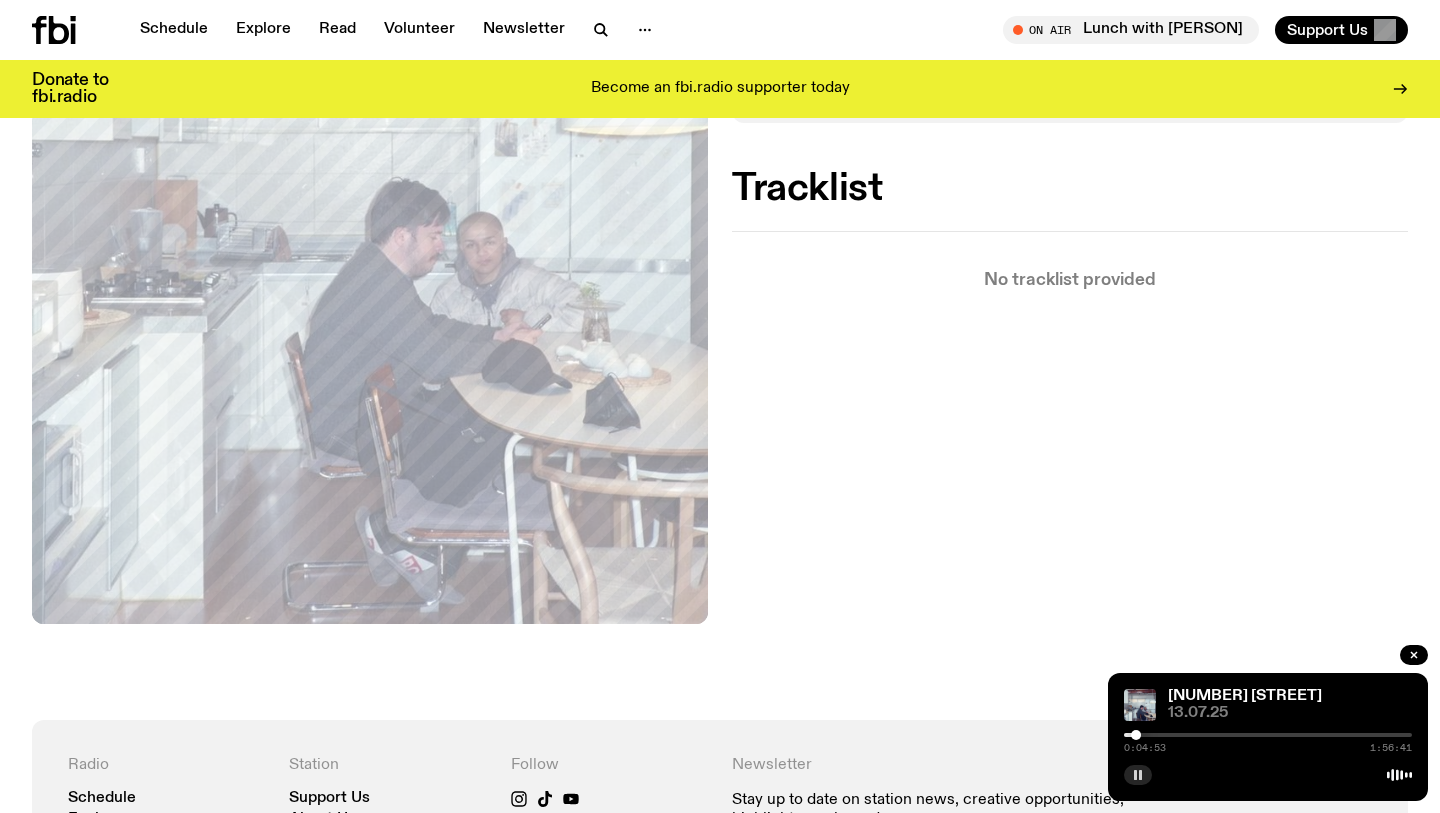 click on "[NUMBER] [STREET] [DATE] [TIME] [TIME]" at bounding box center [1268, 737] 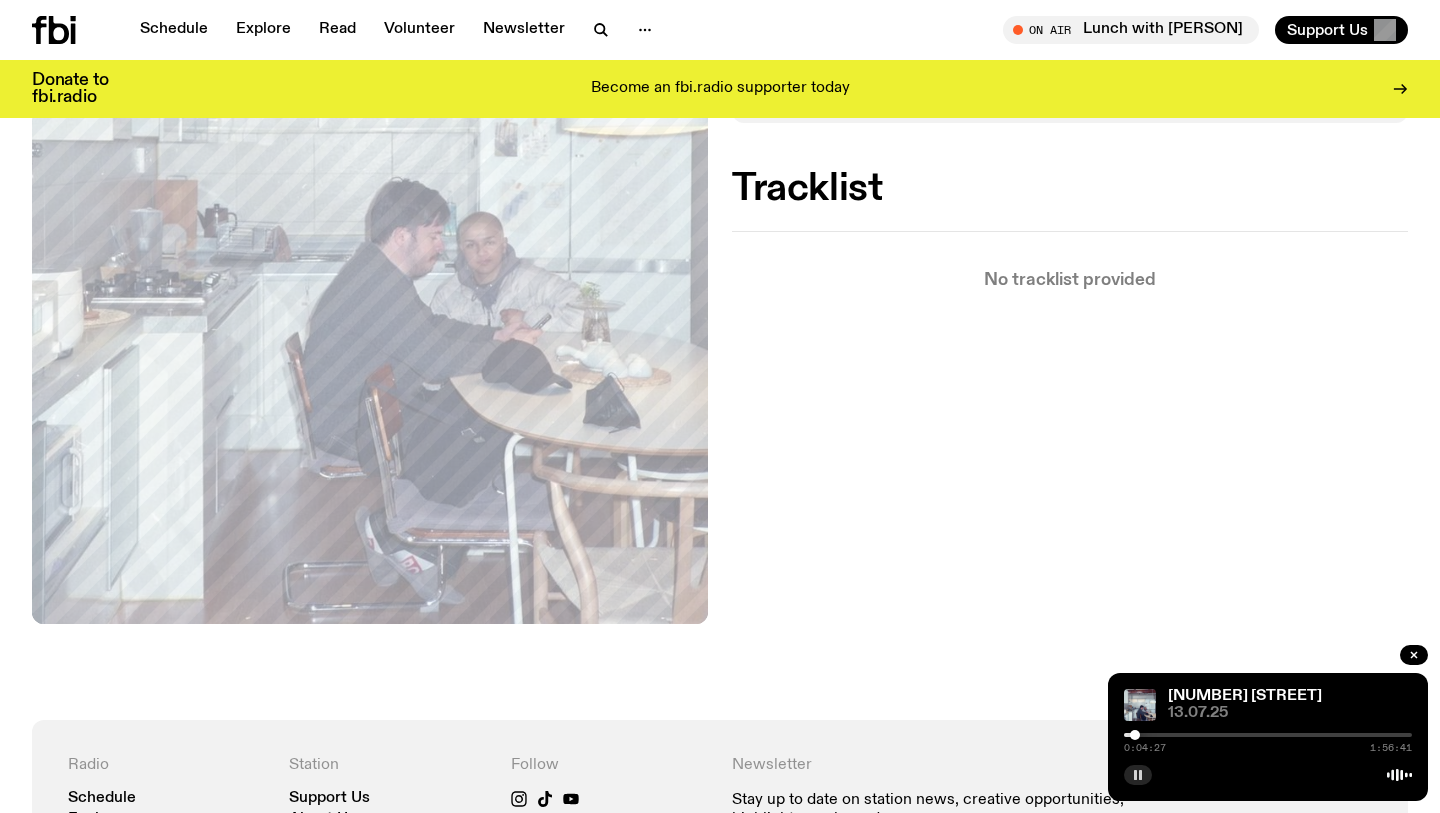 click at bounding box center (1135, 735) 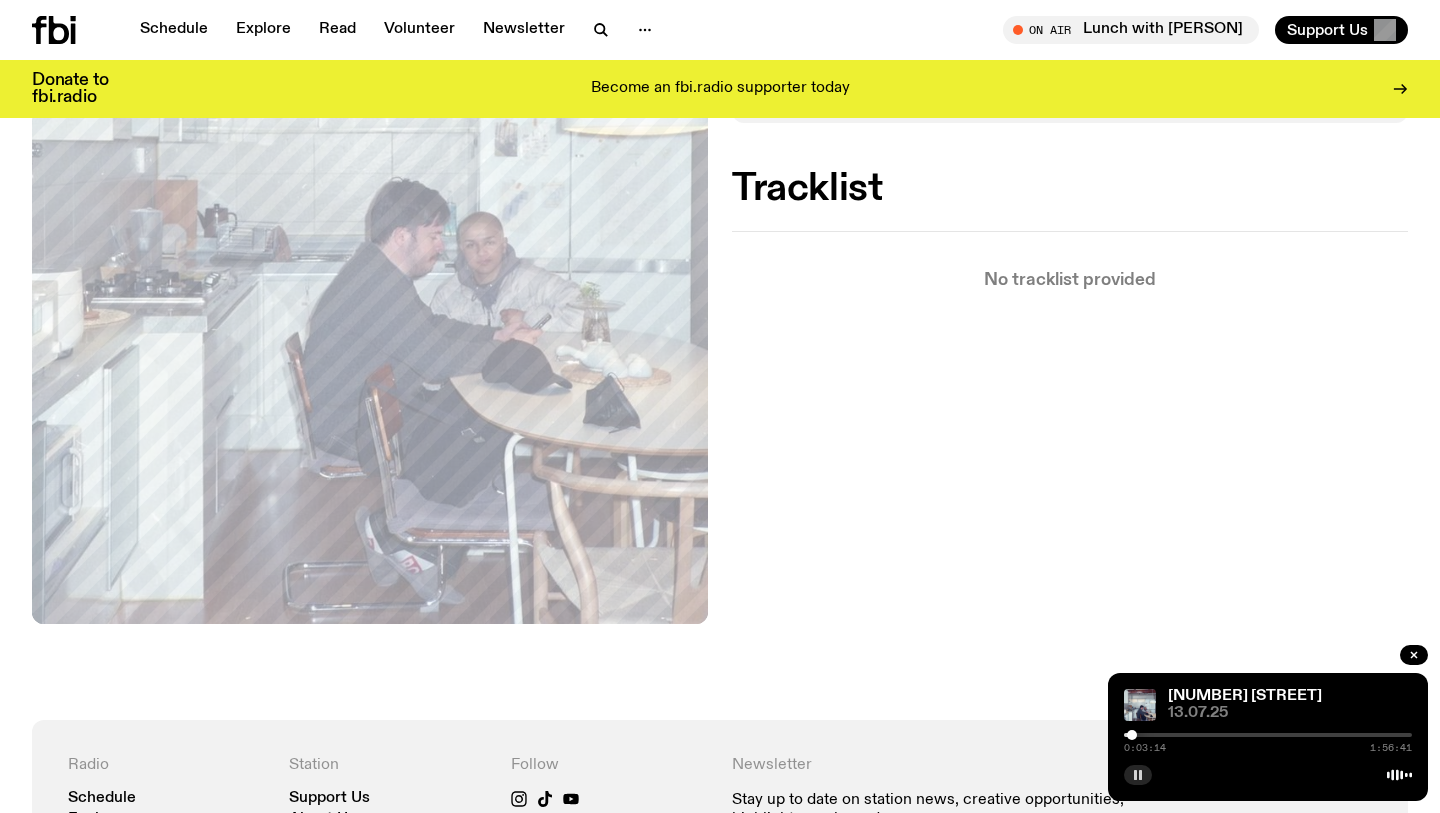 click at bounding box center [1132, 735] 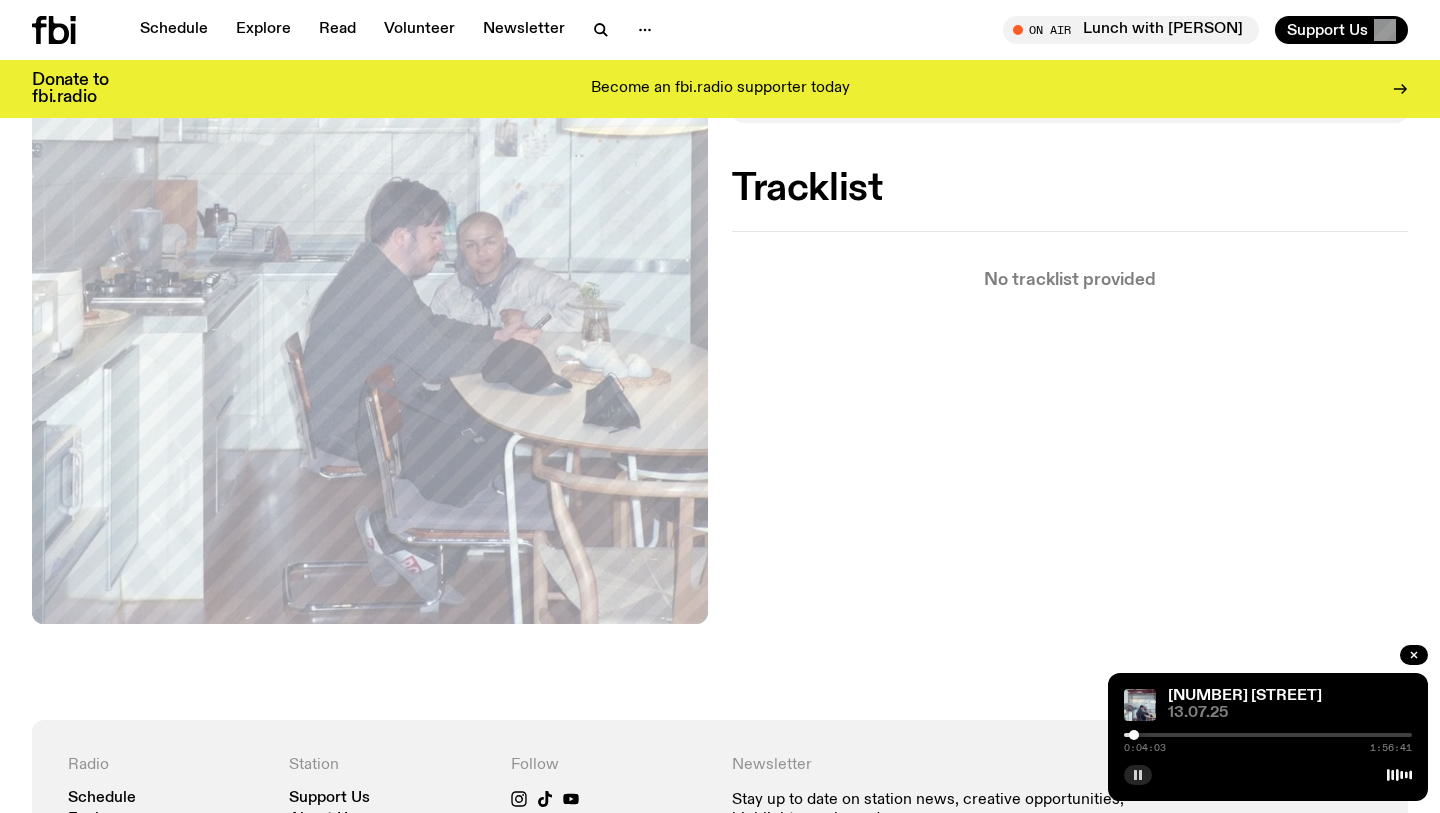 click at bounding box center (1134, 735) 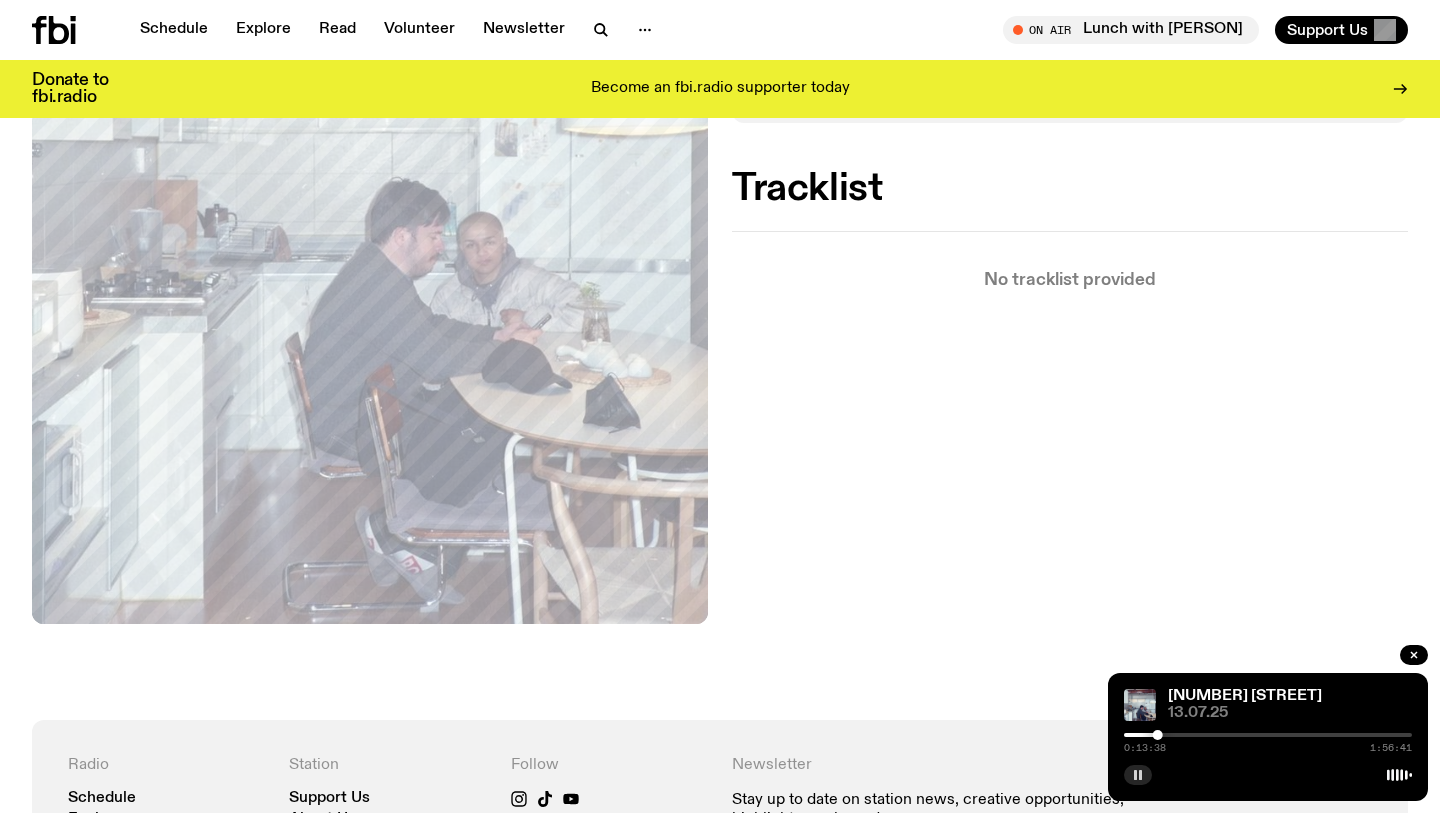 click on "[TIME] [TIME]" at bounding box center [1268, 741] 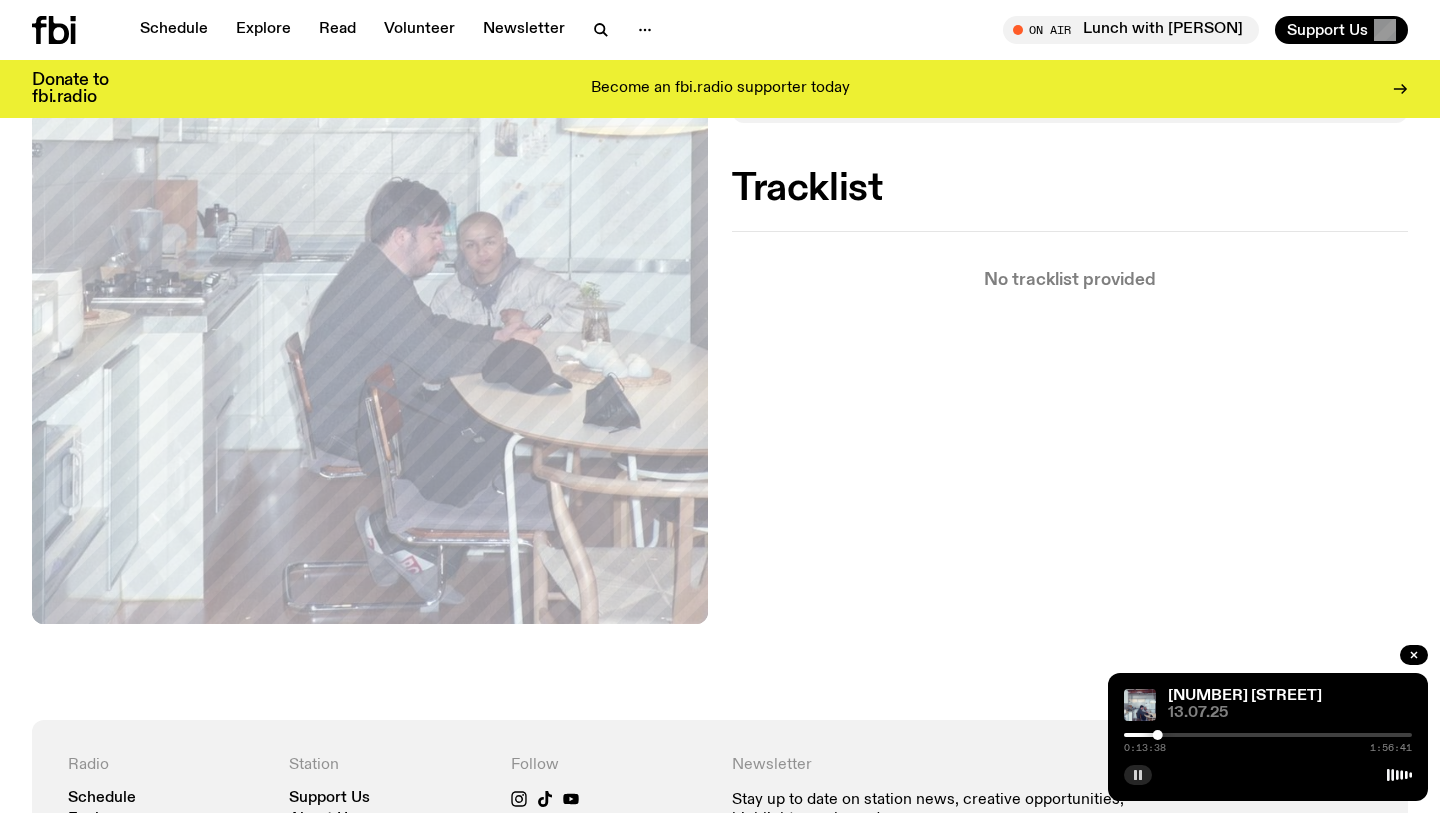 click at bounding box center [1268, 735] 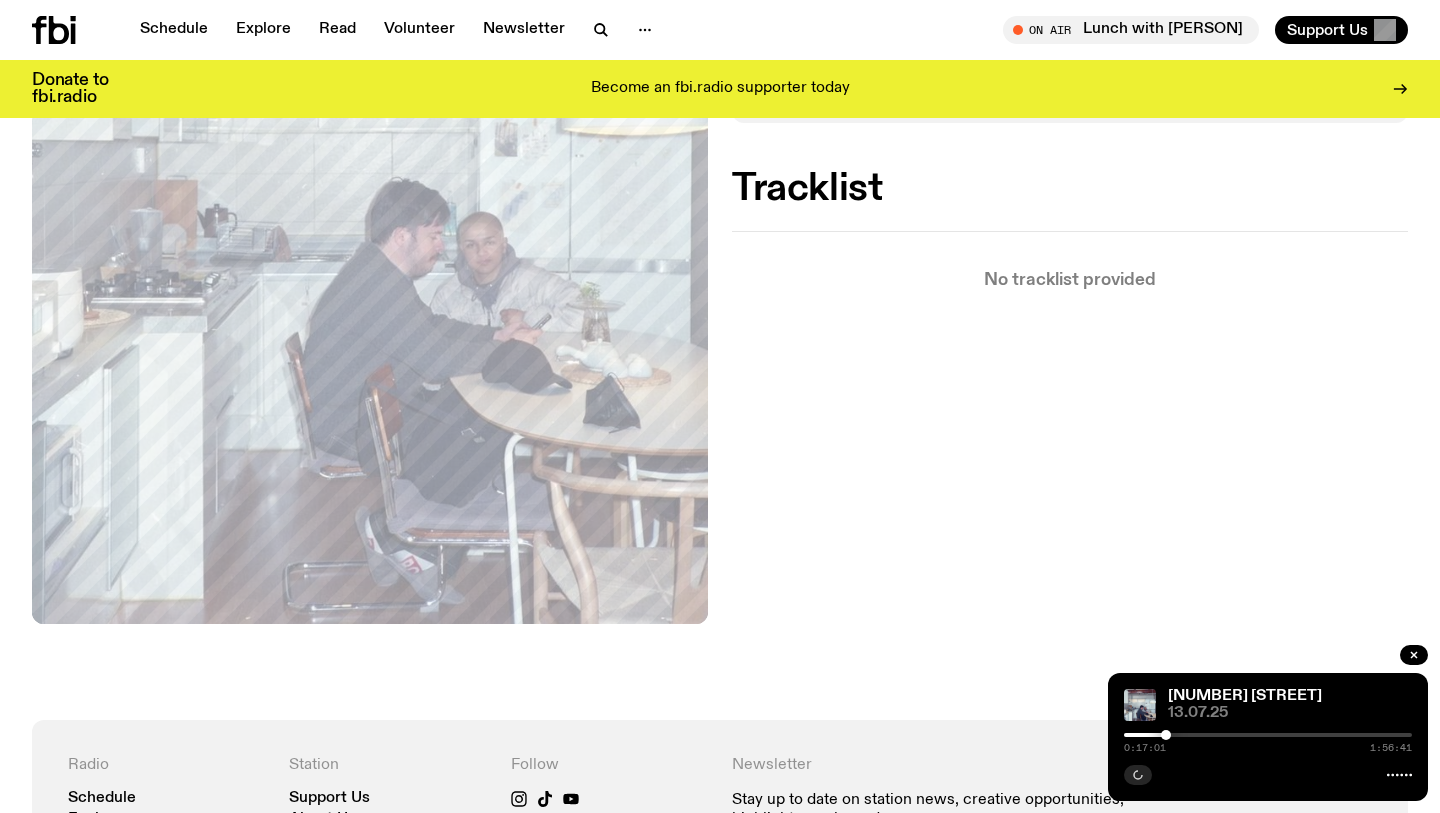 click at bounding box center [1268, 735] 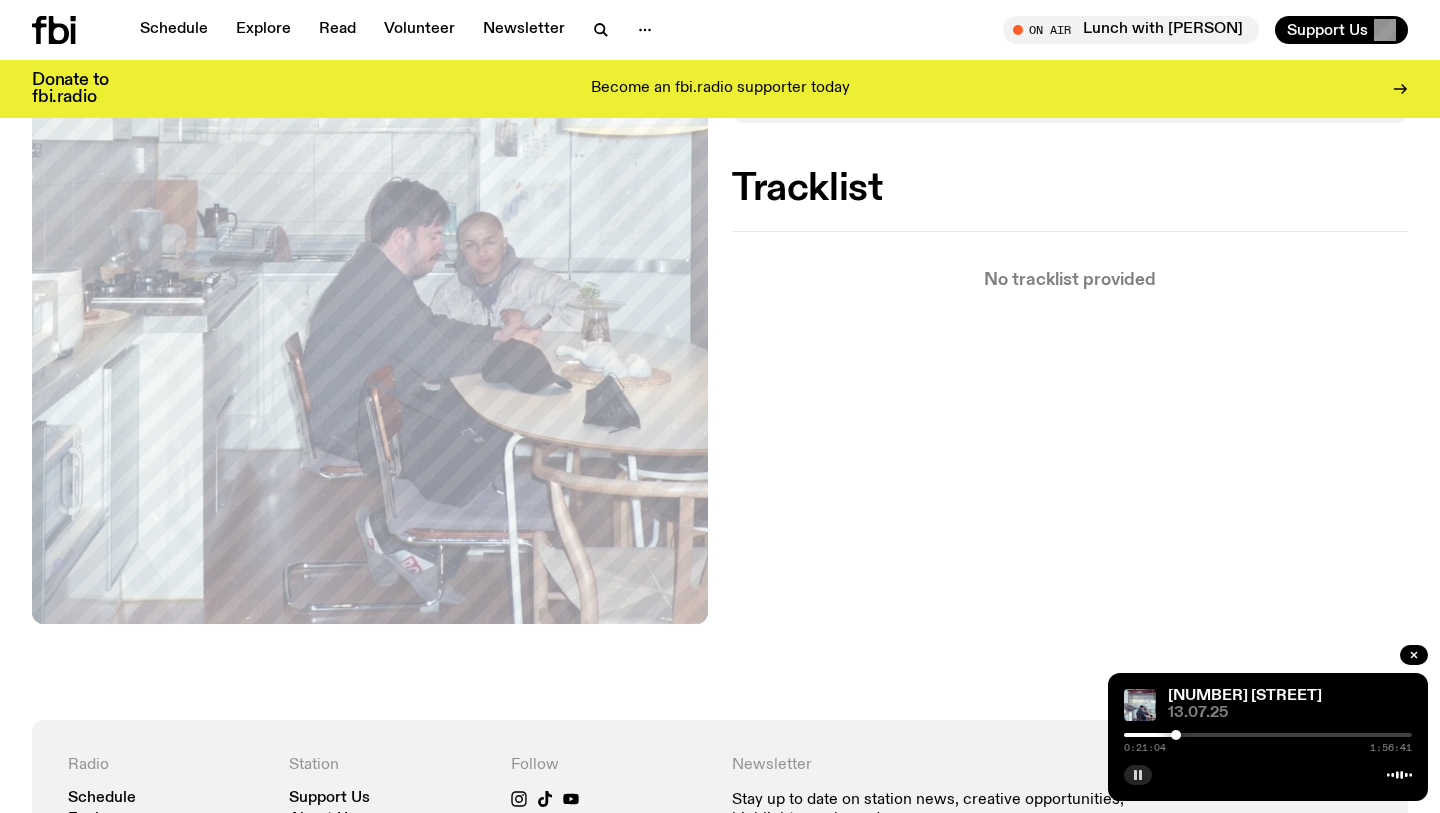 click at bounding box center [1176, 735] 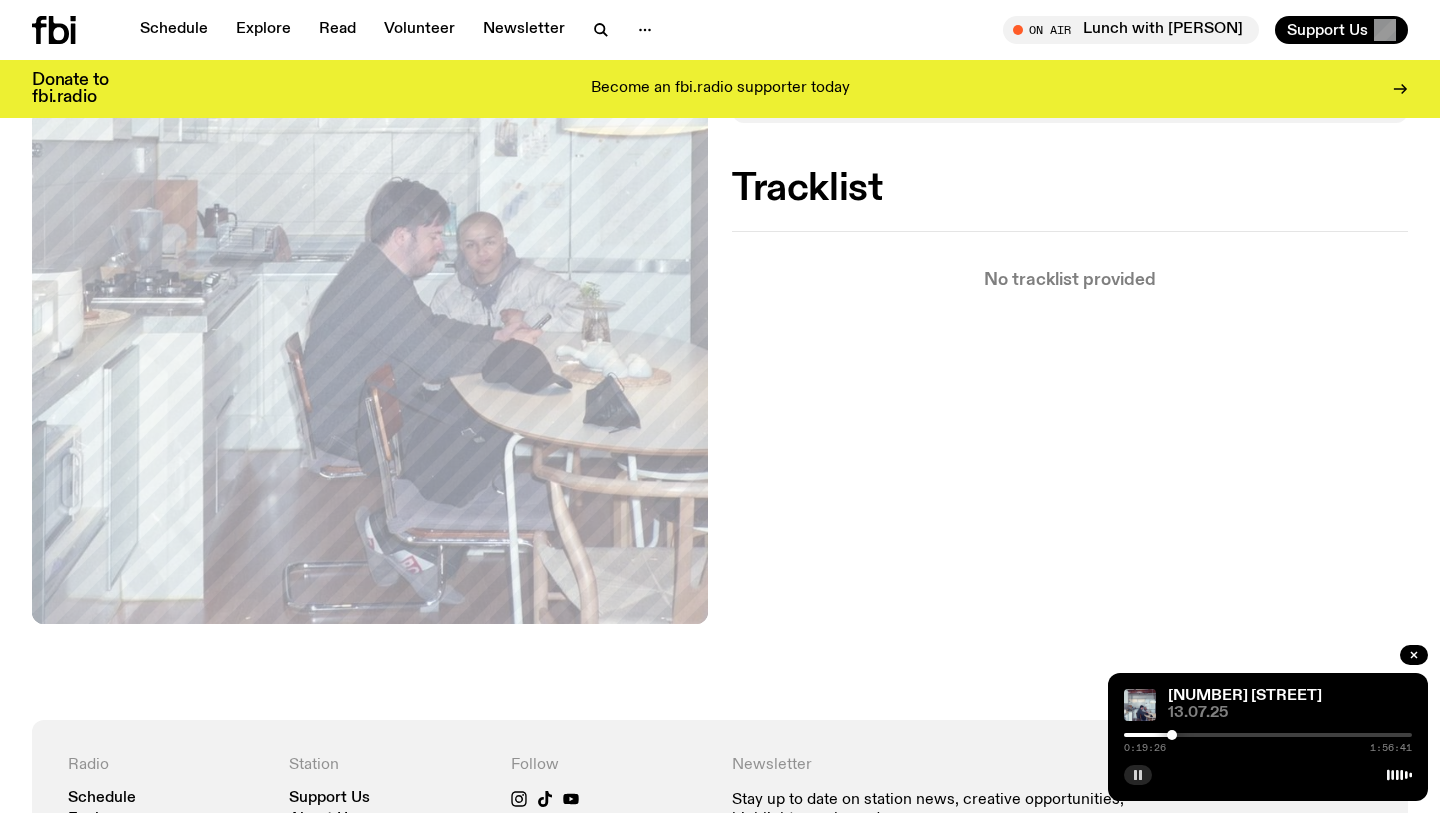 click at bounding box center (1172, 735) 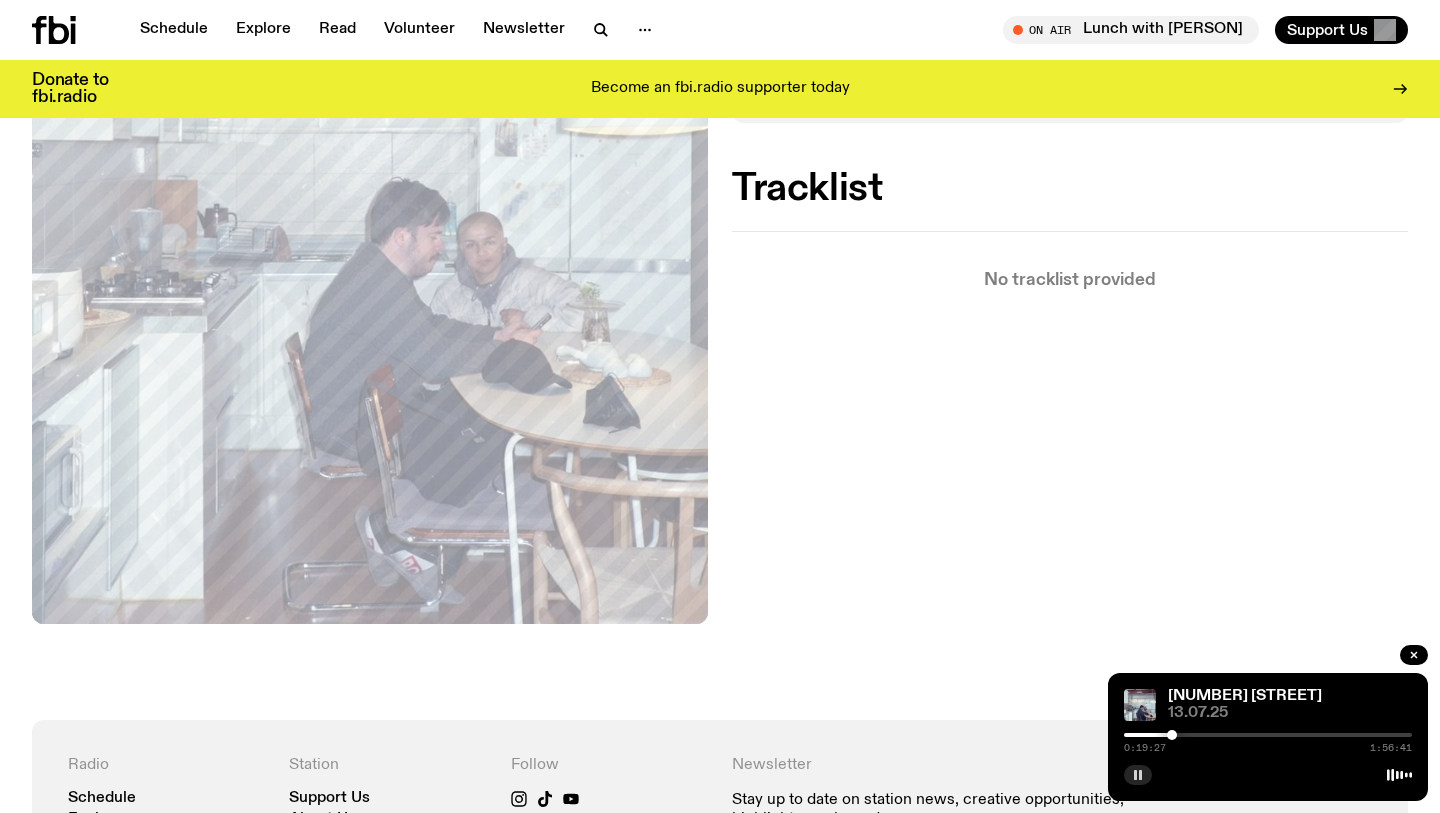 click at bounding box center [1268, 735] 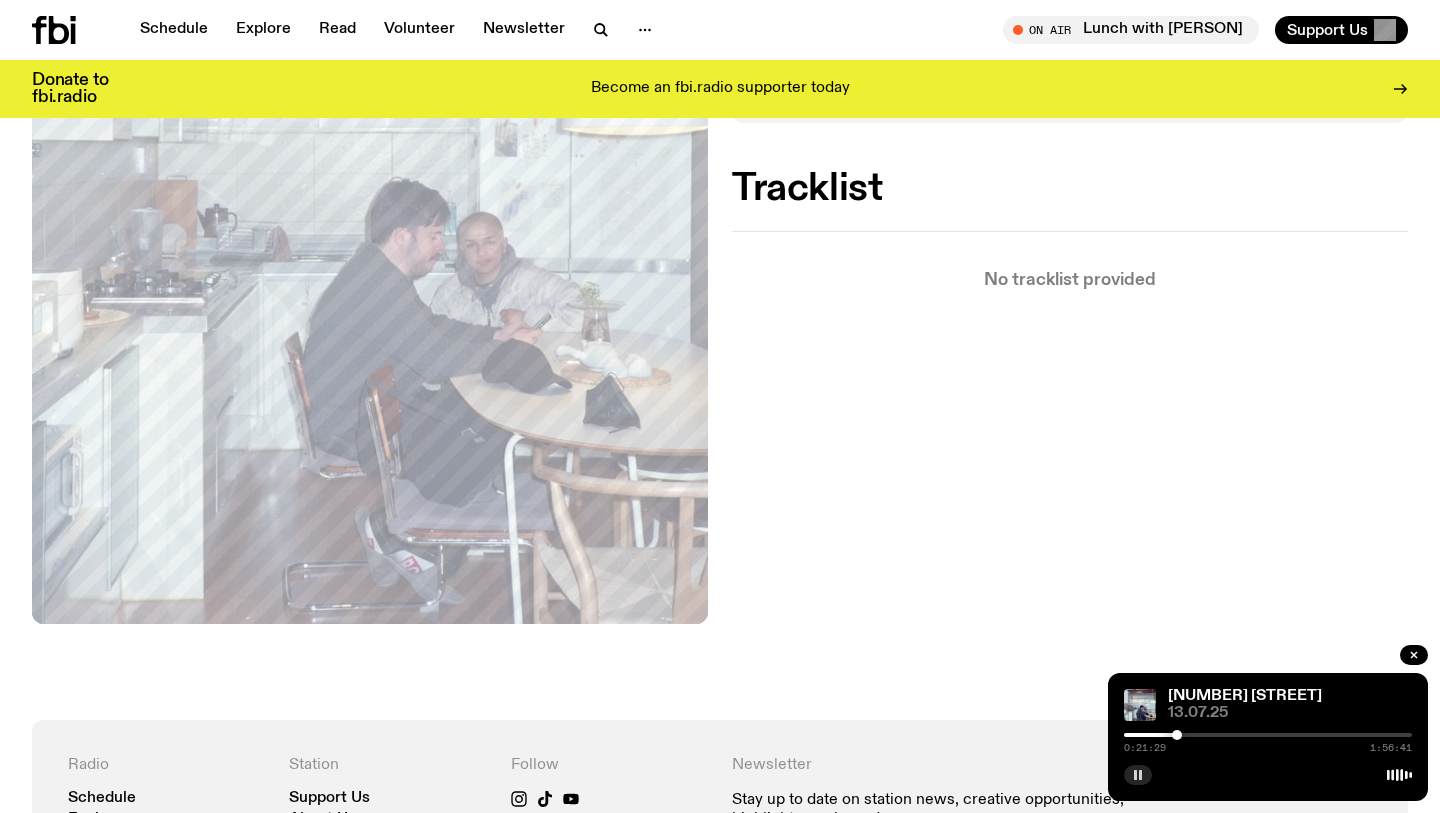 click at bounding box center (1177, 735) 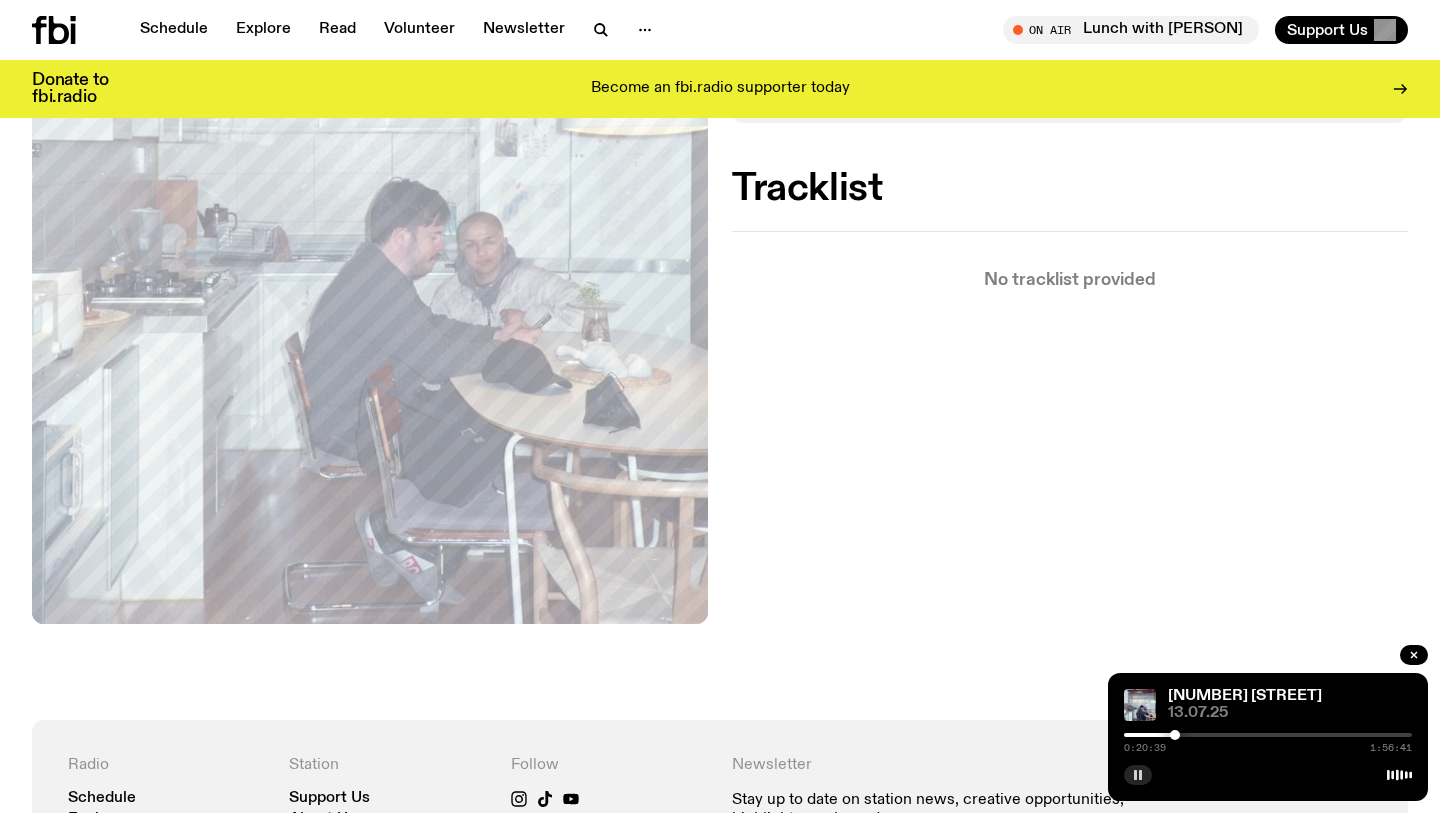 click at bounding box center (1175, 735) 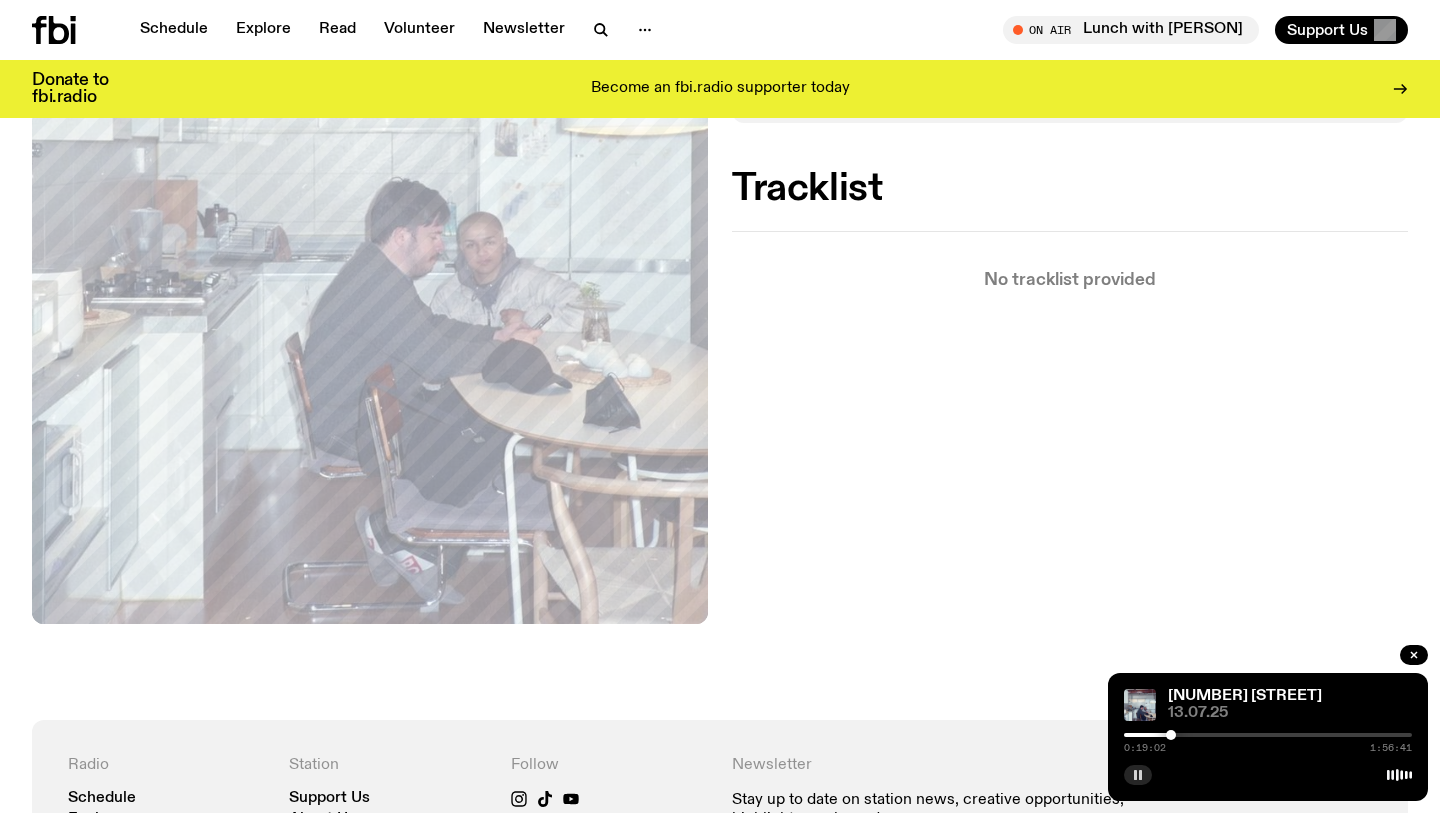 click at bounding box center (1171, 735) 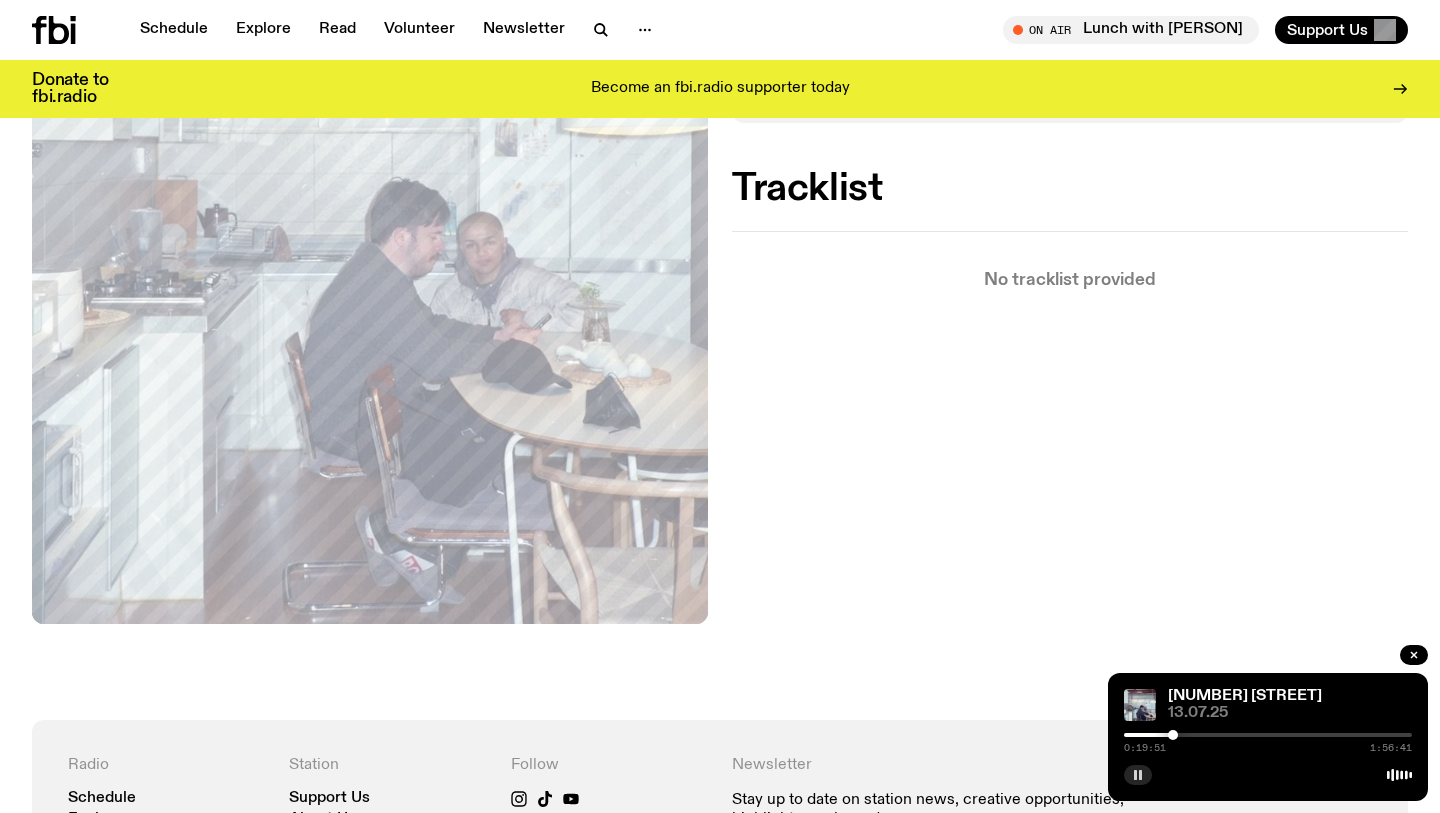 click at bounding box center [1173, 735] 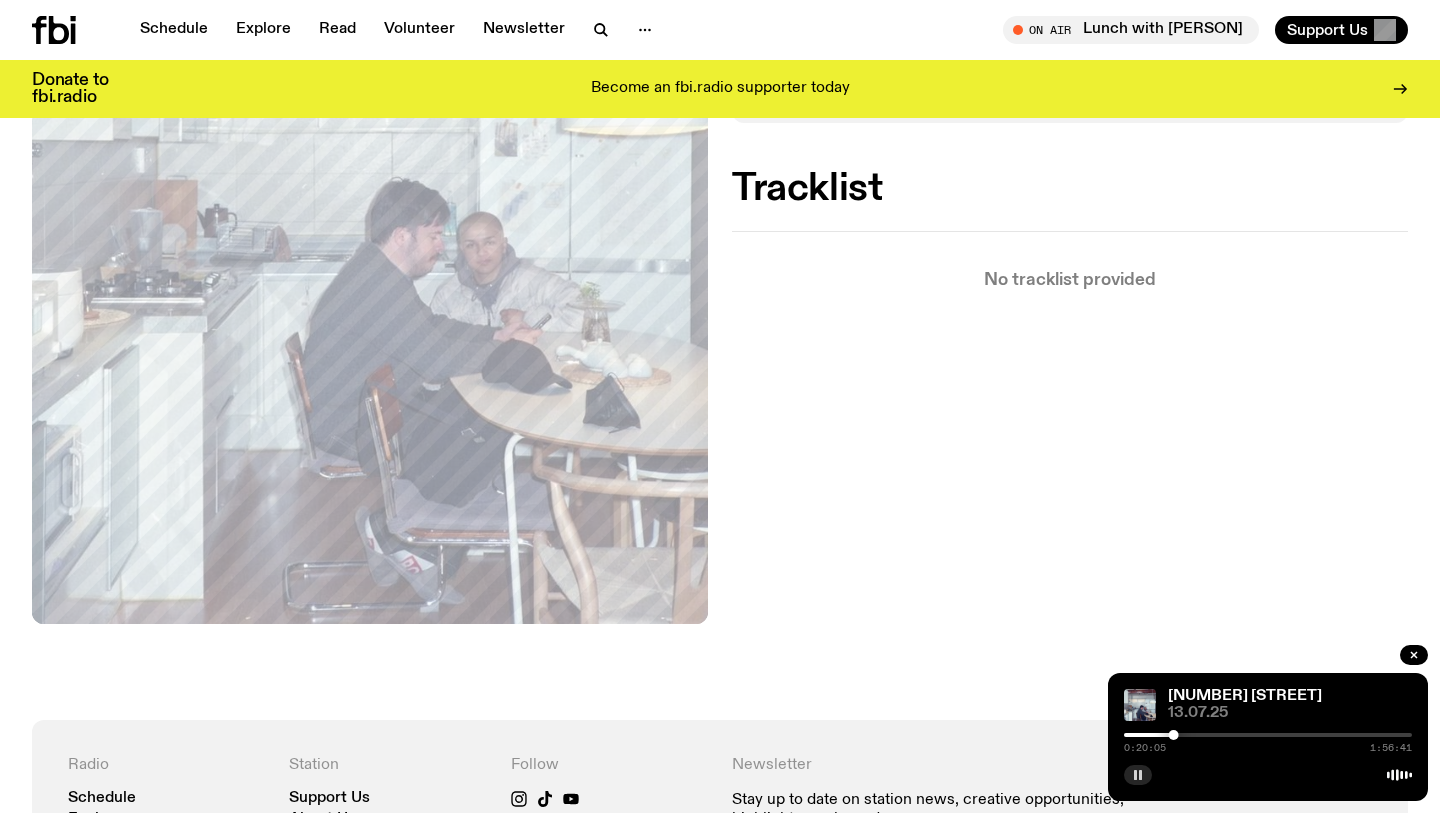 click at bounding box center (1174, 735) 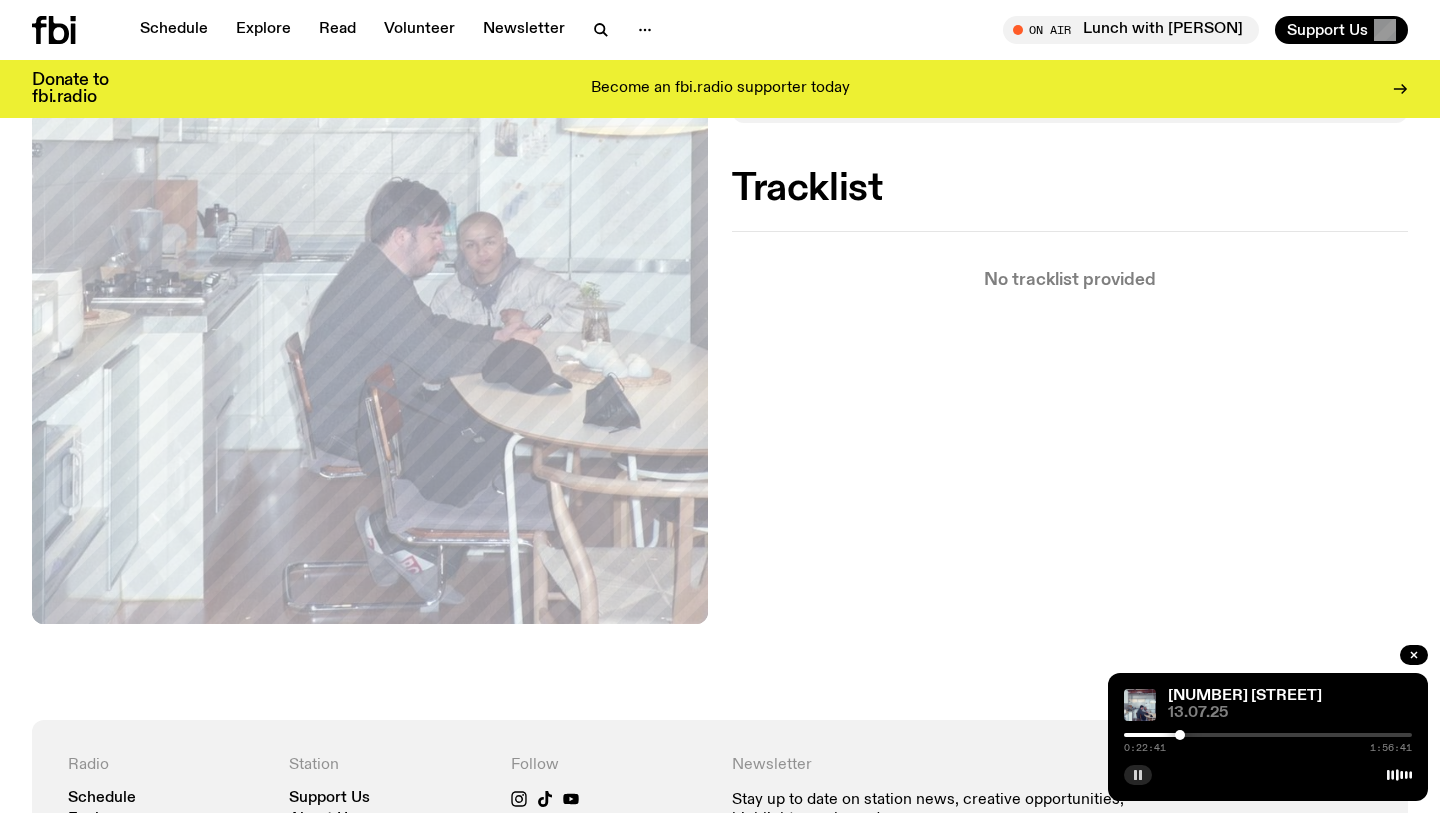 click at bounding box center (1180, 735) 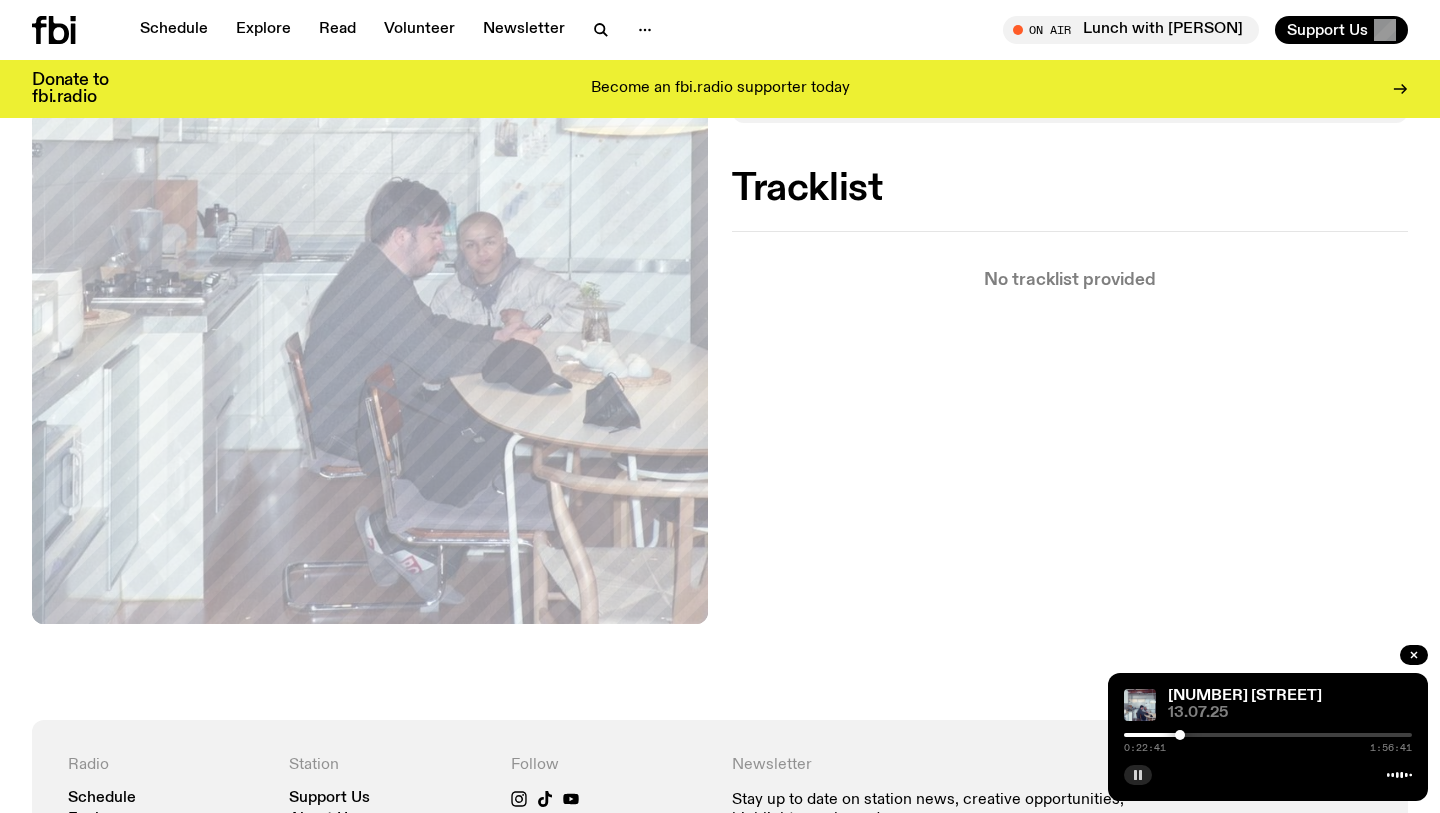 click at bounding box center [1180, 735] 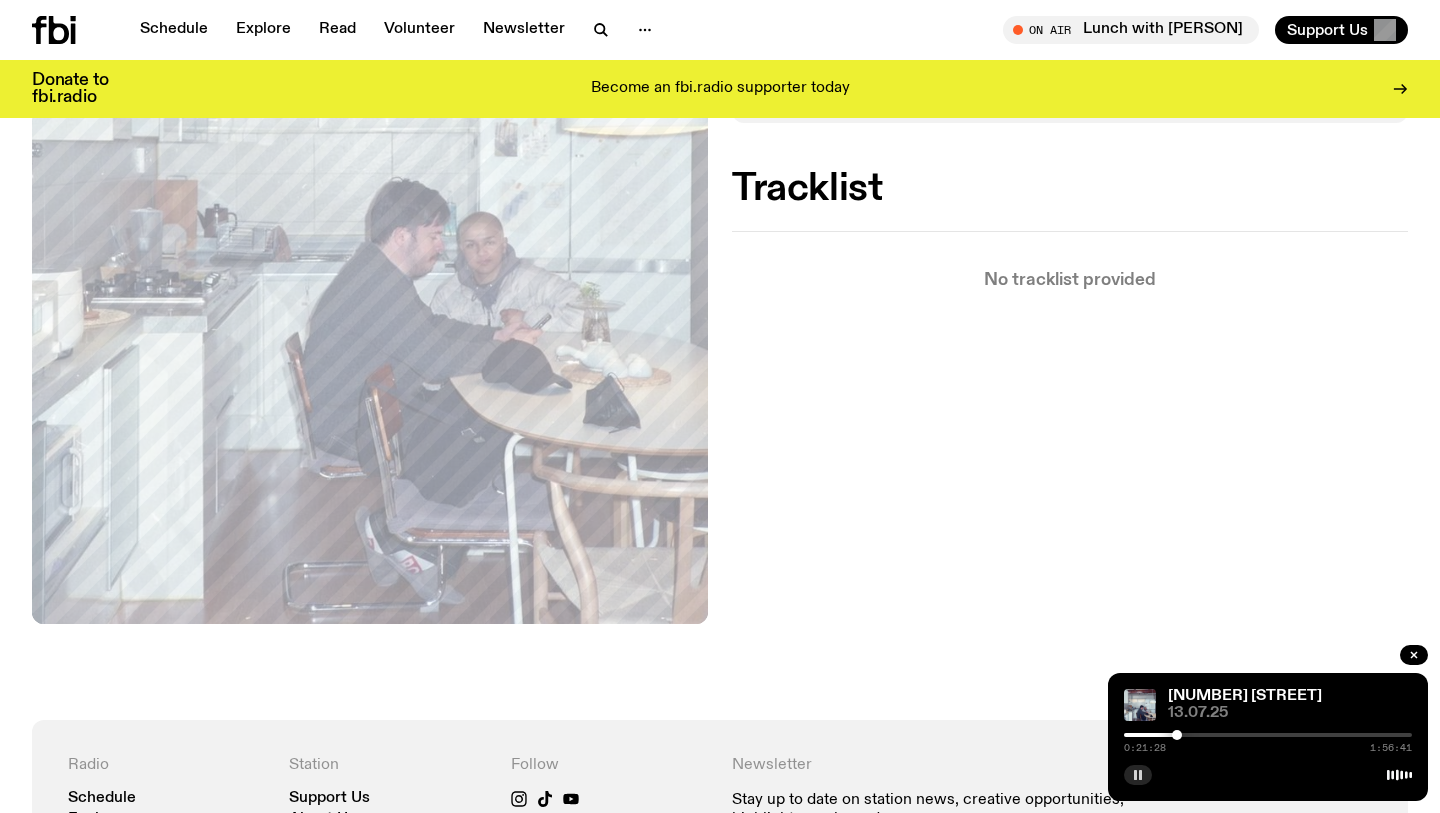 click at bounding box center (1177, 735) 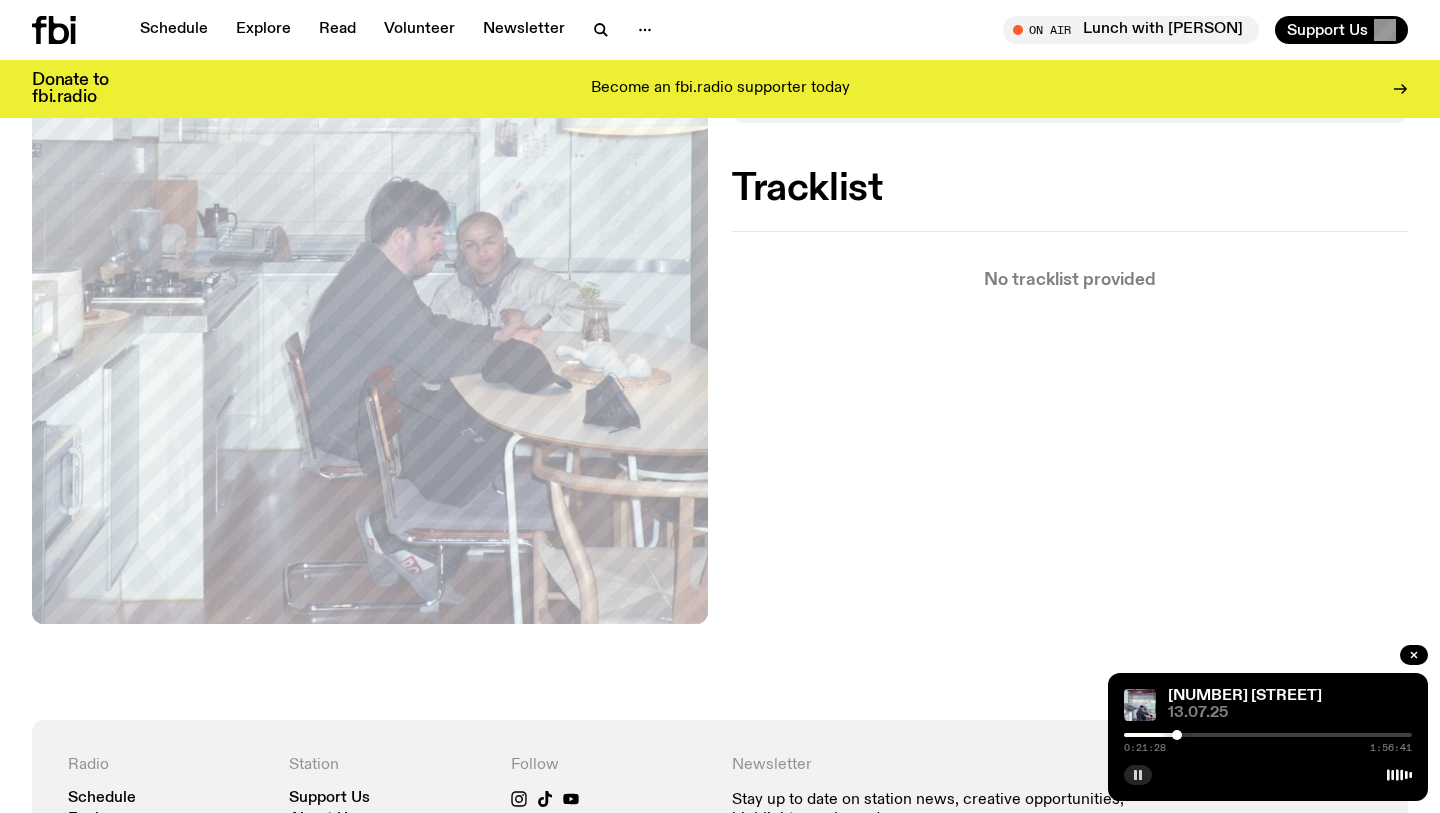 click at bounding box center [1177, 735] 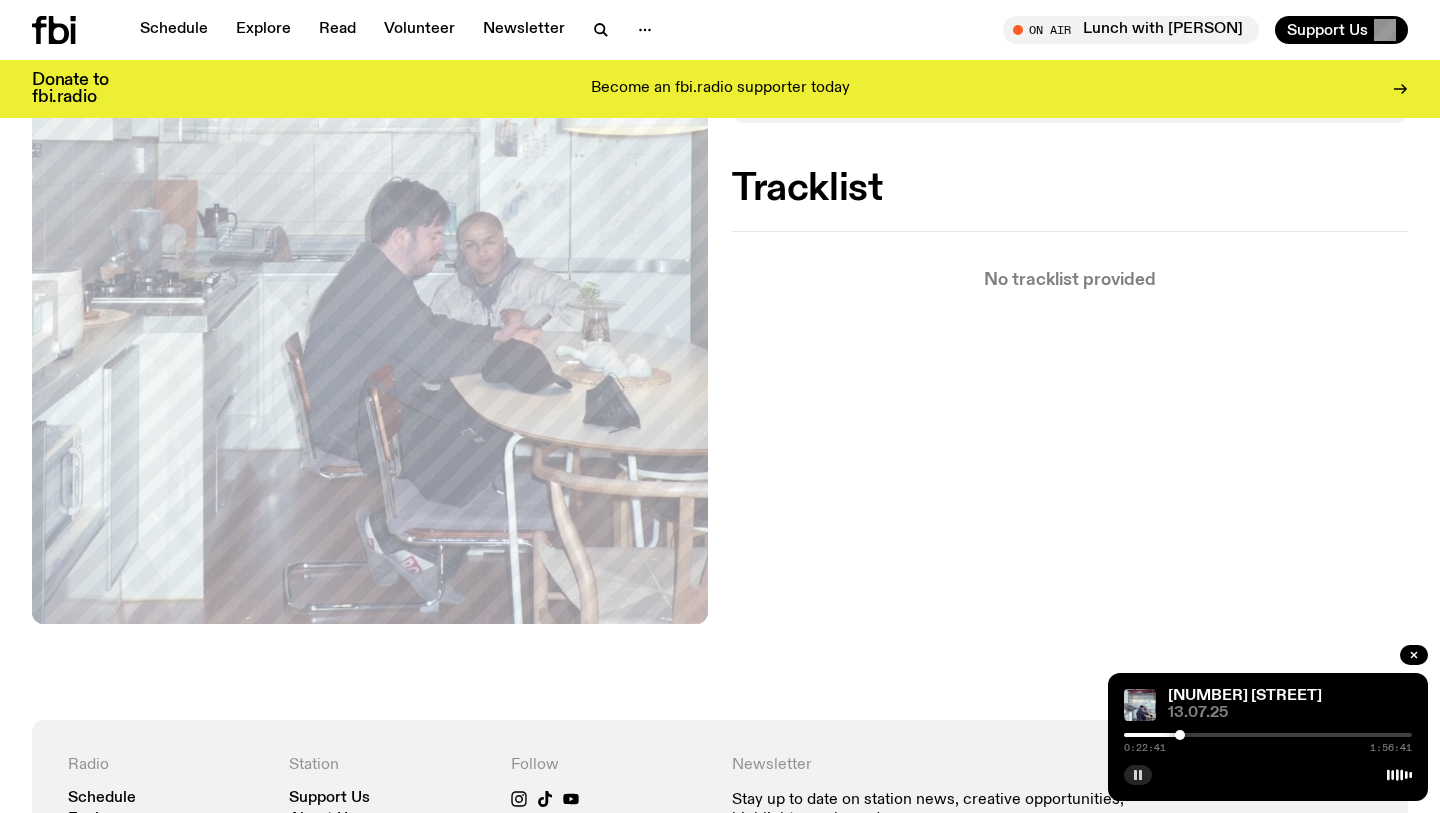 click at bounding box center [1180, 735] 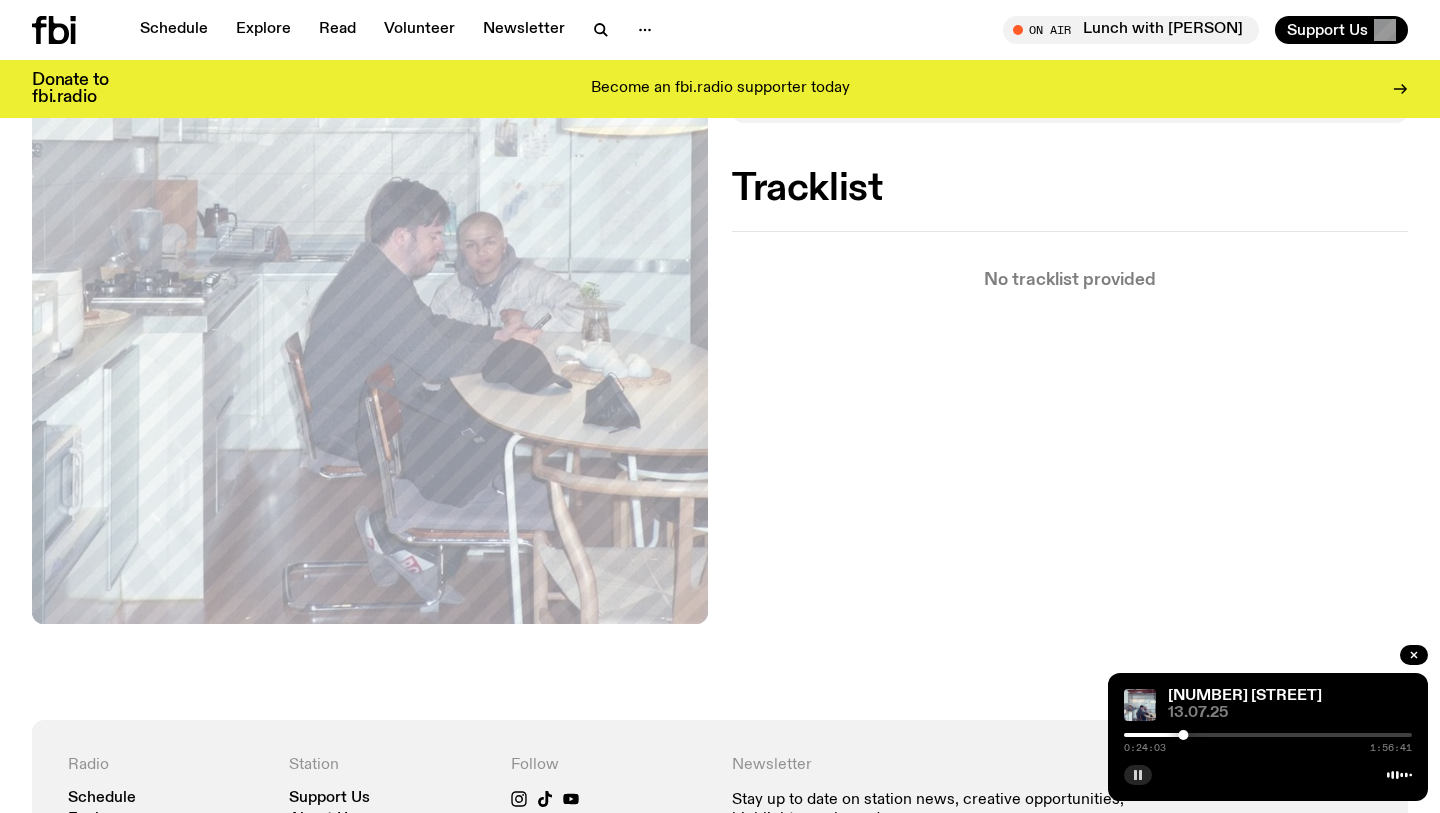 click at bounding box center (1268, 735) 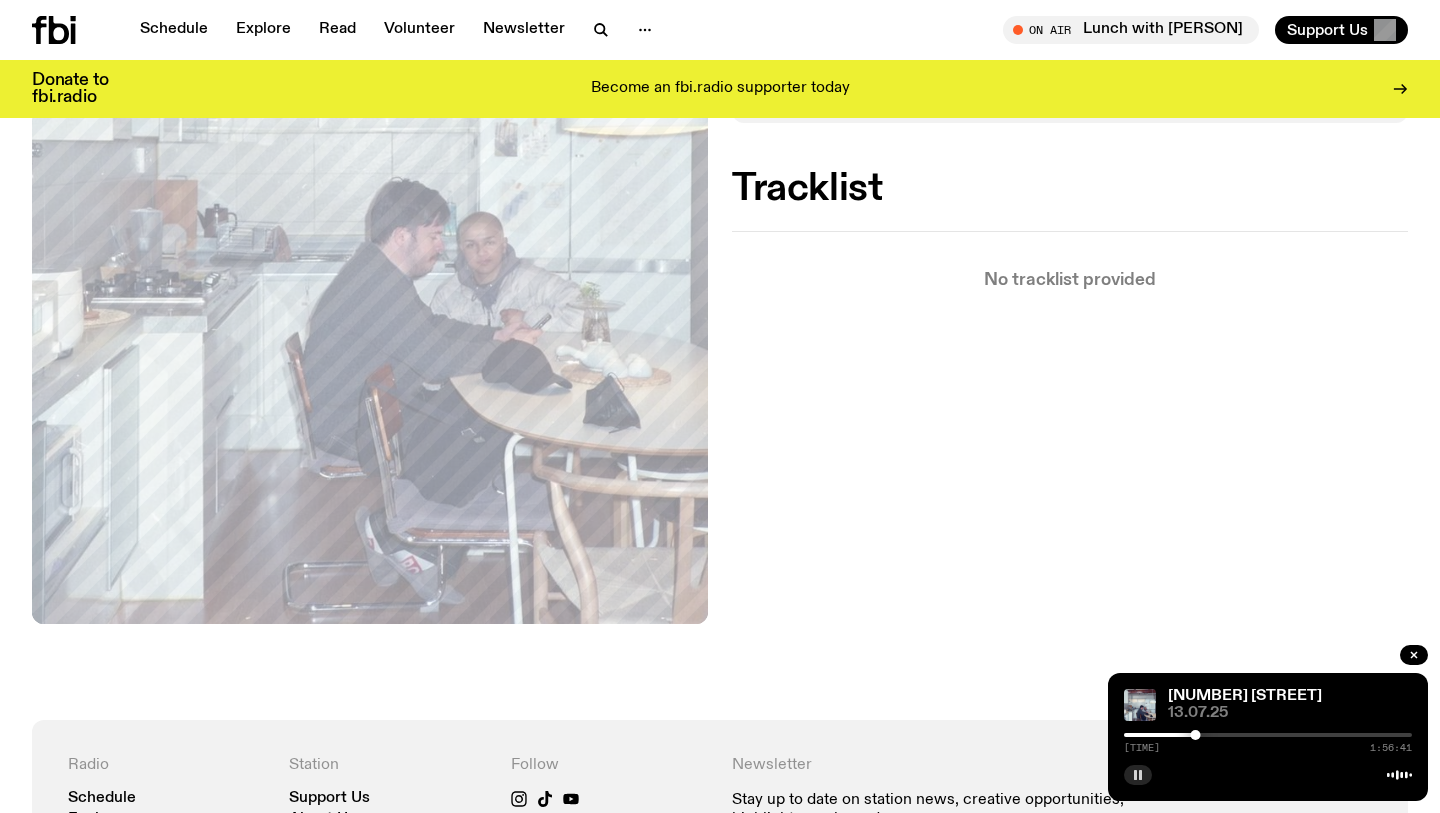 click at bounding box center [1195, 735] 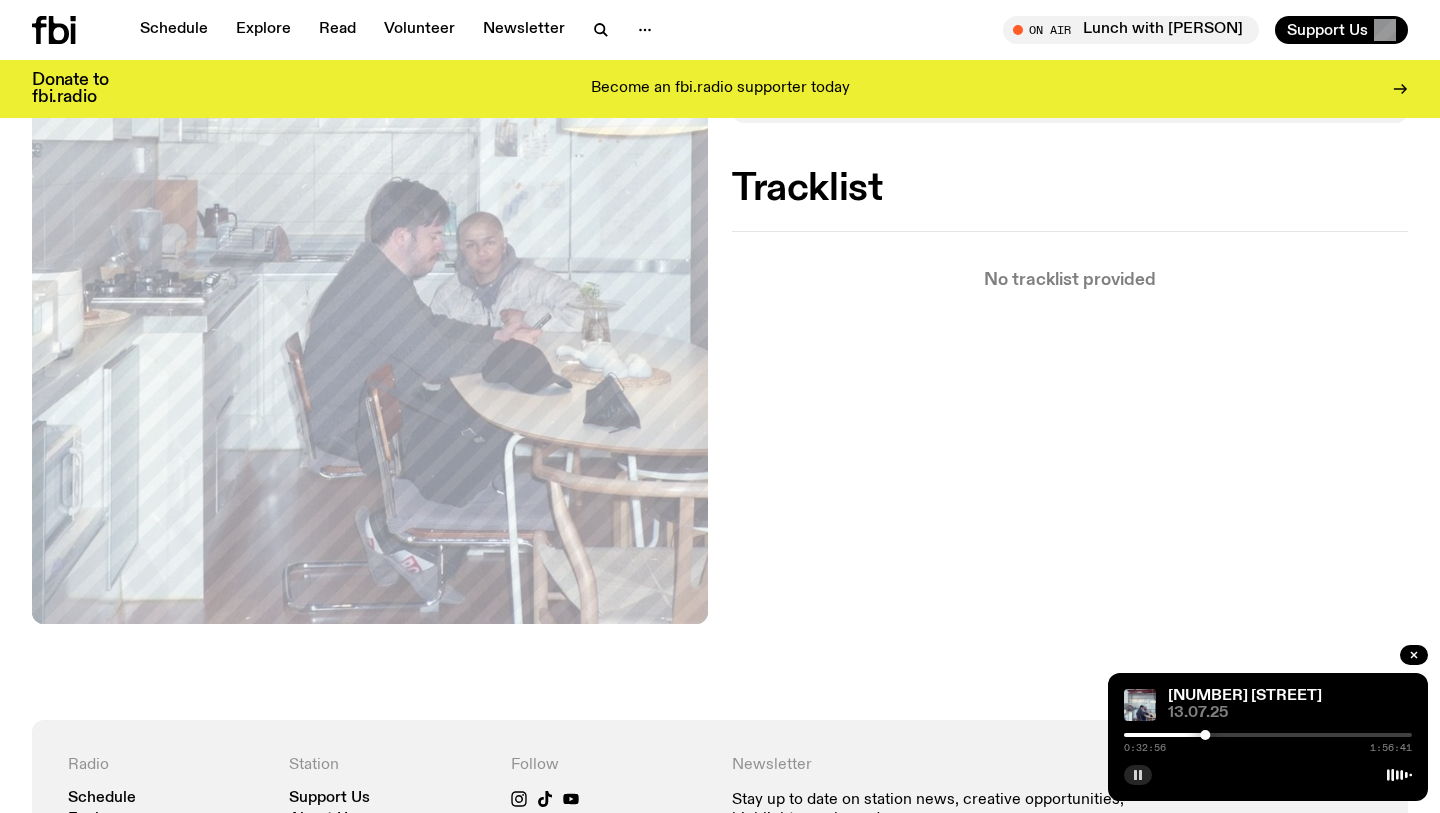 click at bounding box center (1205, 735) 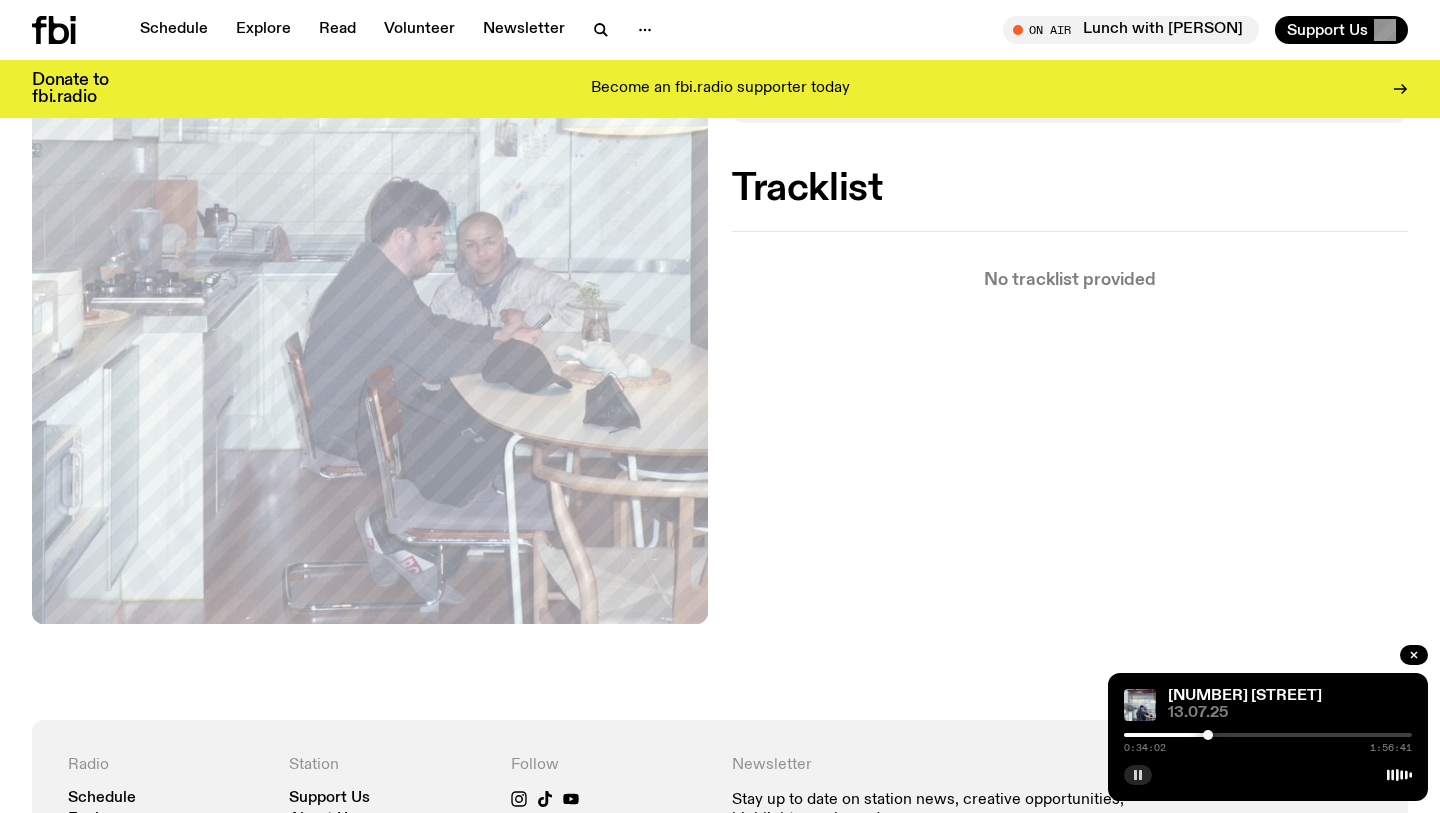 click at bounding box center [1268, 735] 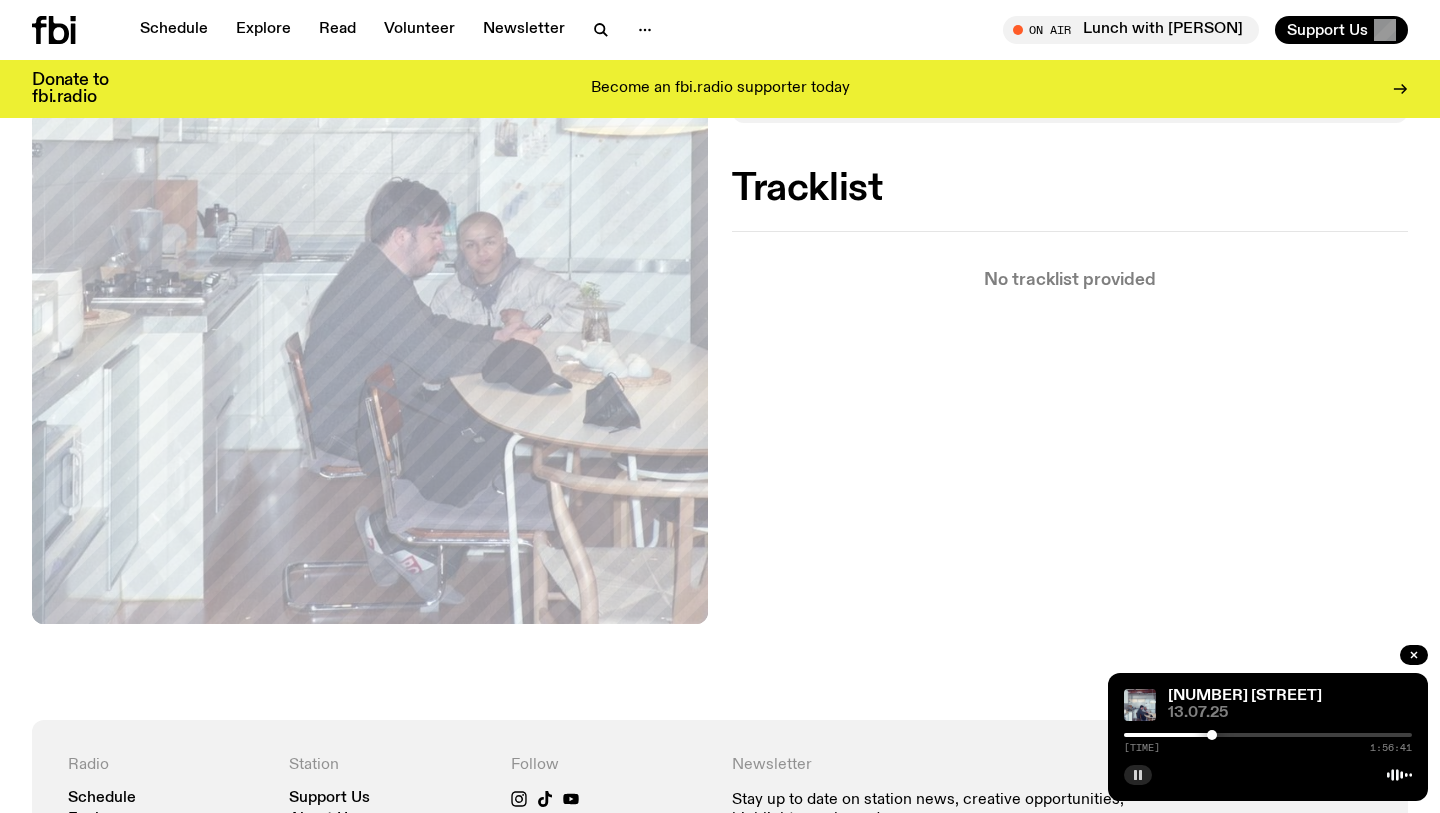 click at bounding box center [1212, 735] 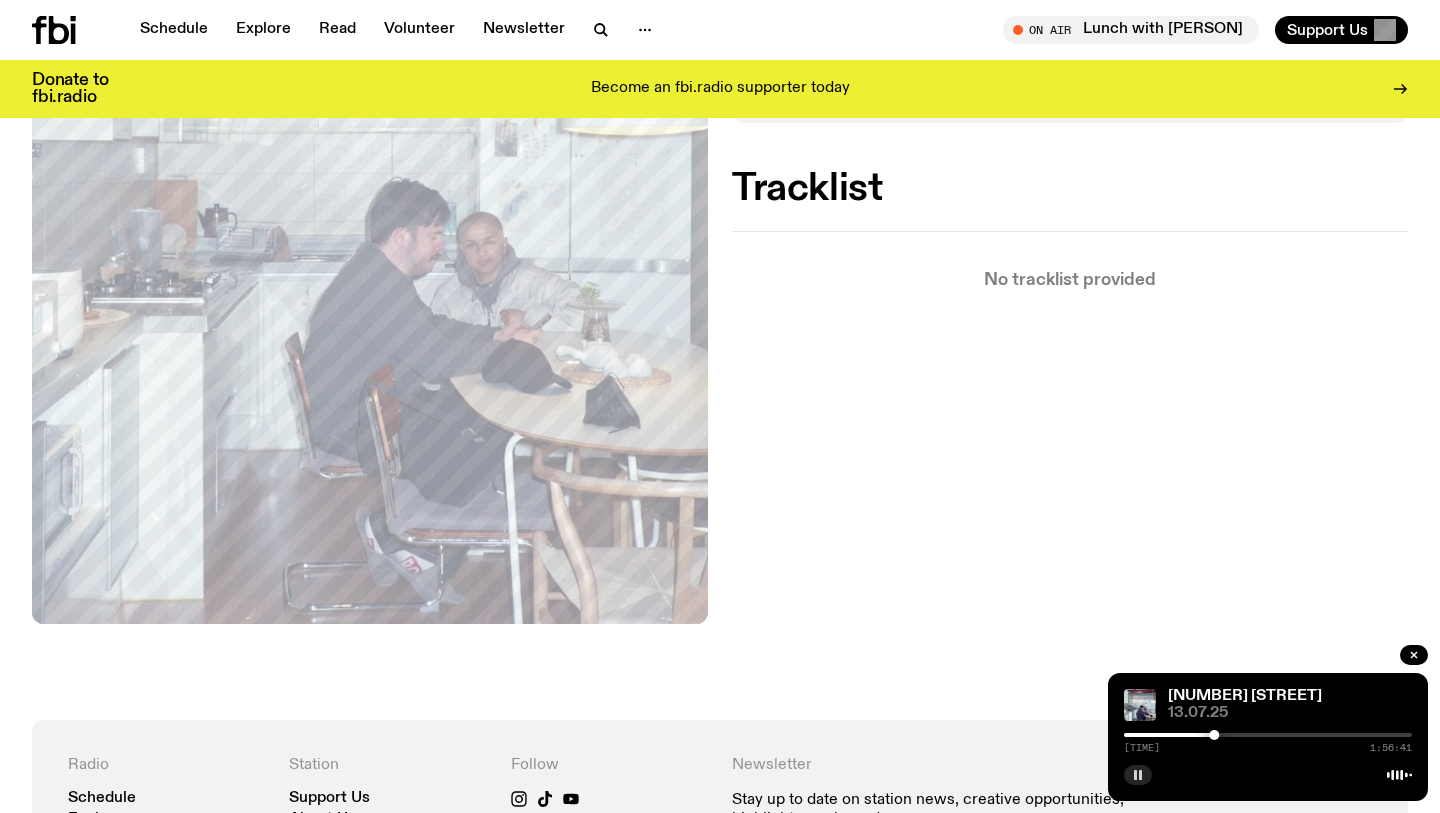 click at bounding box center (1268, 735) 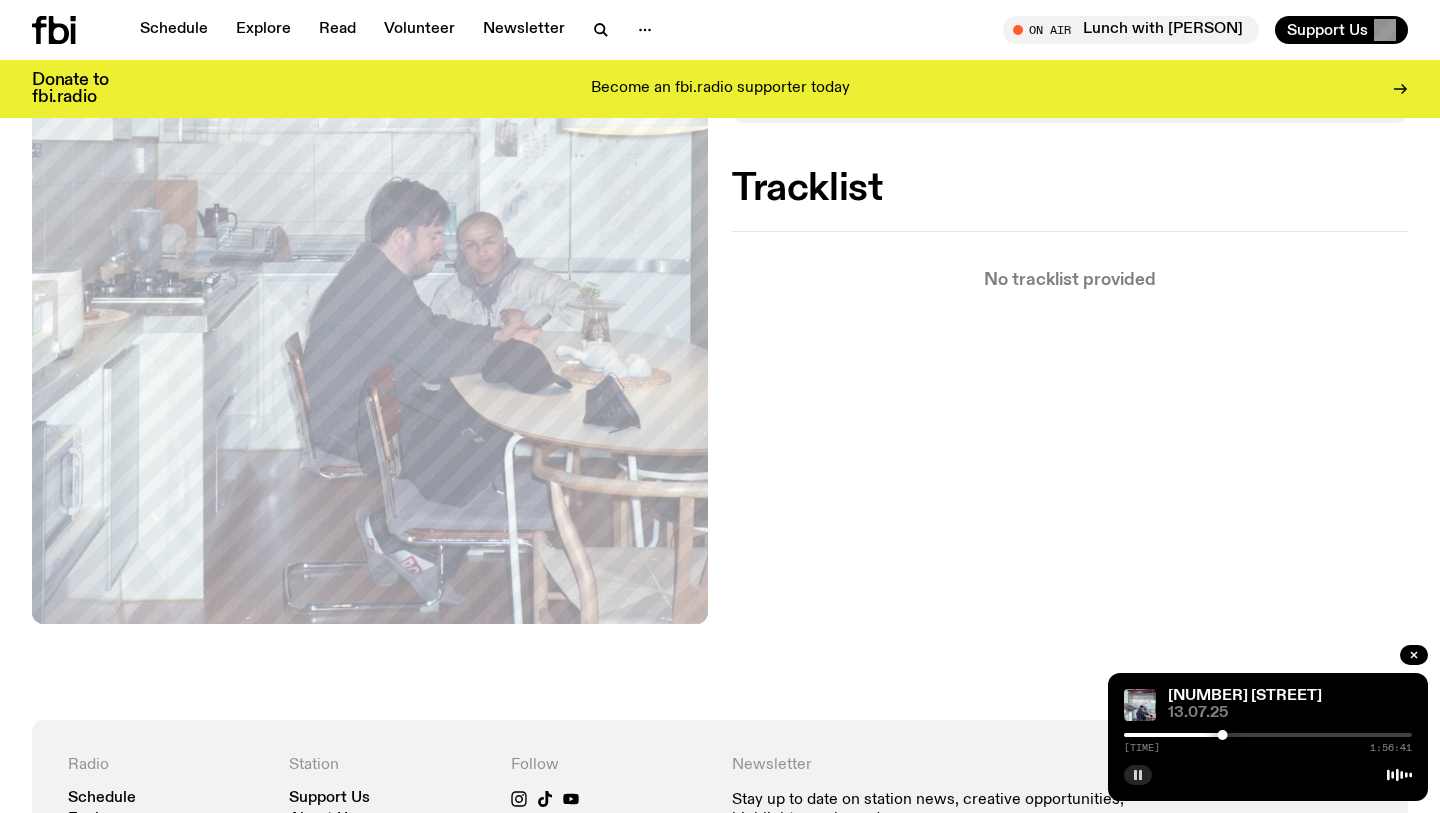 click at bounding box center (1268, 735) 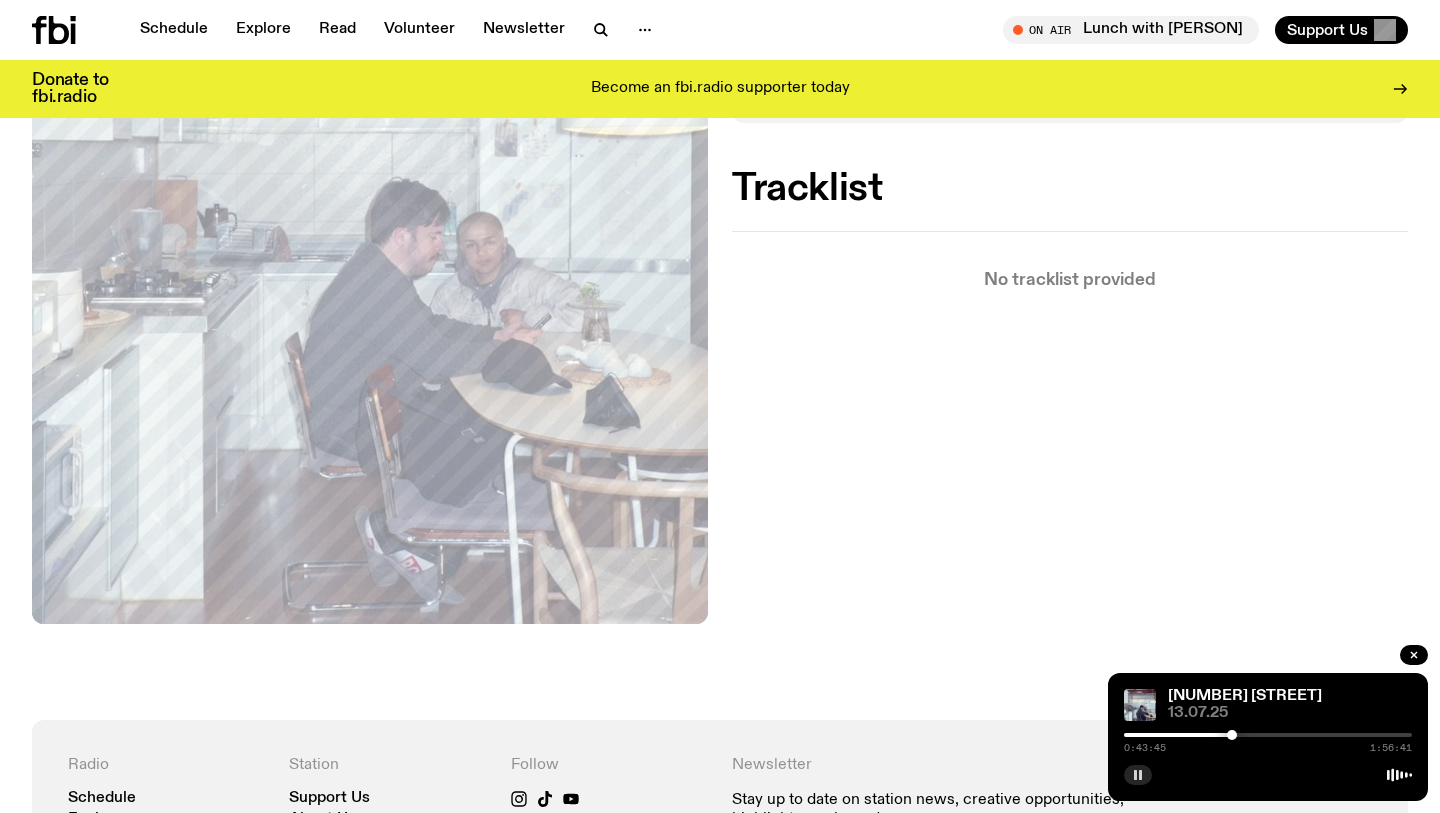click at bounding box center (1232, 735) 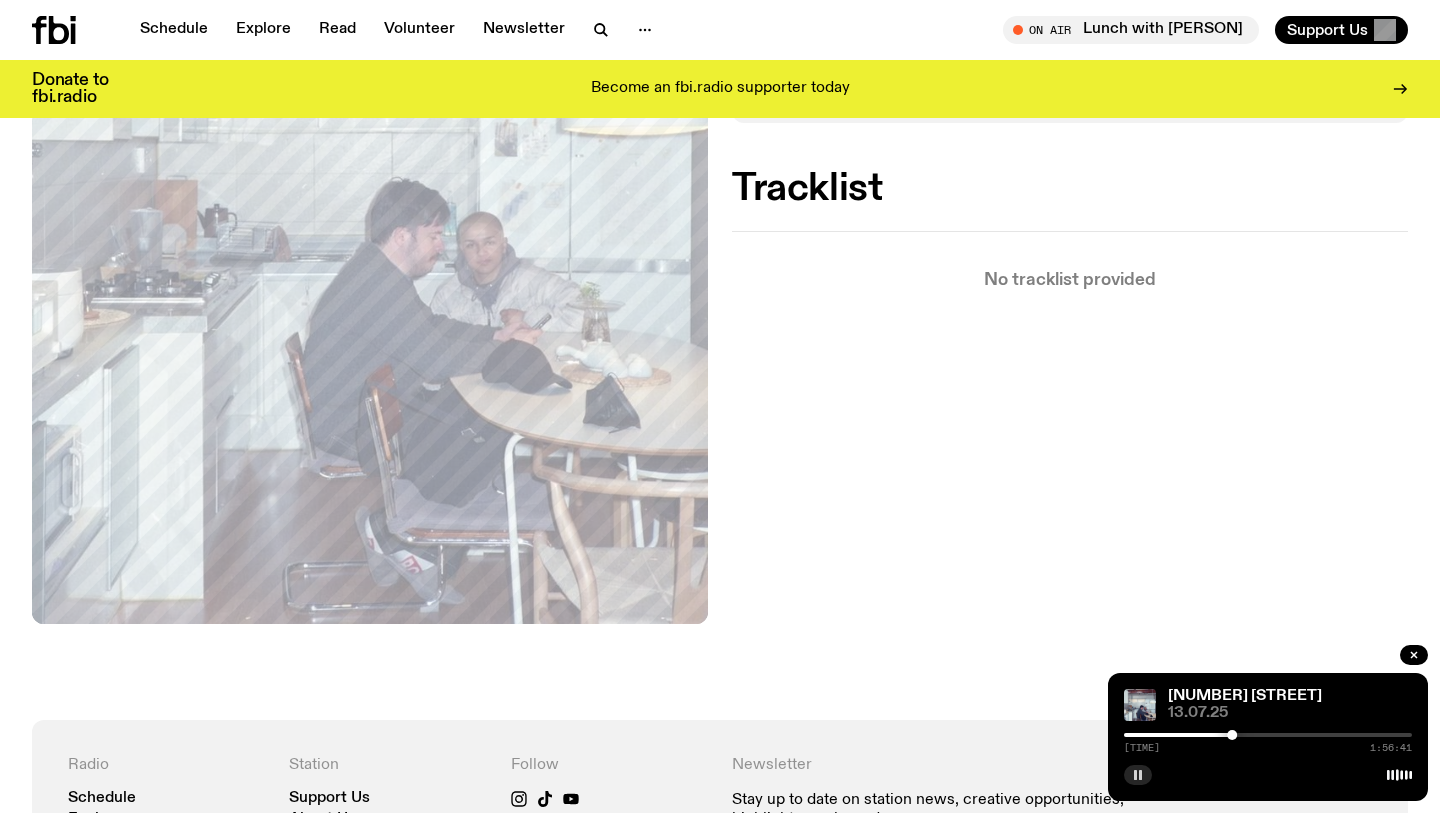 click at bounding box center [1232, 735] 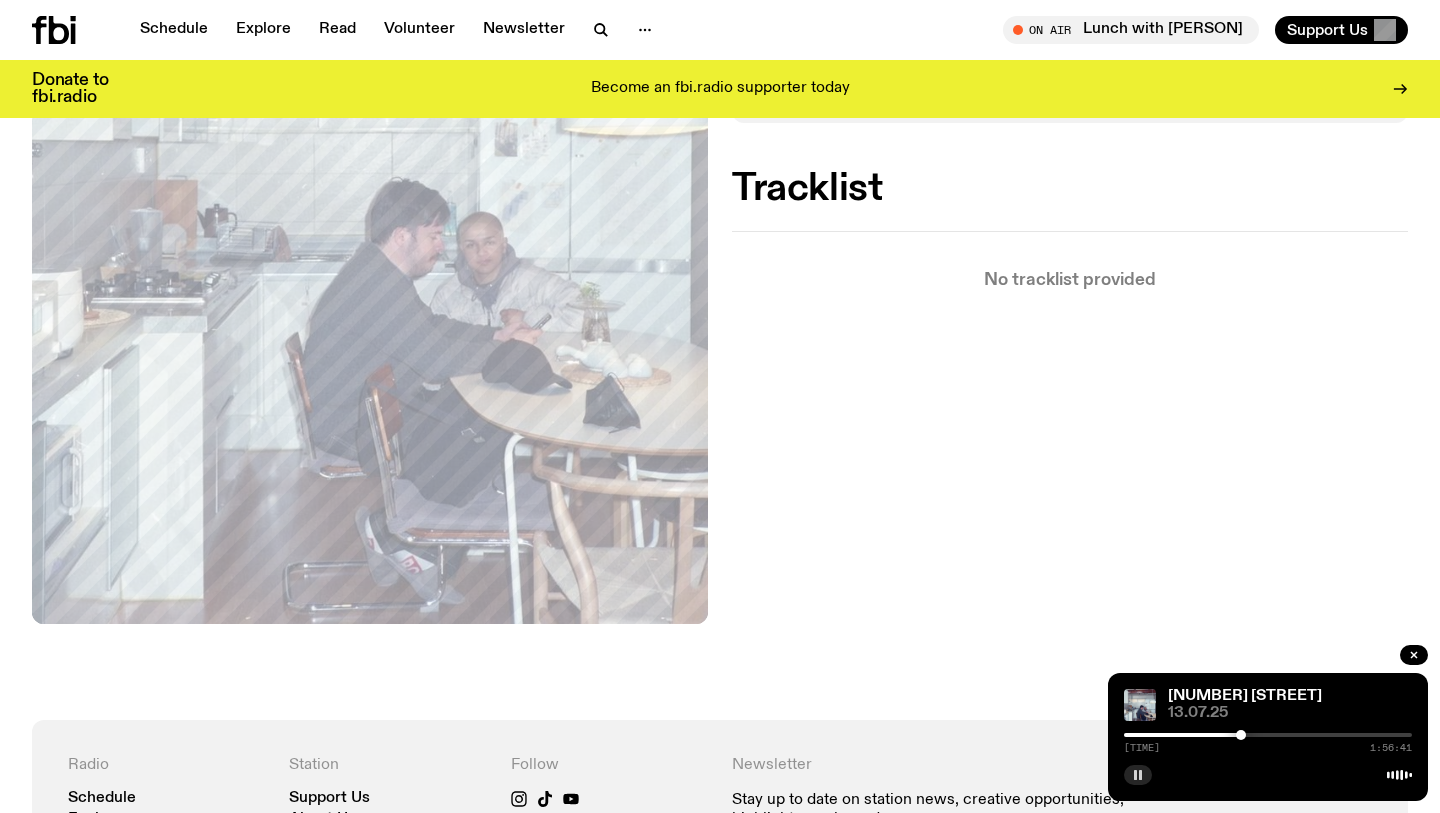 click at bounding box center [1241, 735] 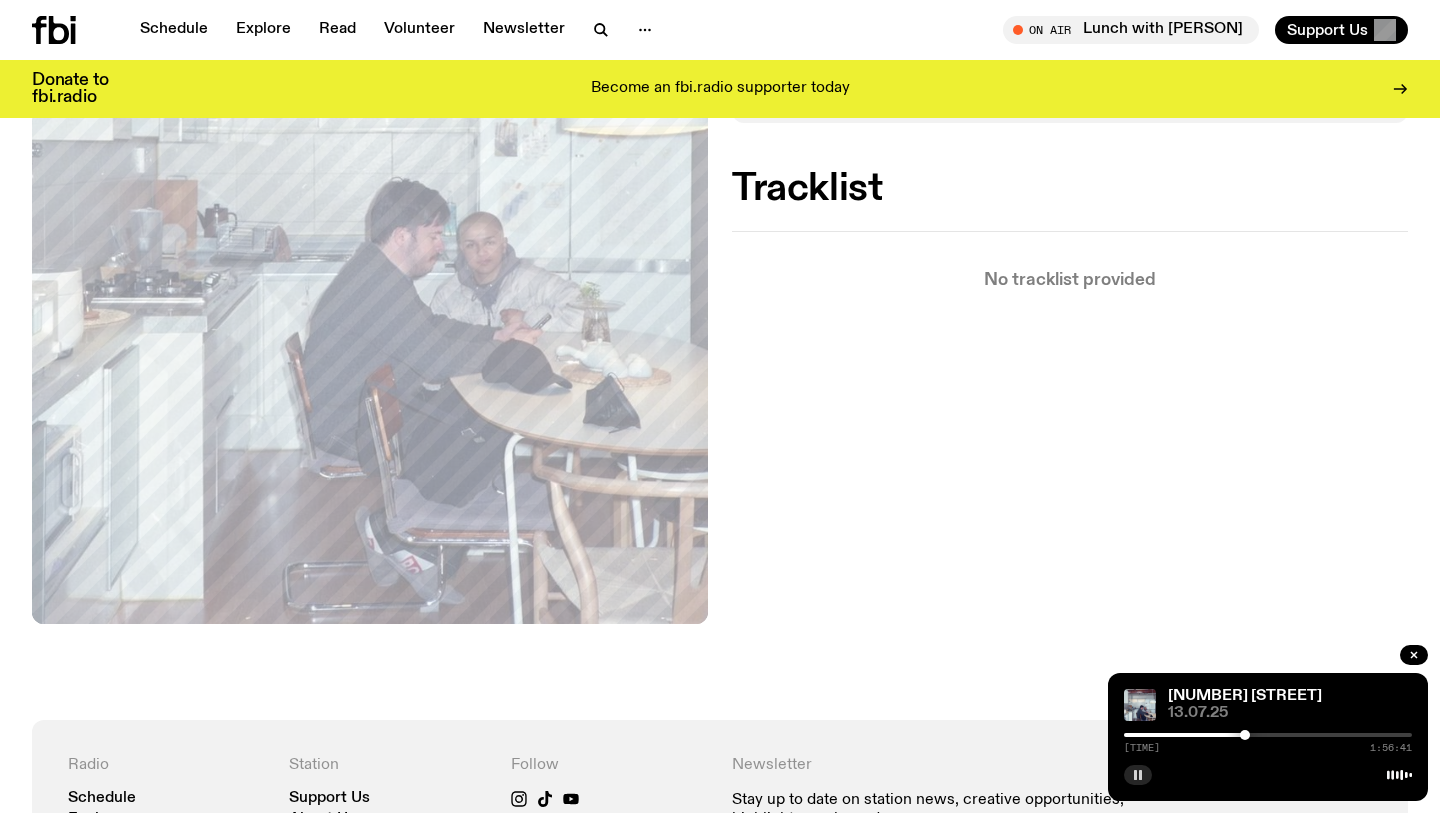 click at bounding box center (1245, 735) 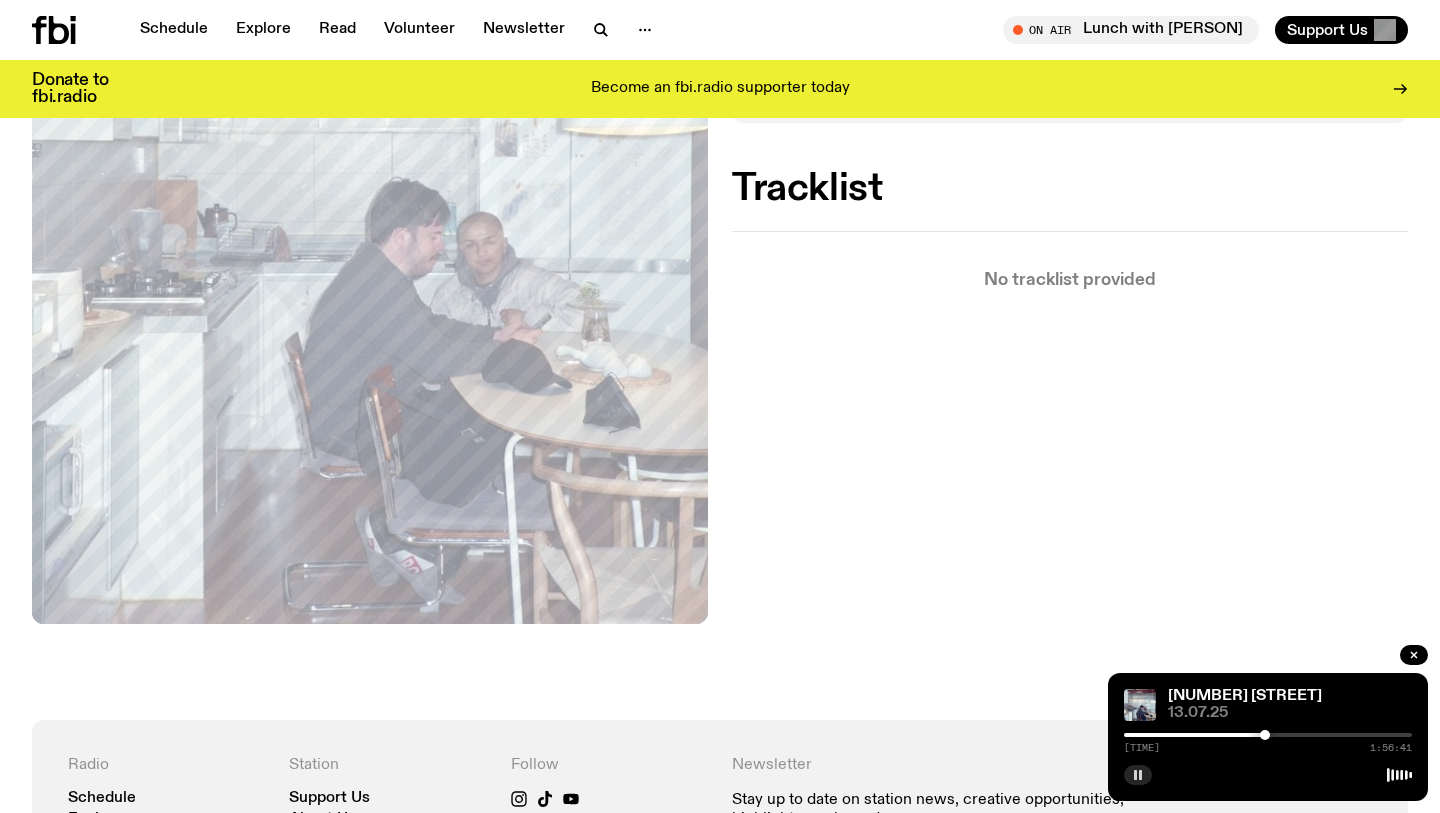 click at bounding box center [1265, 735] 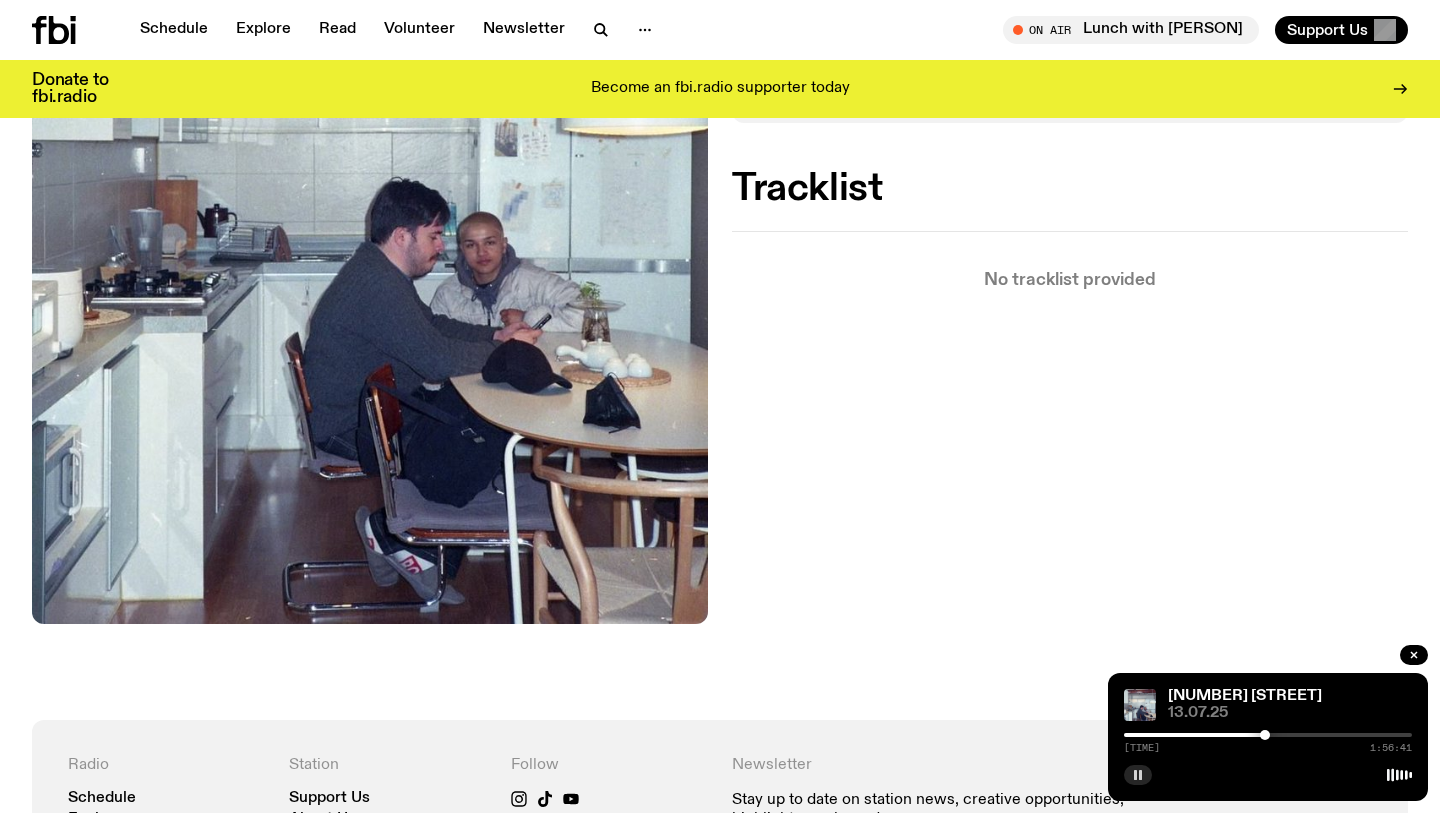 click at bounding box center [1265, 735] 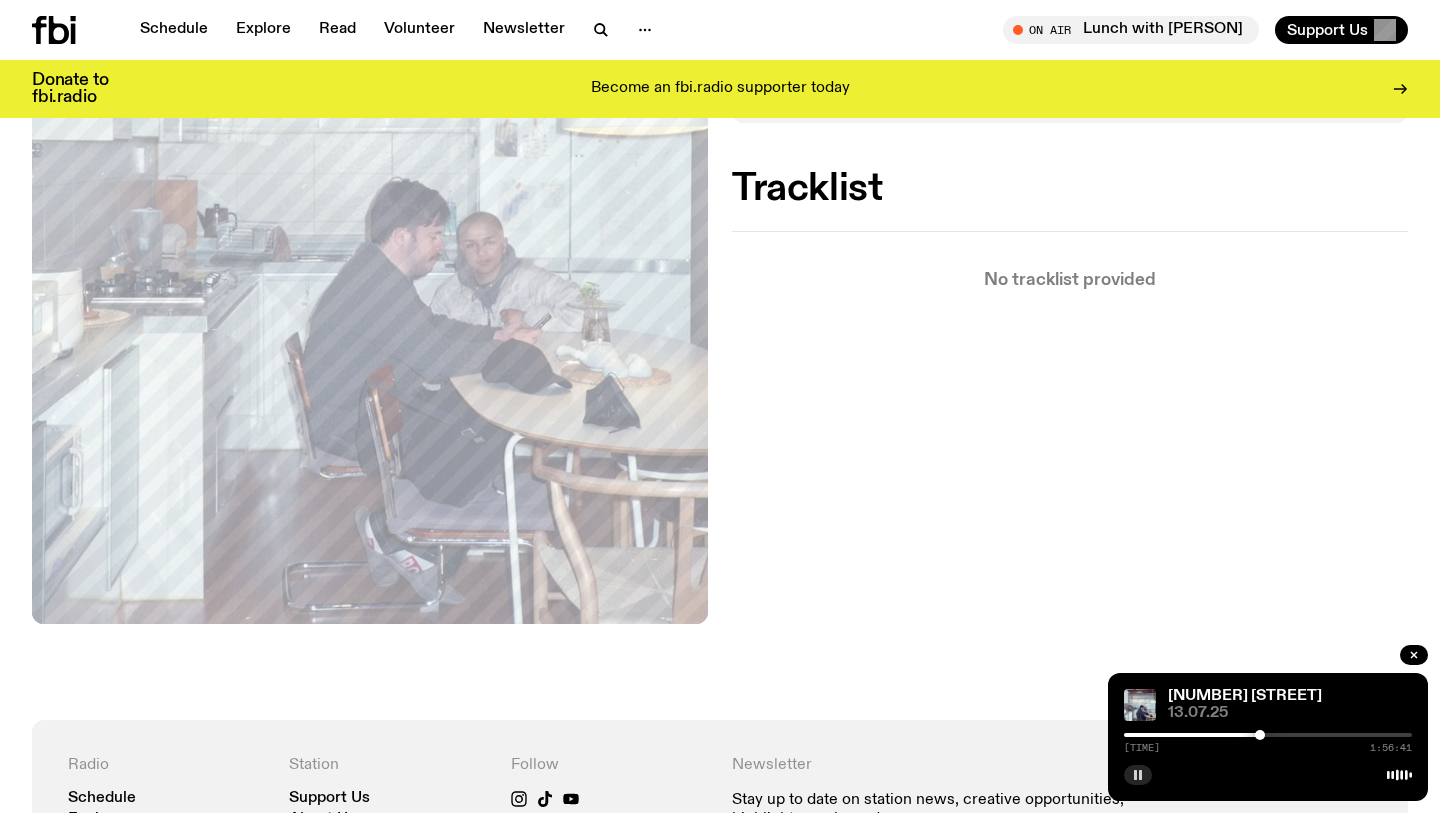 click at bounding box center [1268, 735] 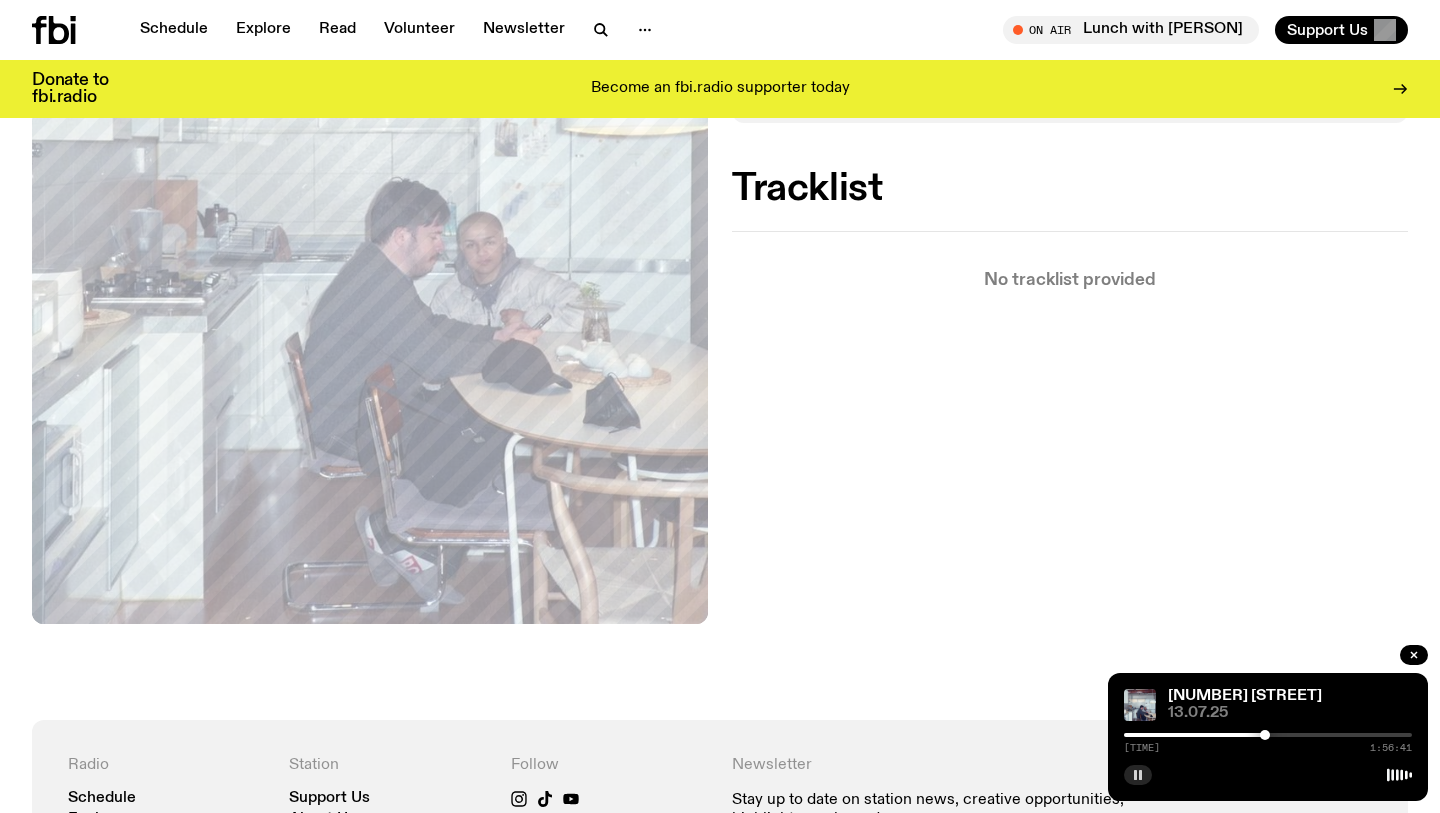 click on "[TIME] [TIME]" at bounding box center [1268, 741] 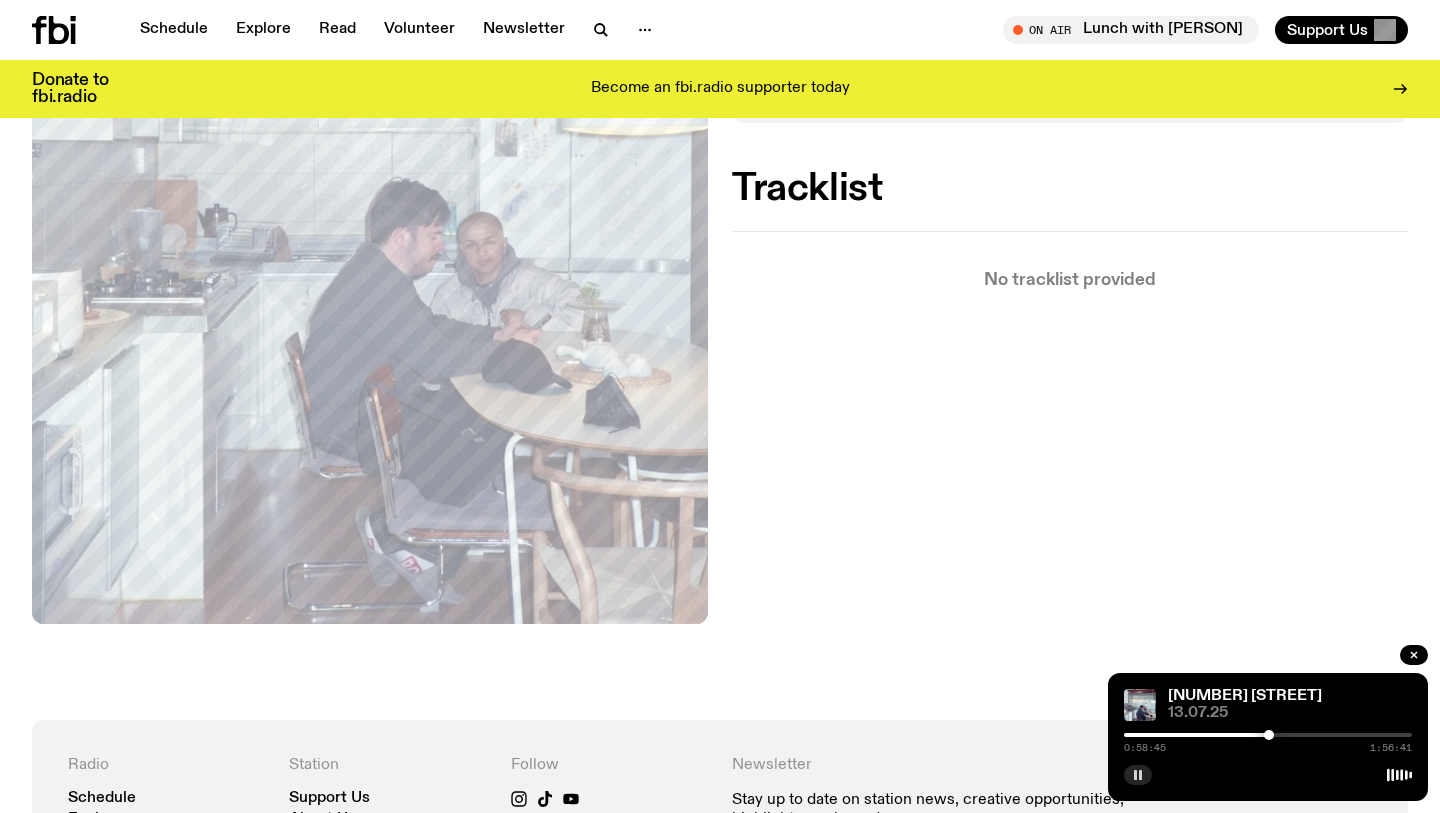 click at bounding box center [1269, 735] 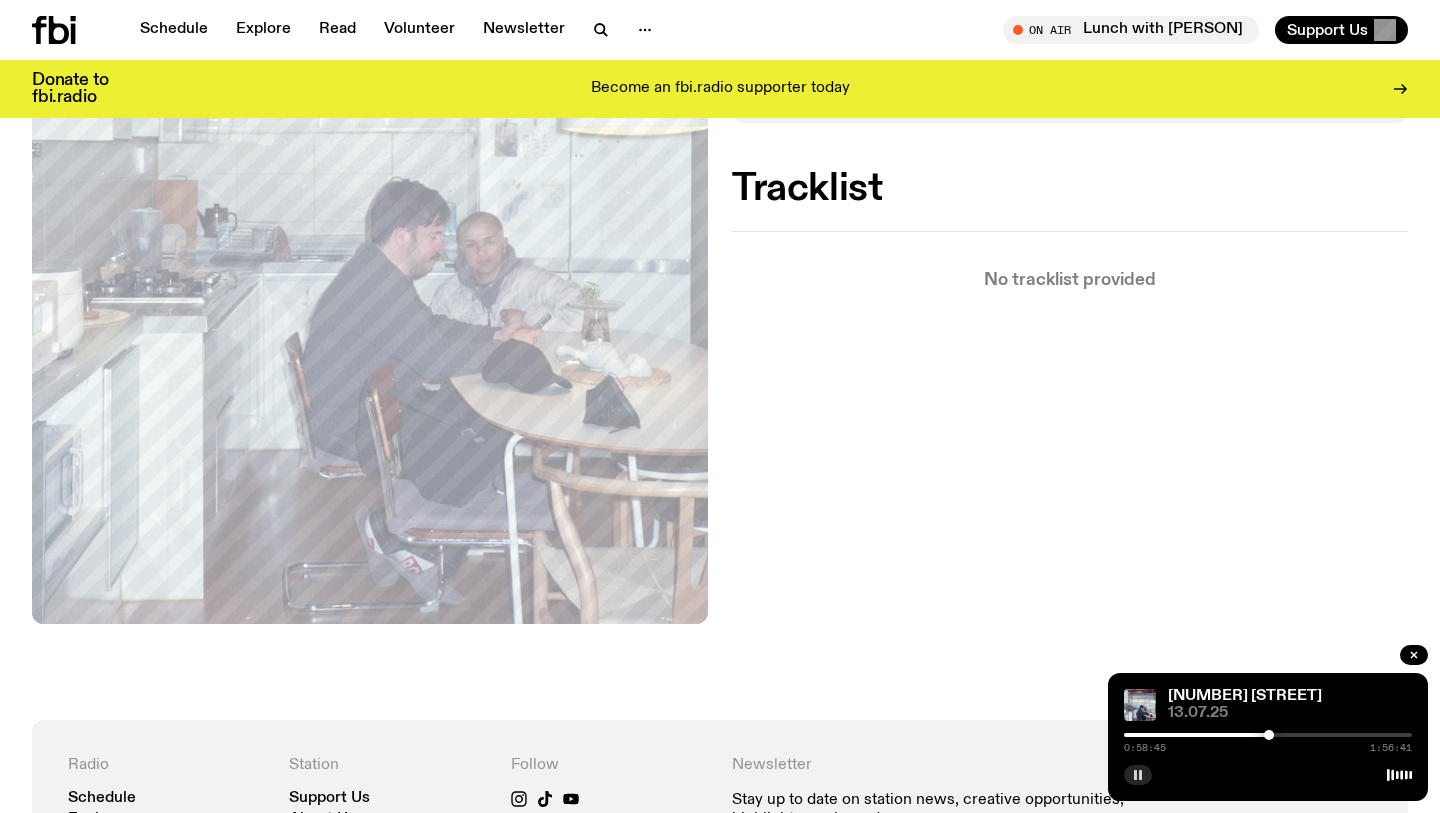 click at bounding box center [1268, 735] 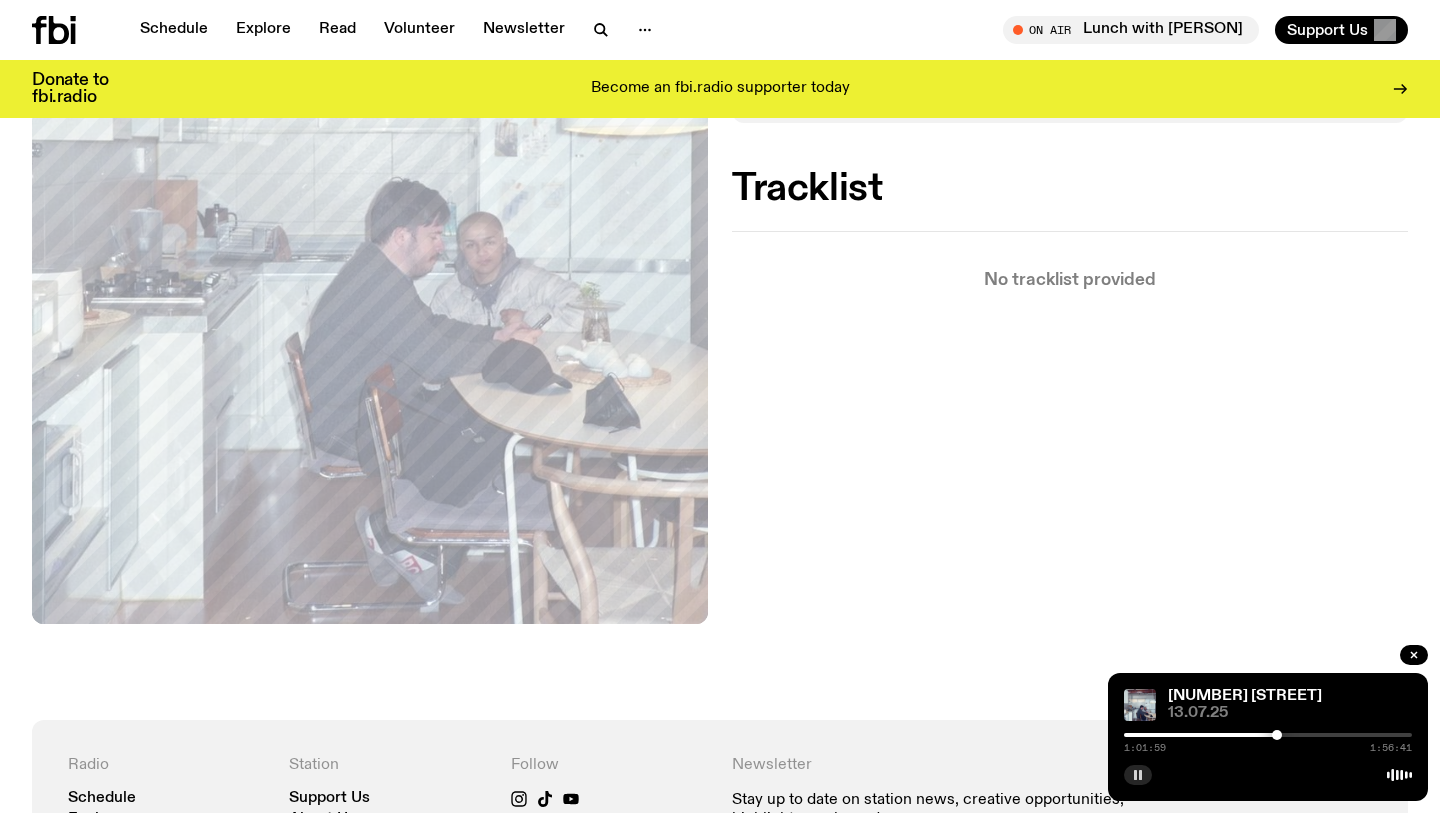 click at bounding box center [1277, 735] 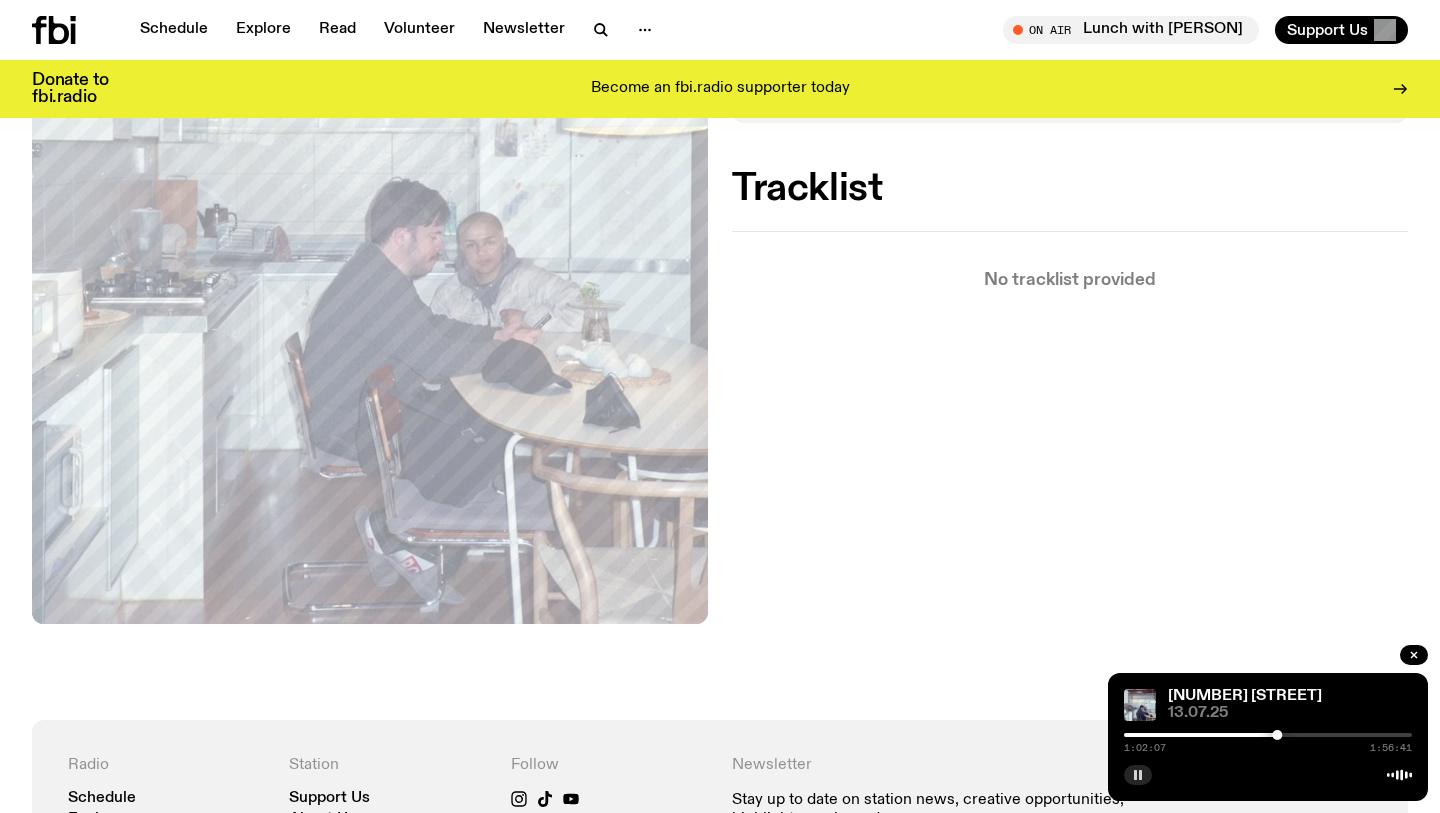 click at bounding box center (1268, 735) 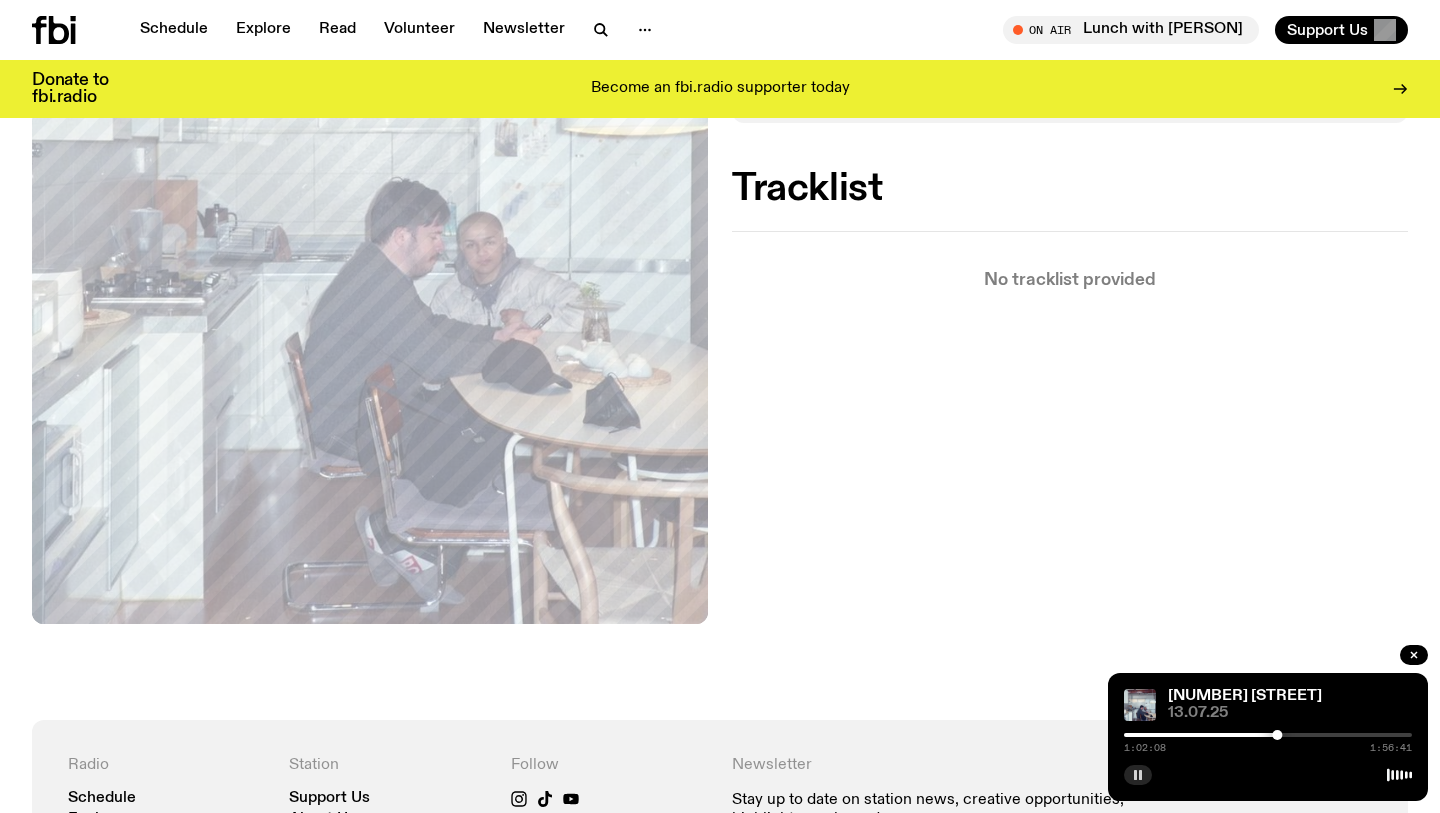 click at bounding box center [1268, 735] 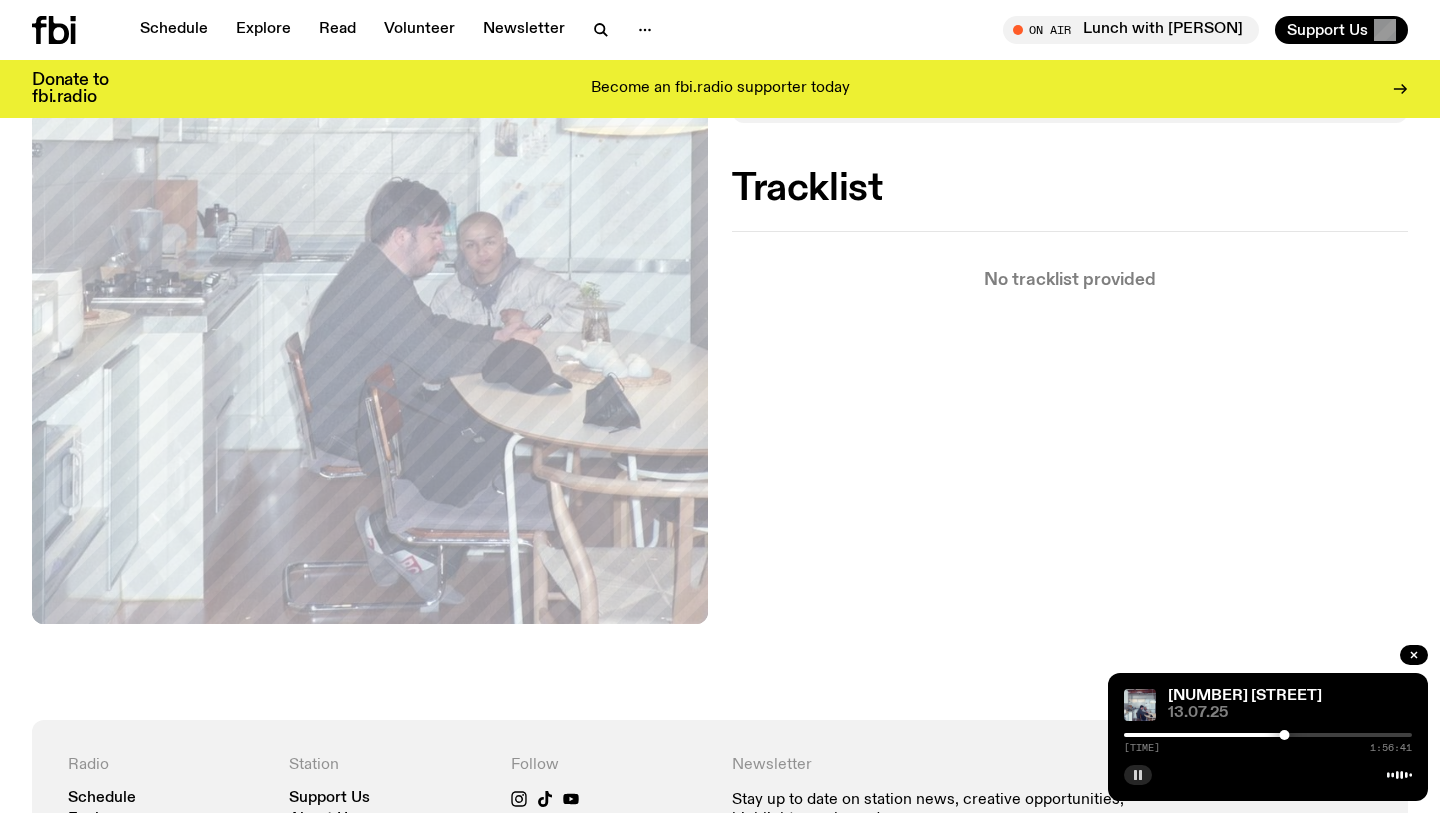 click at bounding box center (1268, 735) 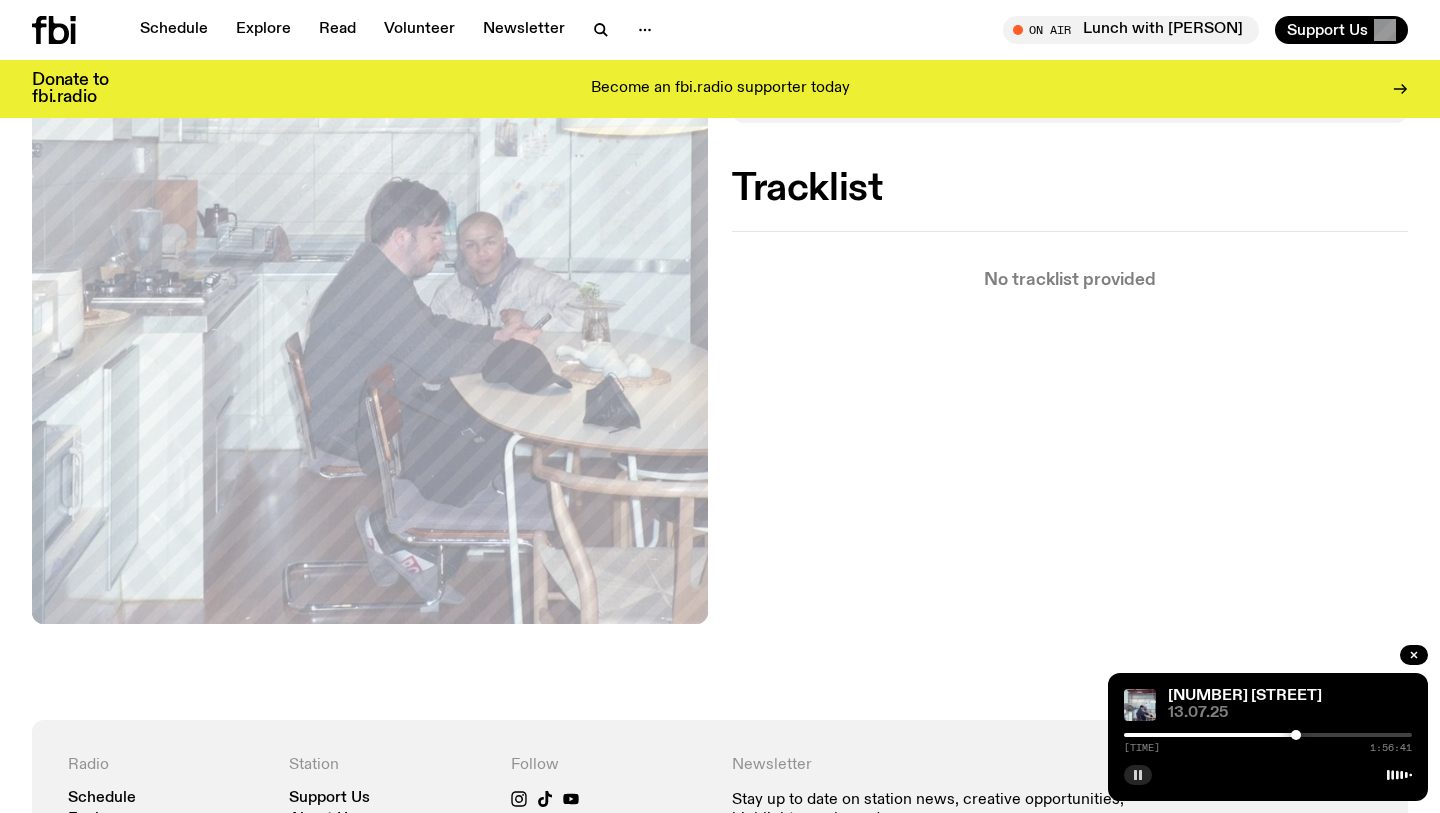 click at bounding box center (1268, 735) 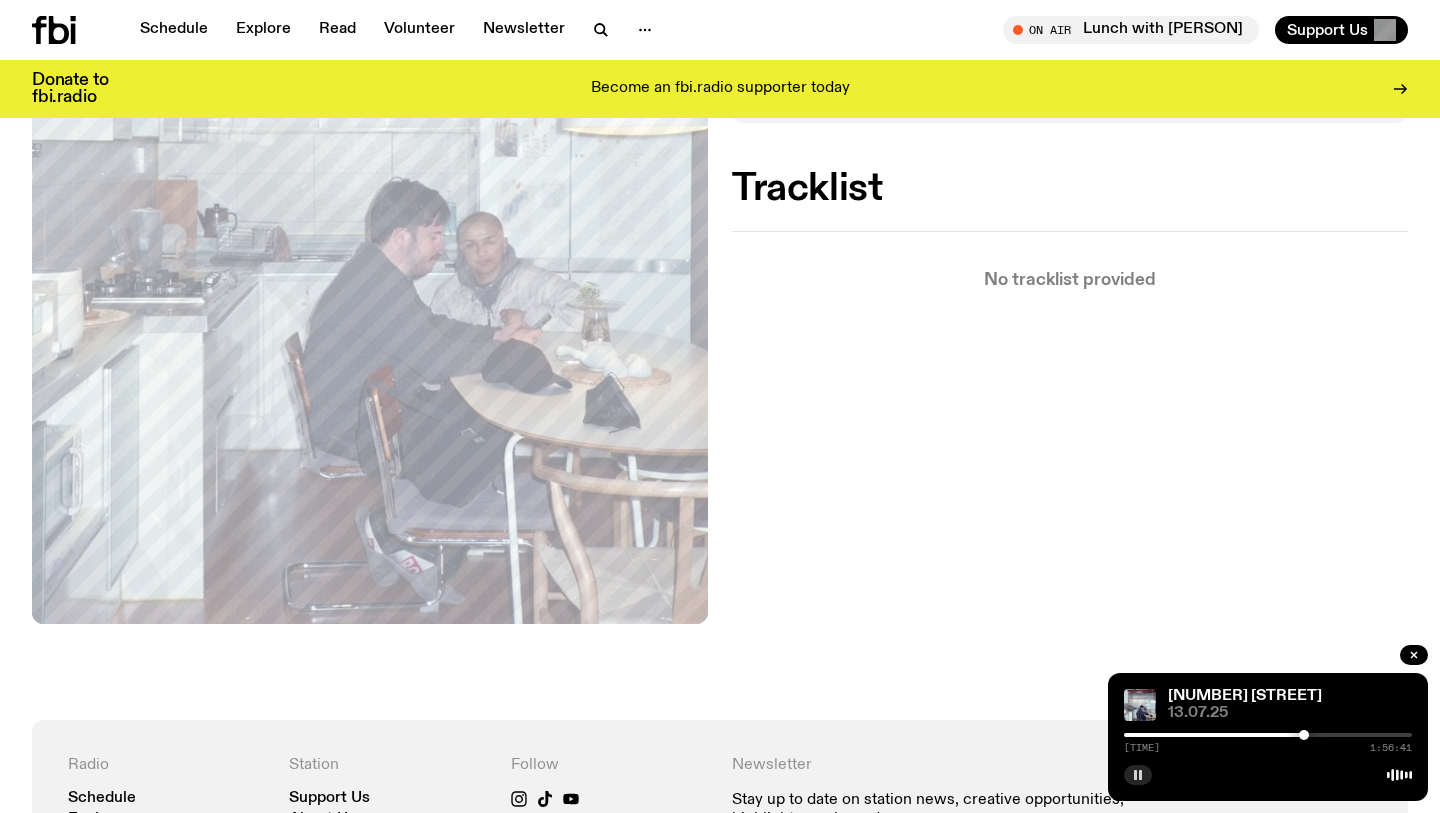 click at bounding box center (1304, 735) 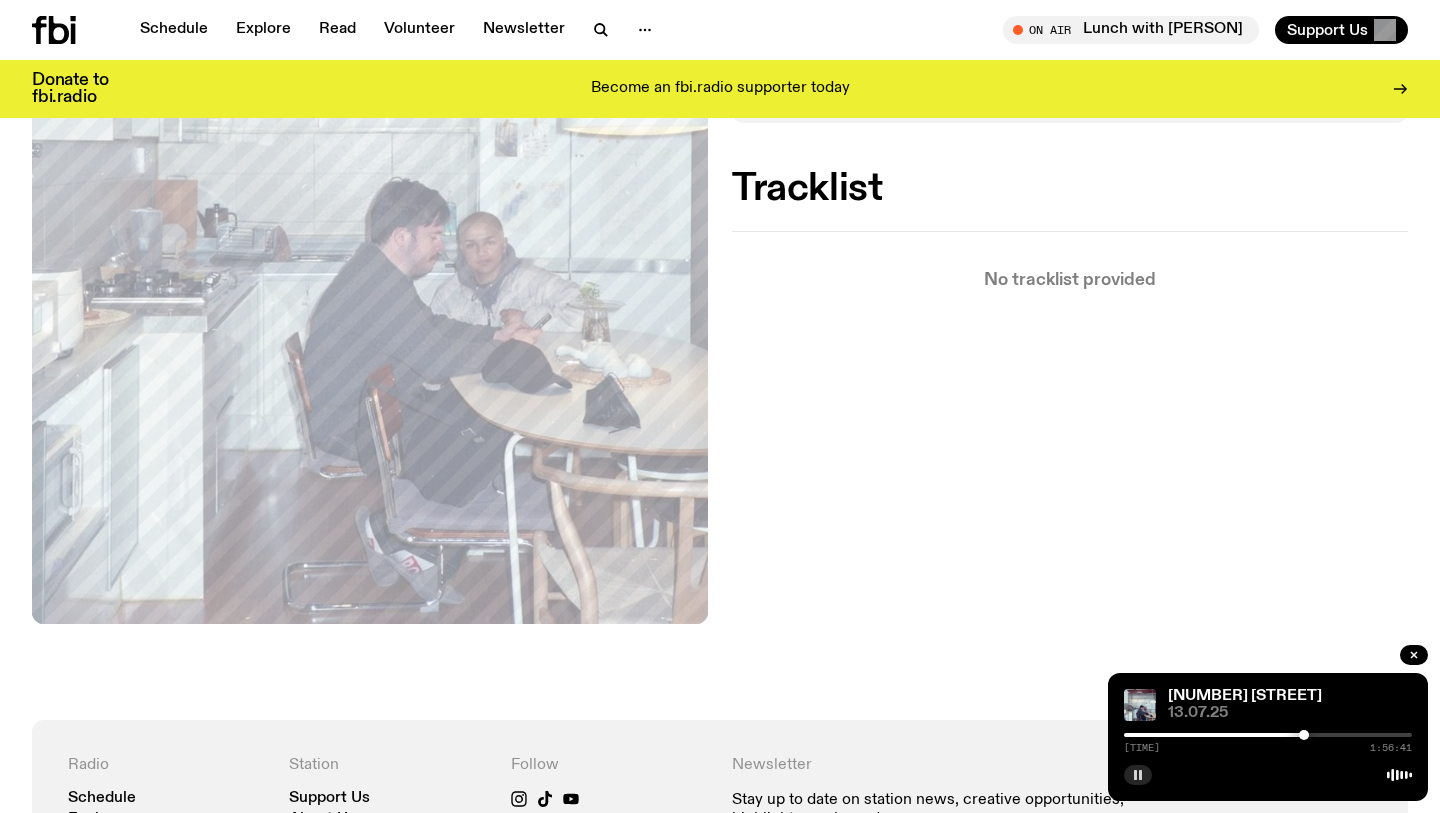 click on "1:12:56 1:56:41" at bounding box center (1268, 741) 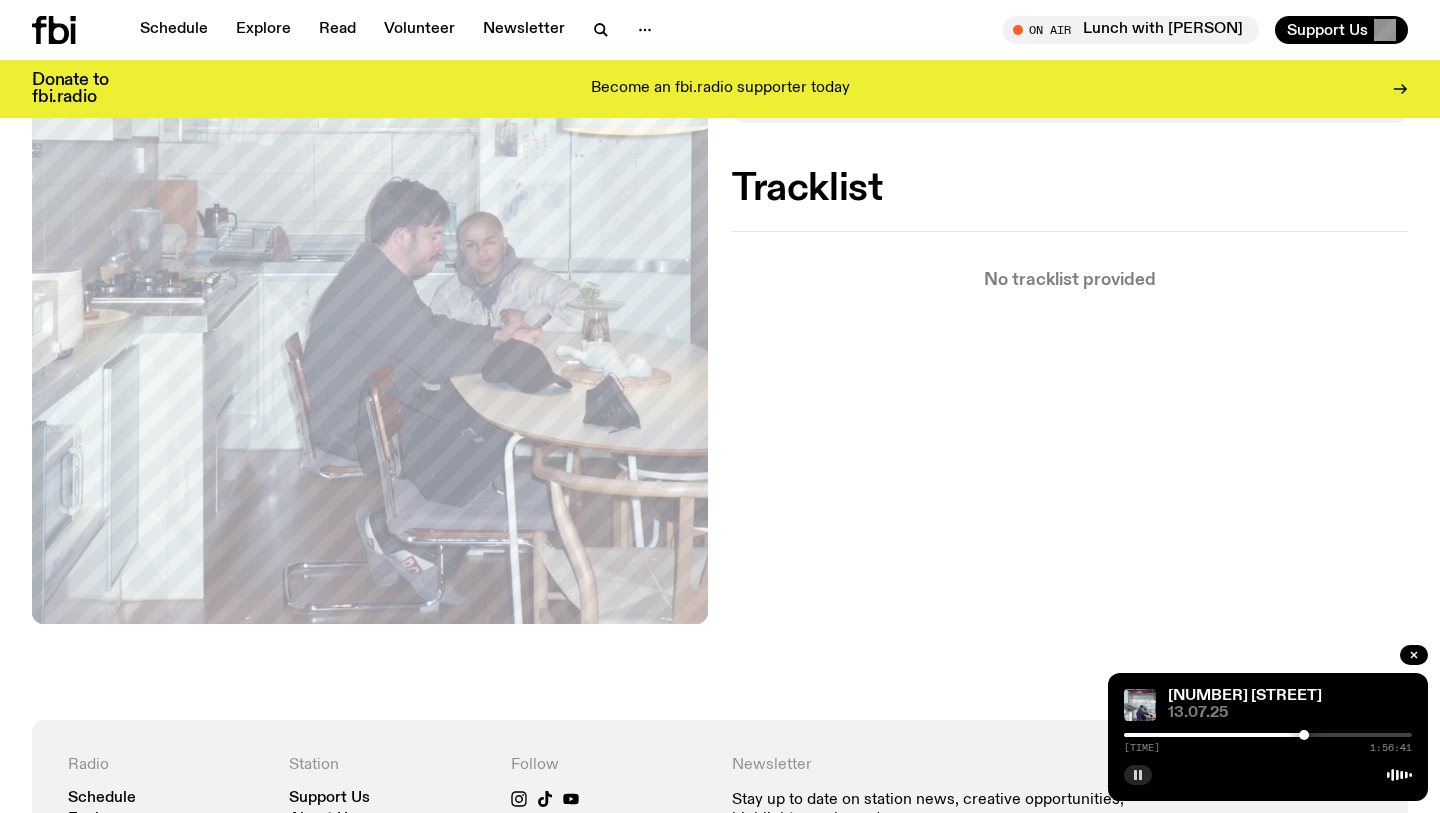 click on "[TIME] [TIME]" at bounding box center (1268, 741) 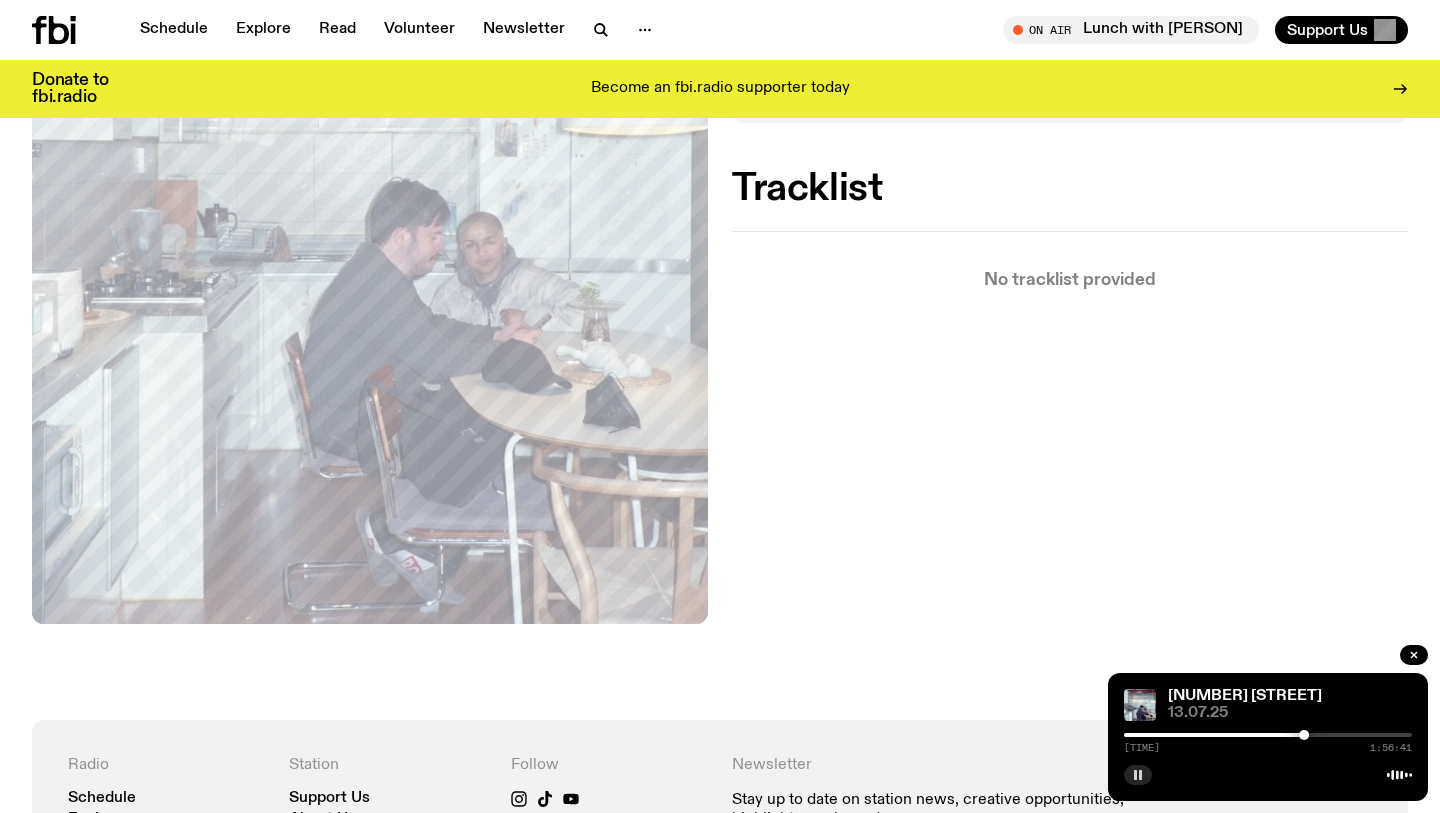 click at bounding box center (1268, 735) 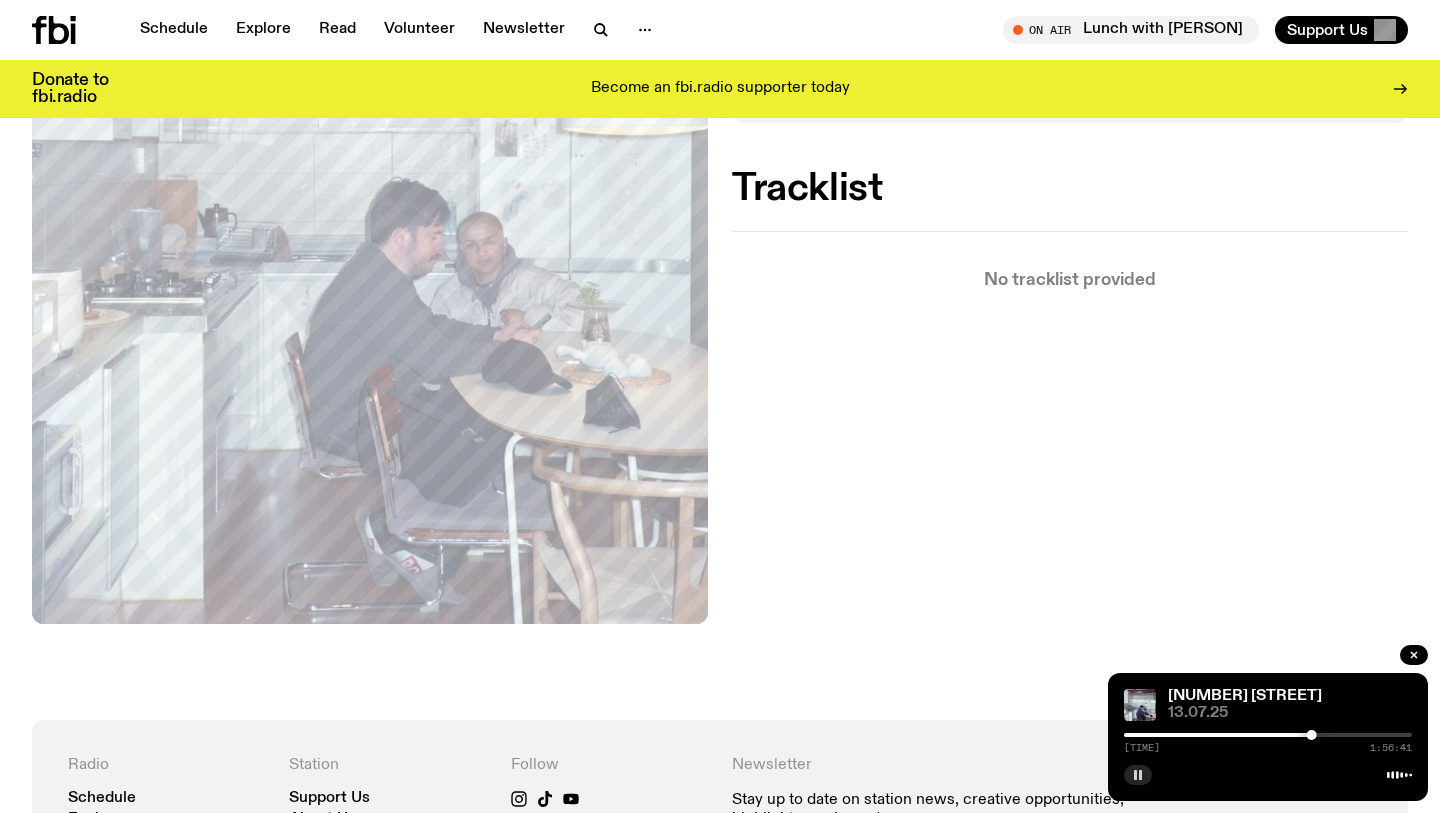 click at bounding box center [1312, 735] 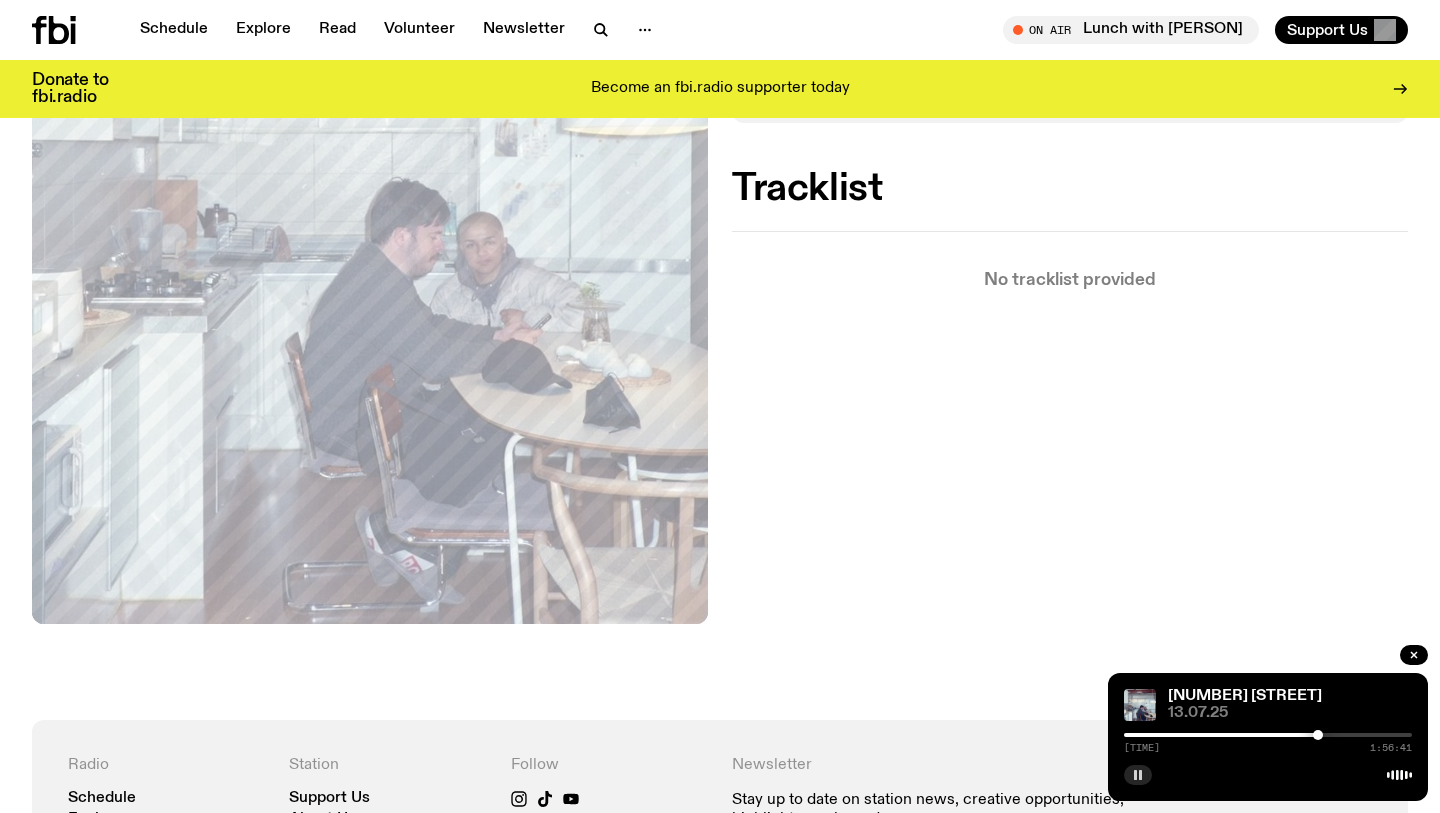 click at bounding box center [1318, 735] 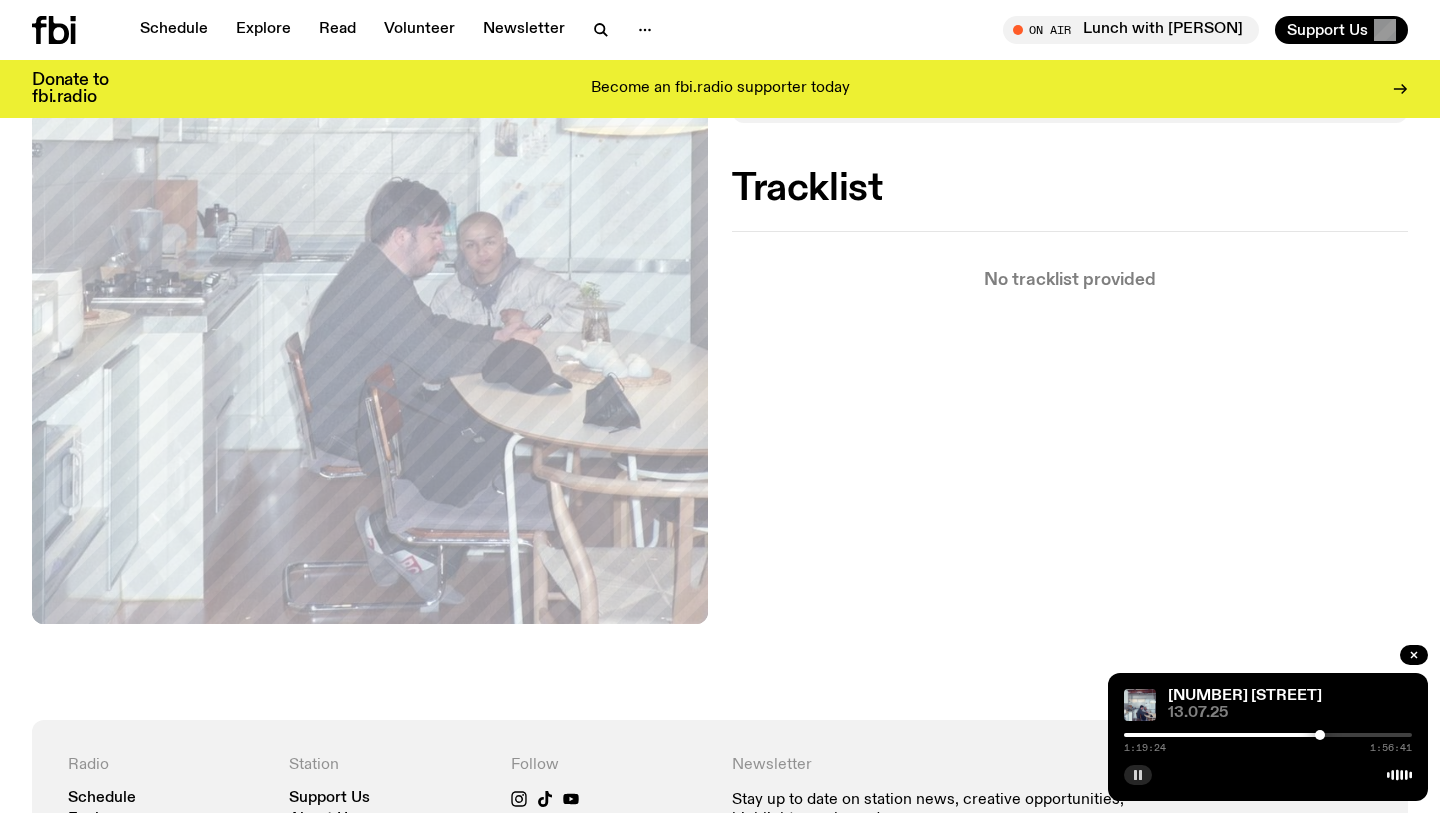 click at bounding box center (1320, 735) 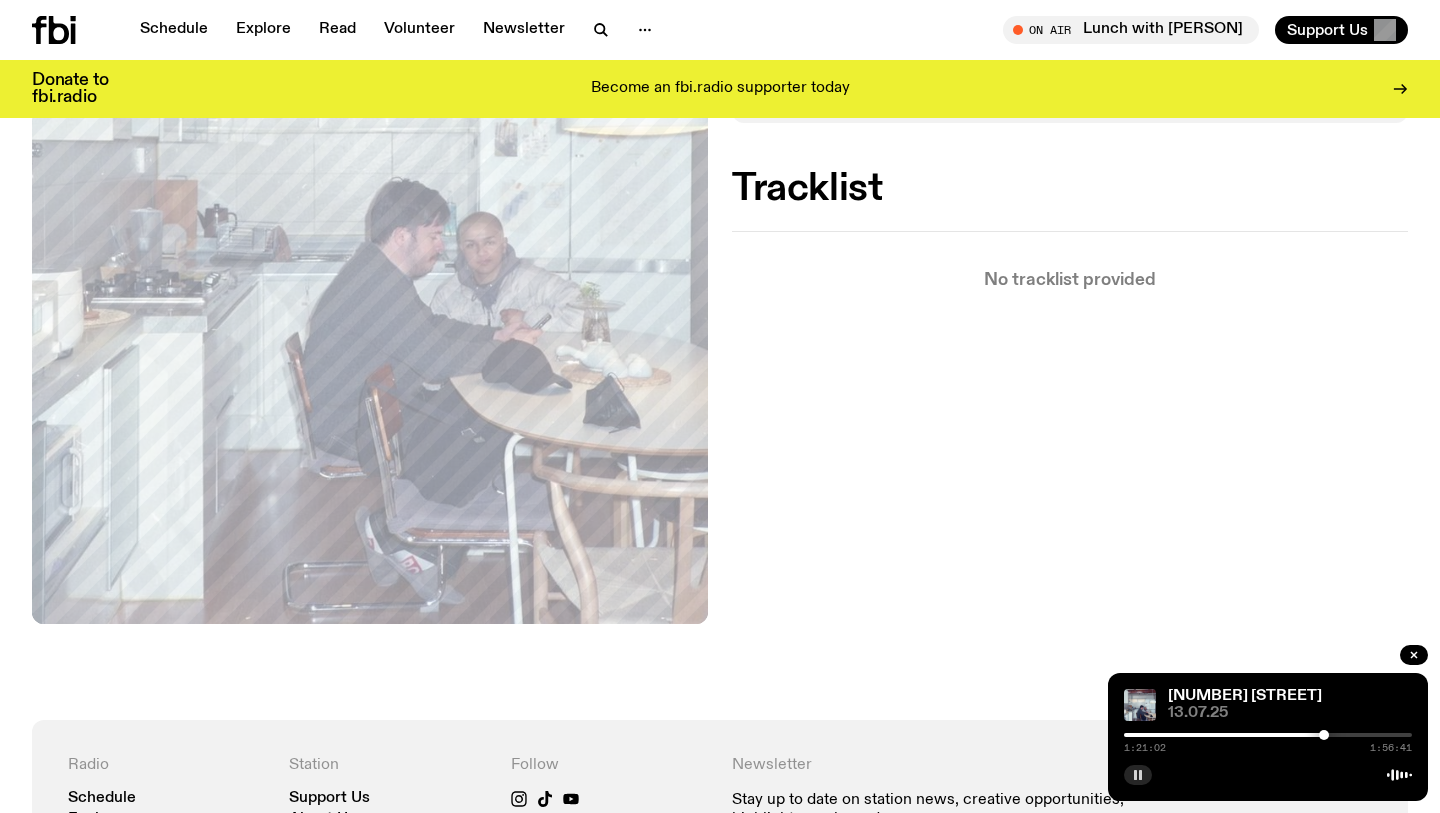 click at bounding box center (1324, 735) 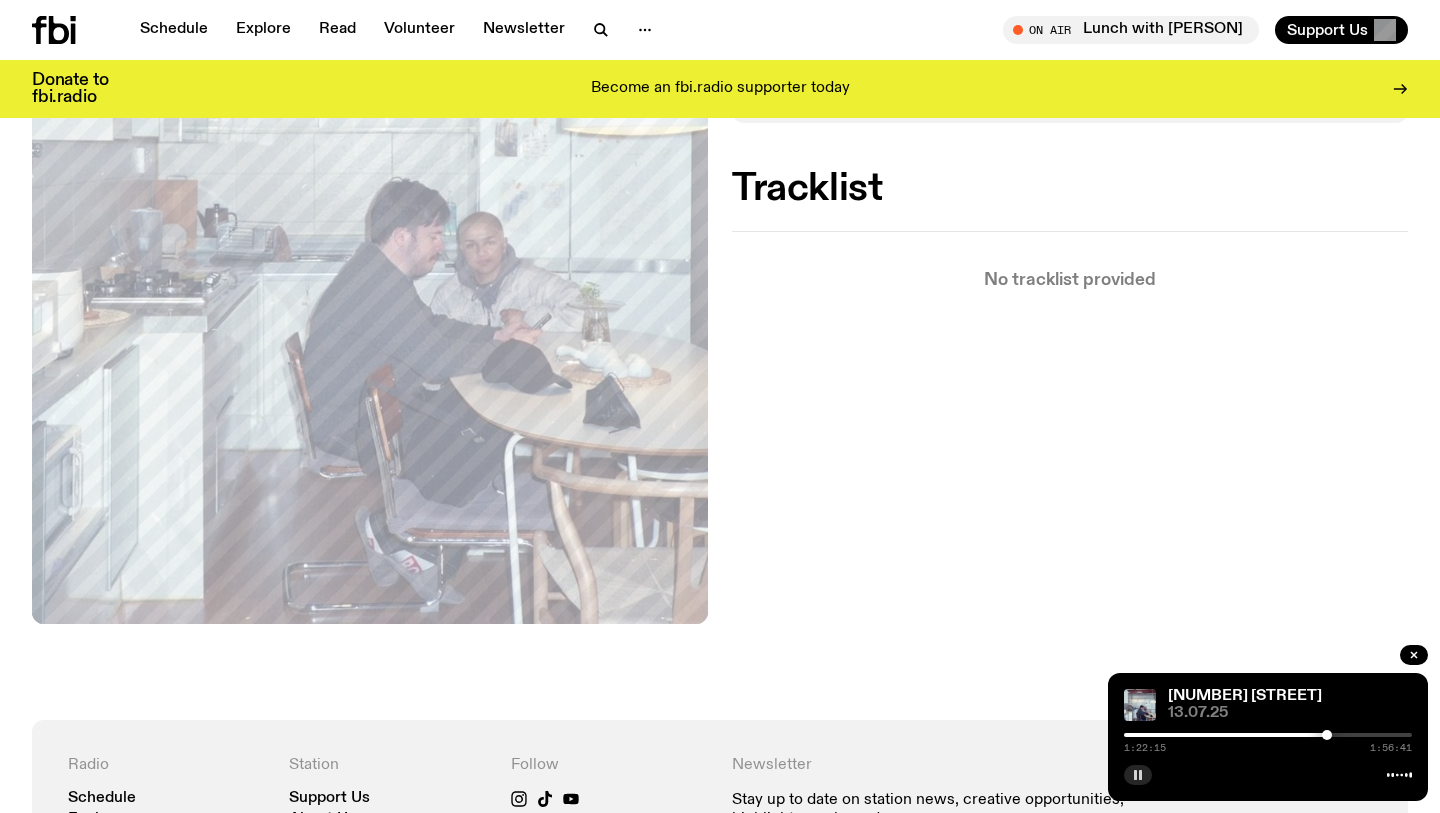 click at bounding box center (1327, 735) 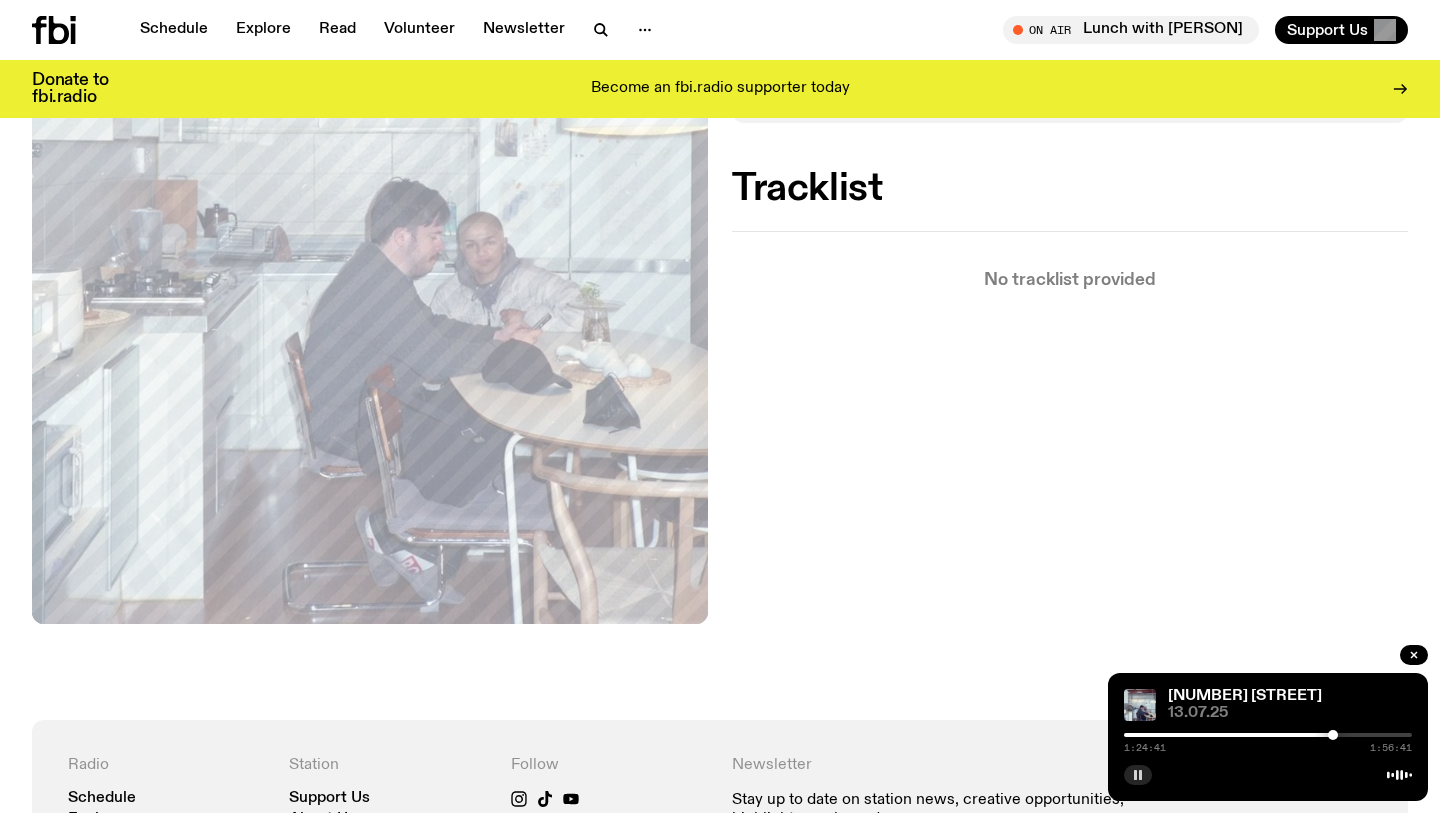 click at bounding box center [1333, 735] 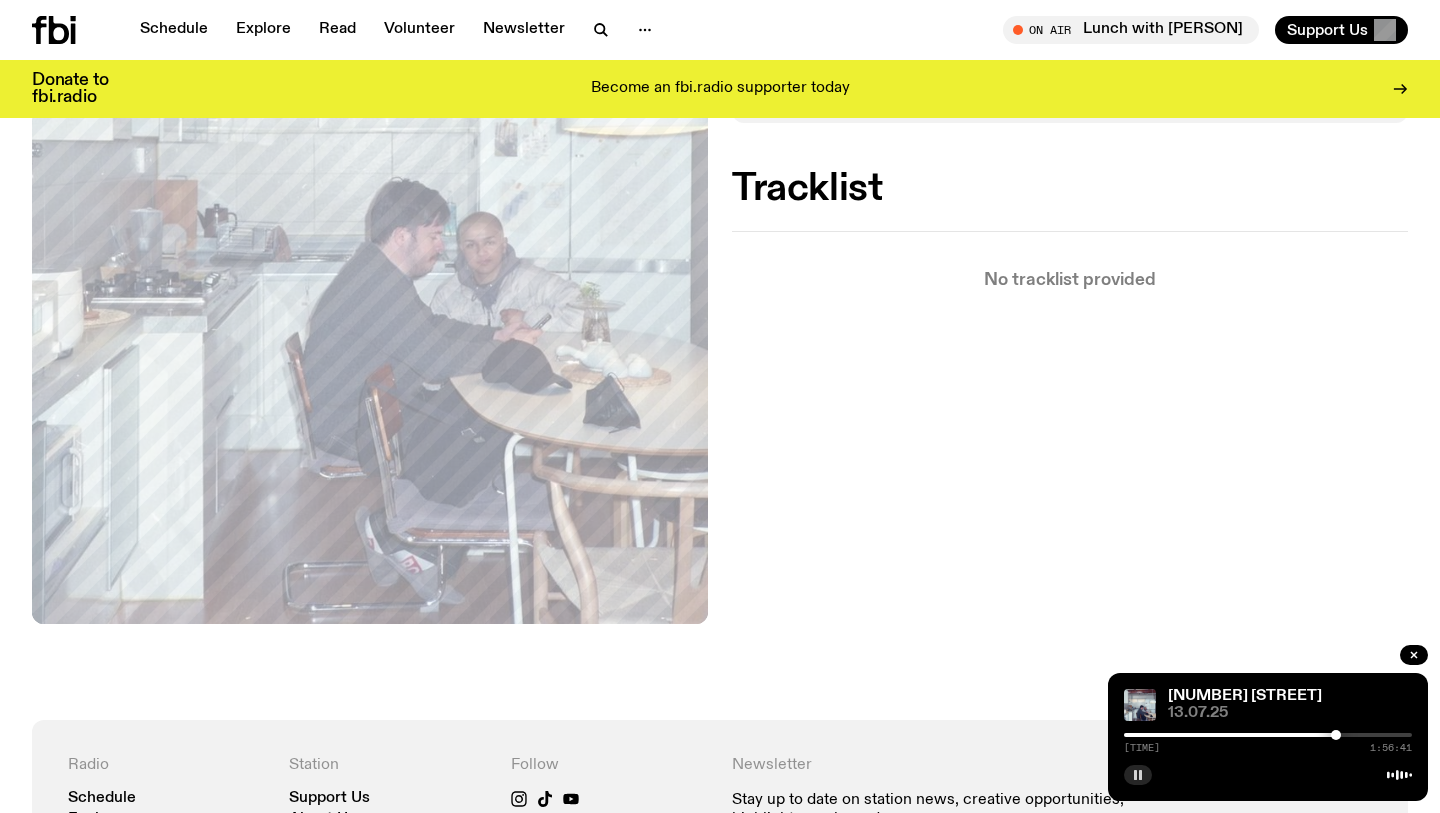 click at bounding box center (1336, 735) 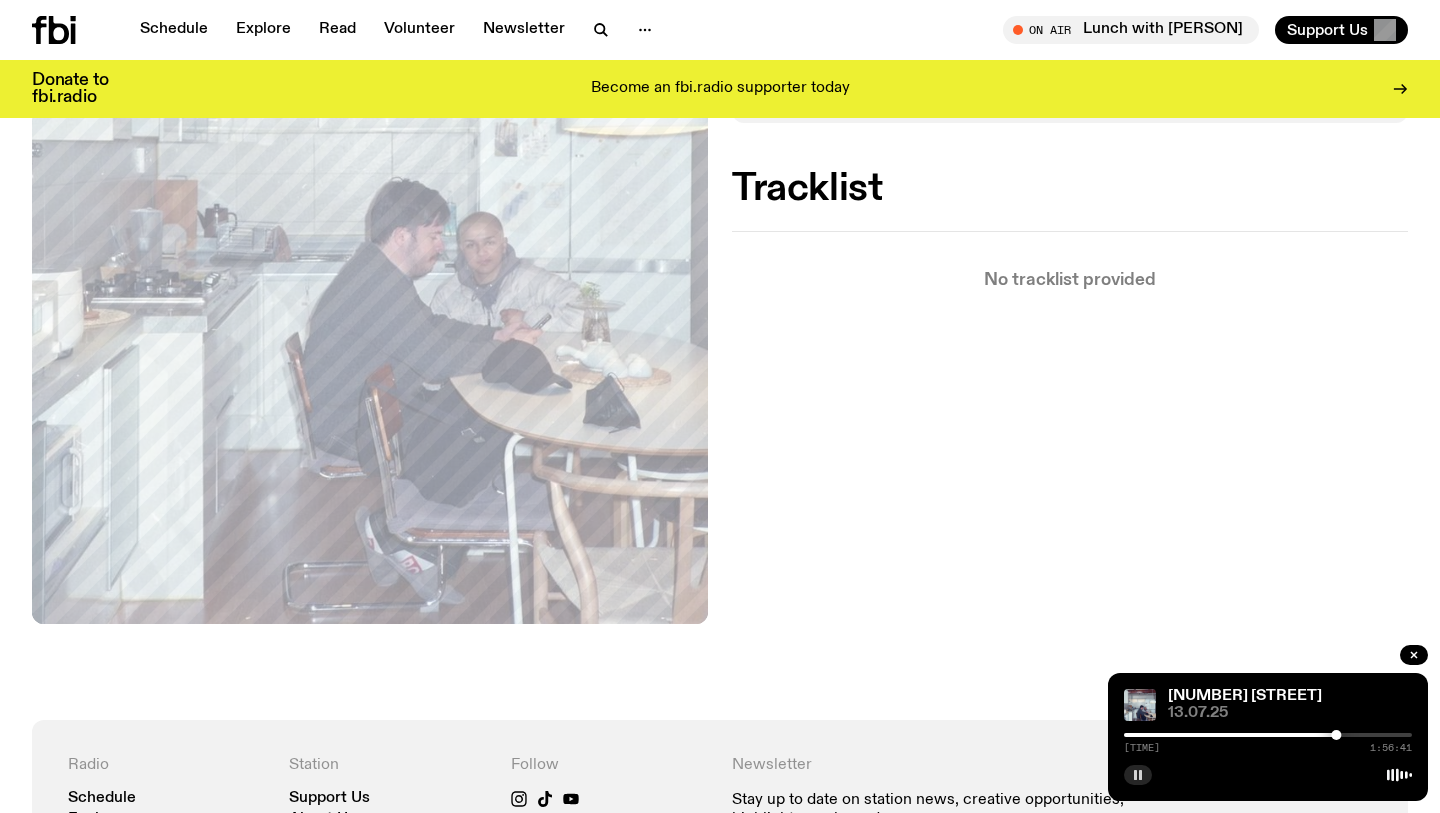 click at bounding box center [1268, 735] 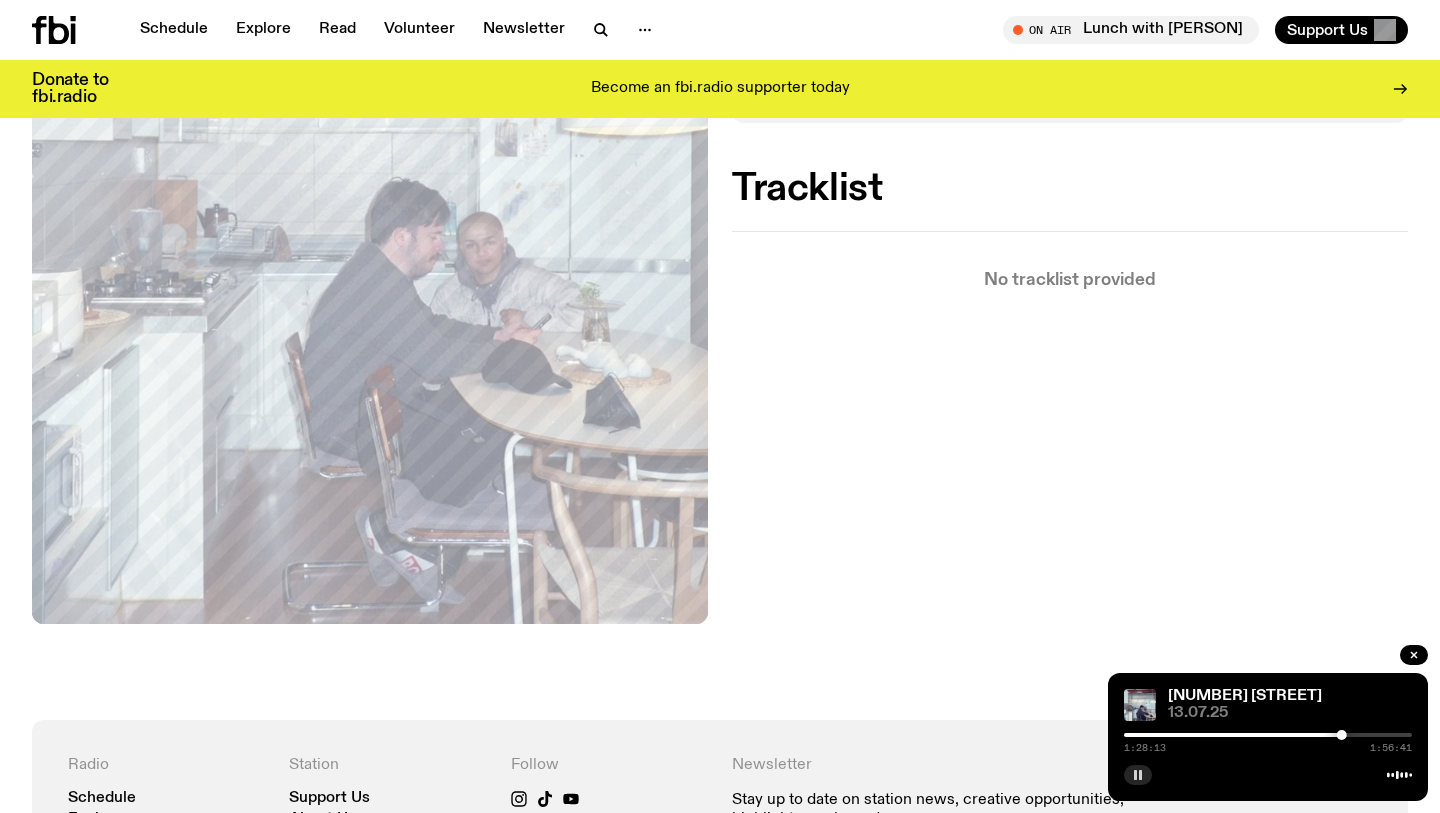 click on "[TIME] [TIME]" at bounding box center (1268, 741) 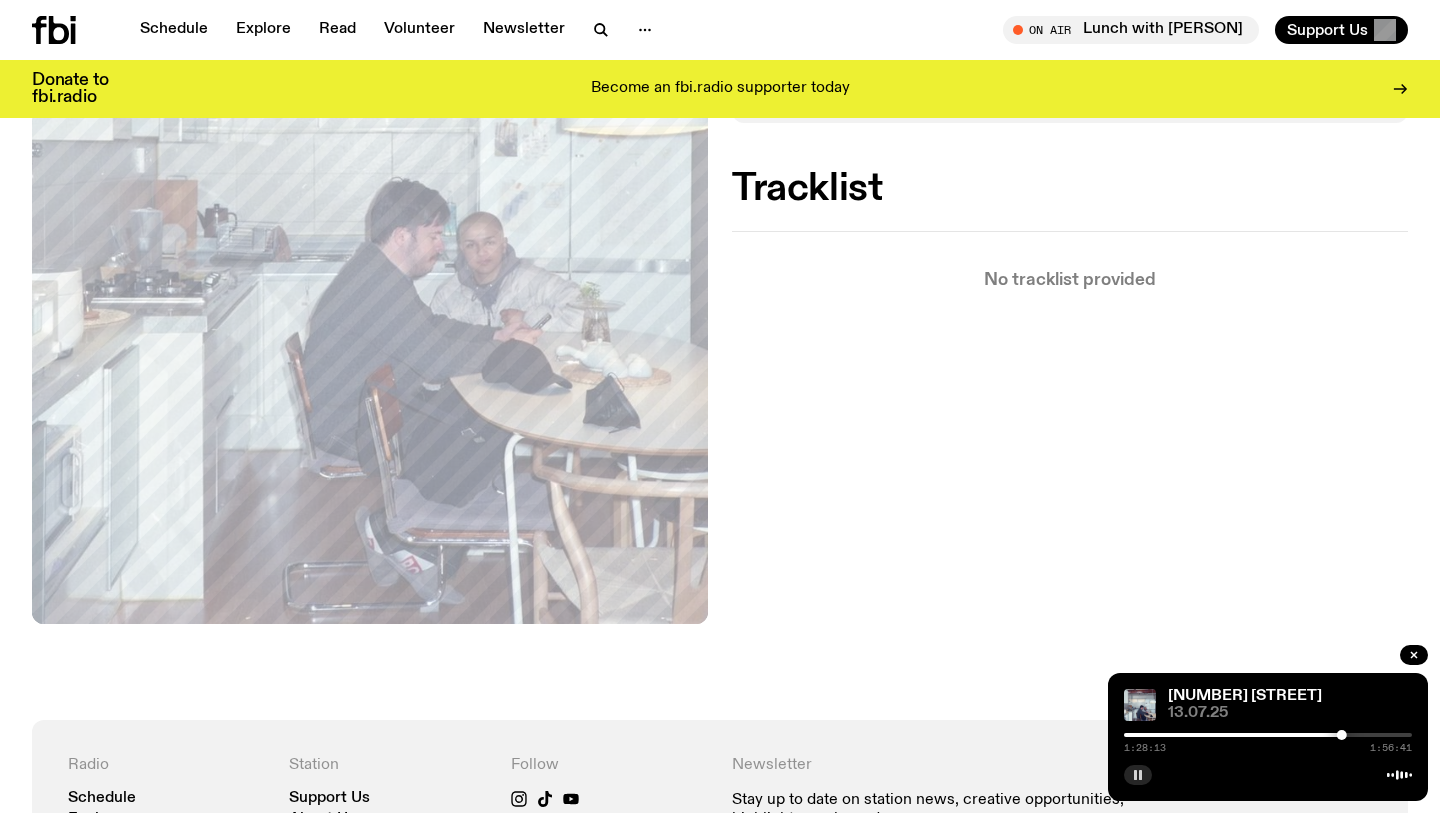 click at bounding box center [1268, 735] 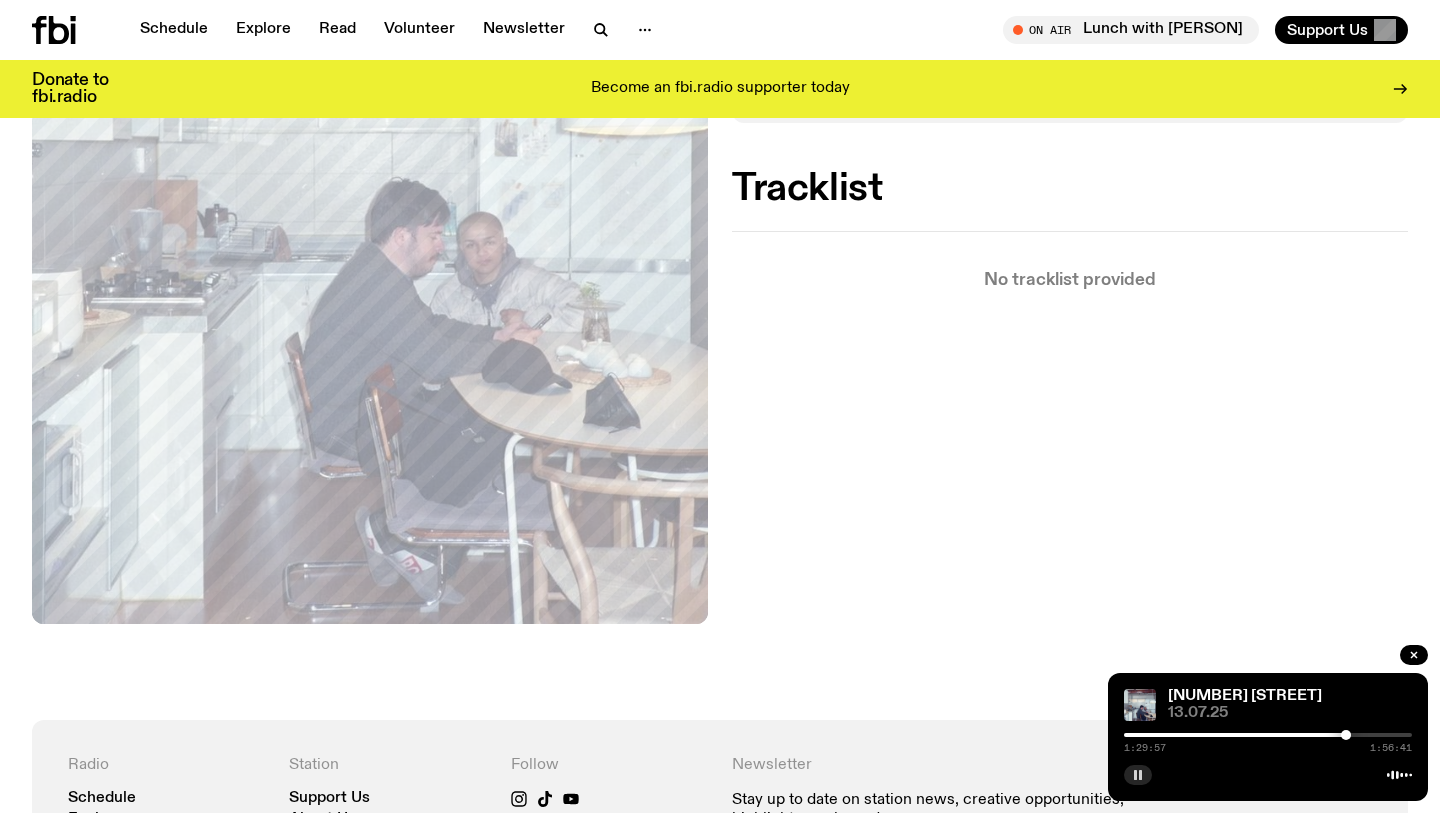 click at bounding box center (1346, 735) 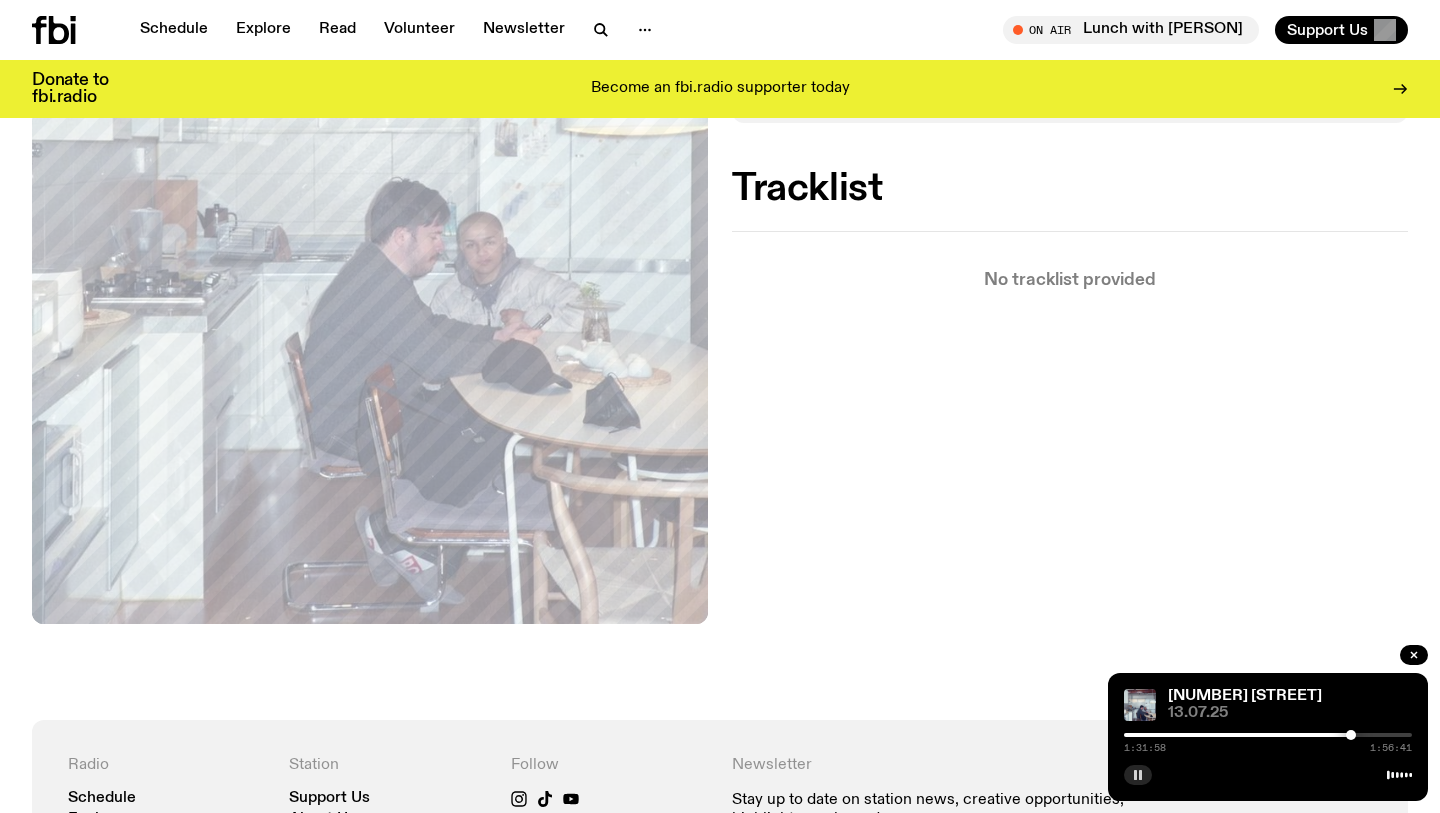 click at bounding box center (1351, 735) 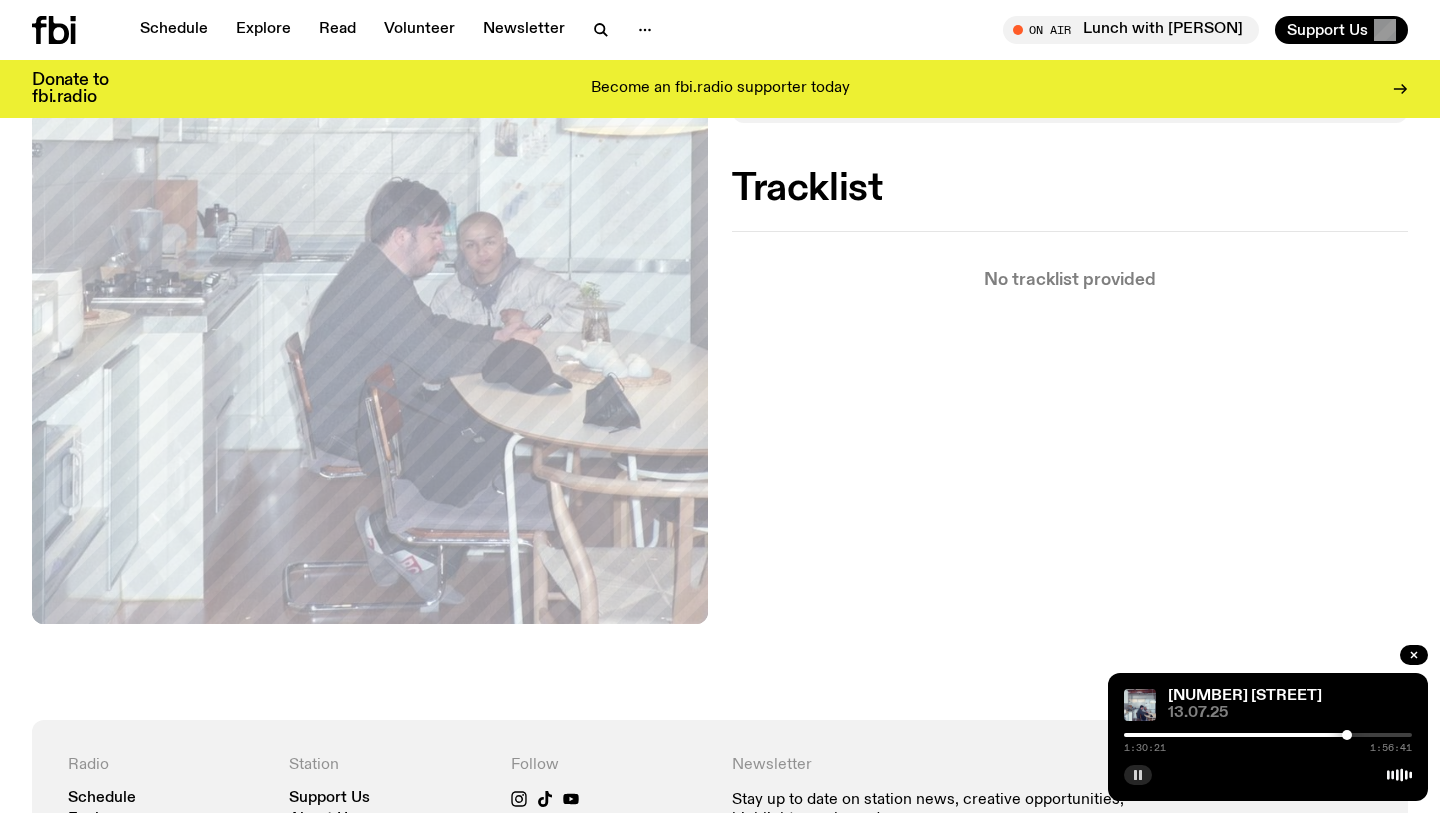 click at bounding box center (1347, 735) 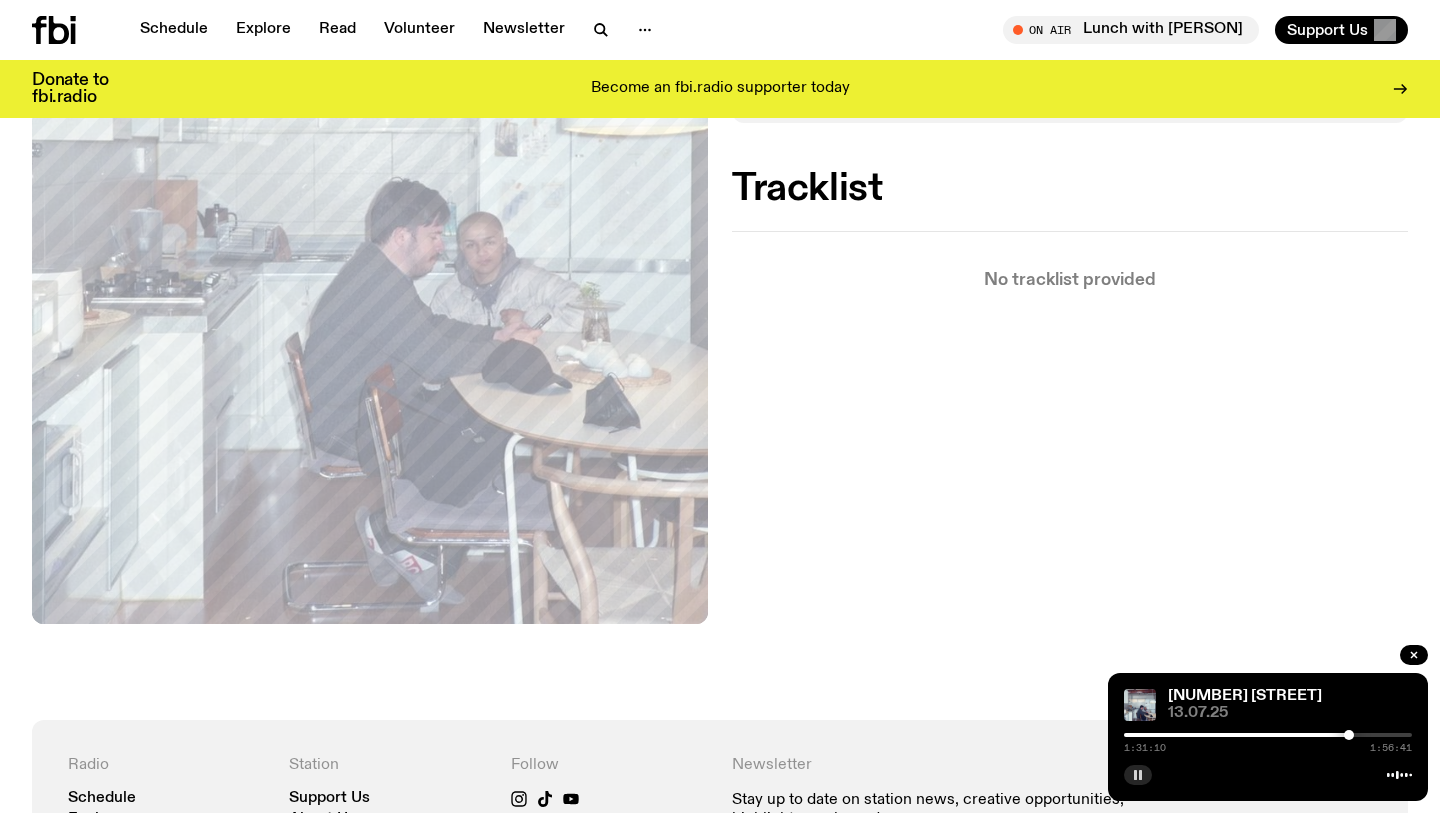 click at bounding box center (1349, 735) 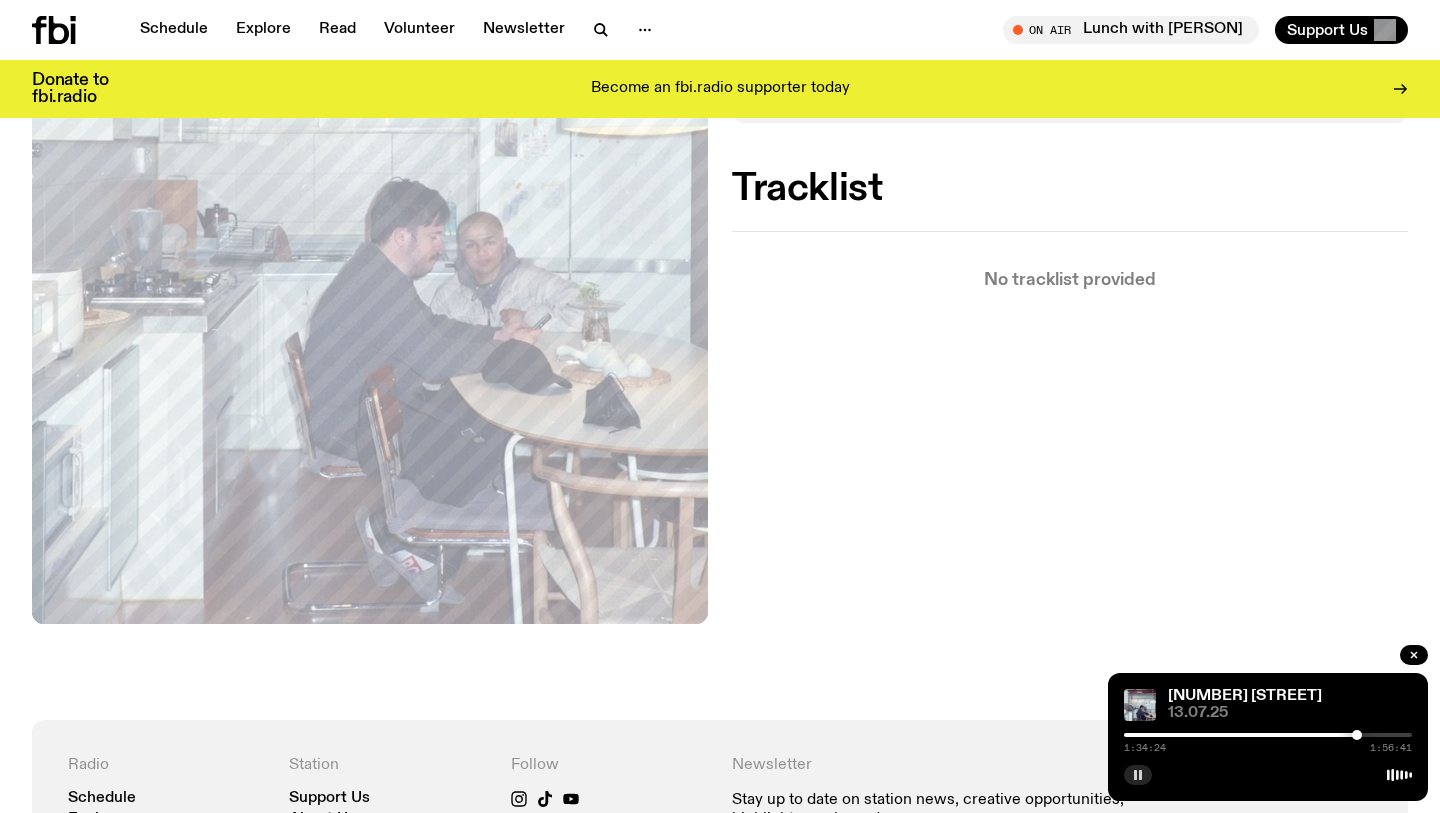 click at bounding box center (1357, 735) 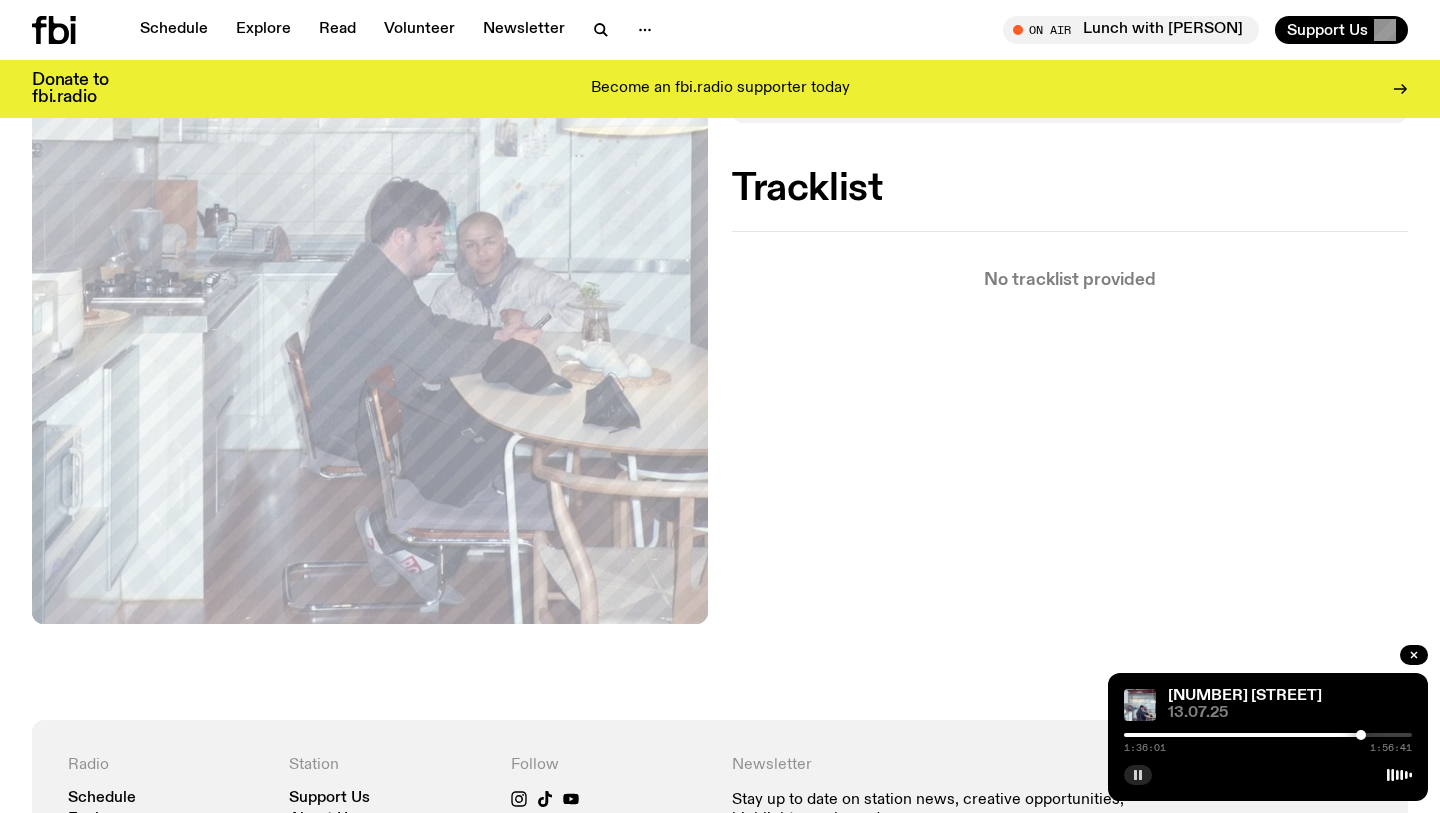click at bounding box center (1361, 735) 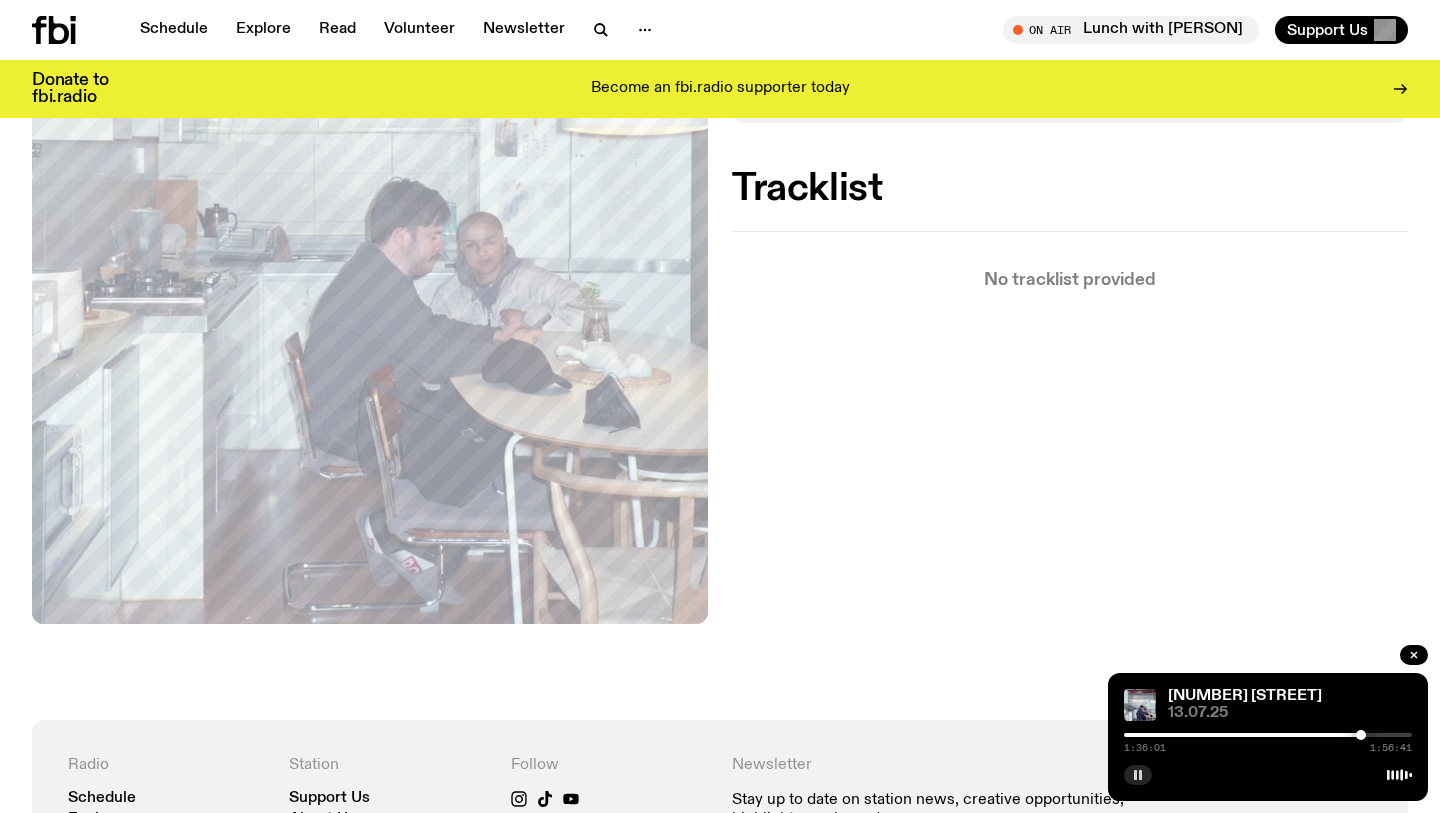 click at bounding box center (1268, 735) 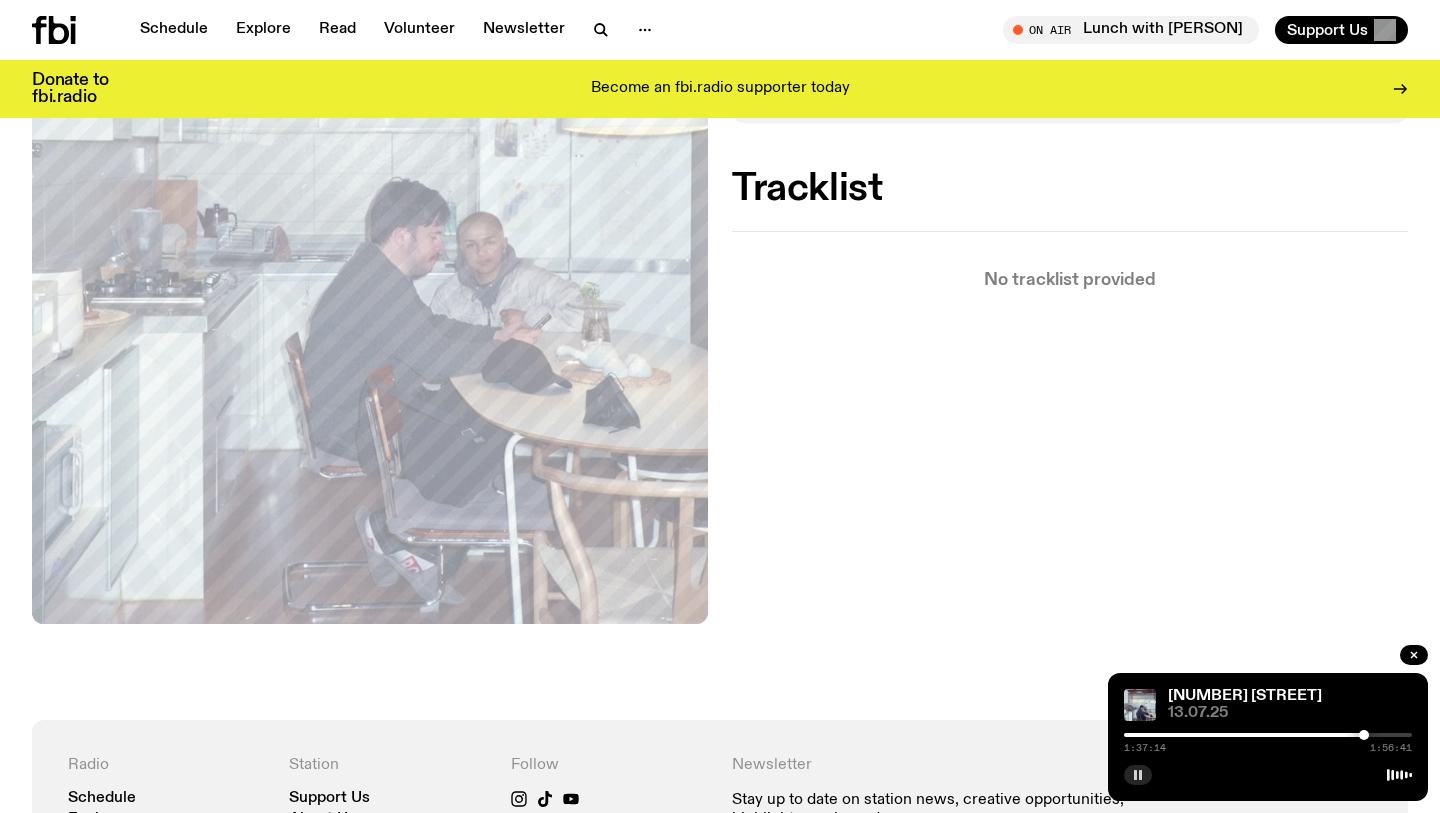 click at bounding box center (1364, 735) 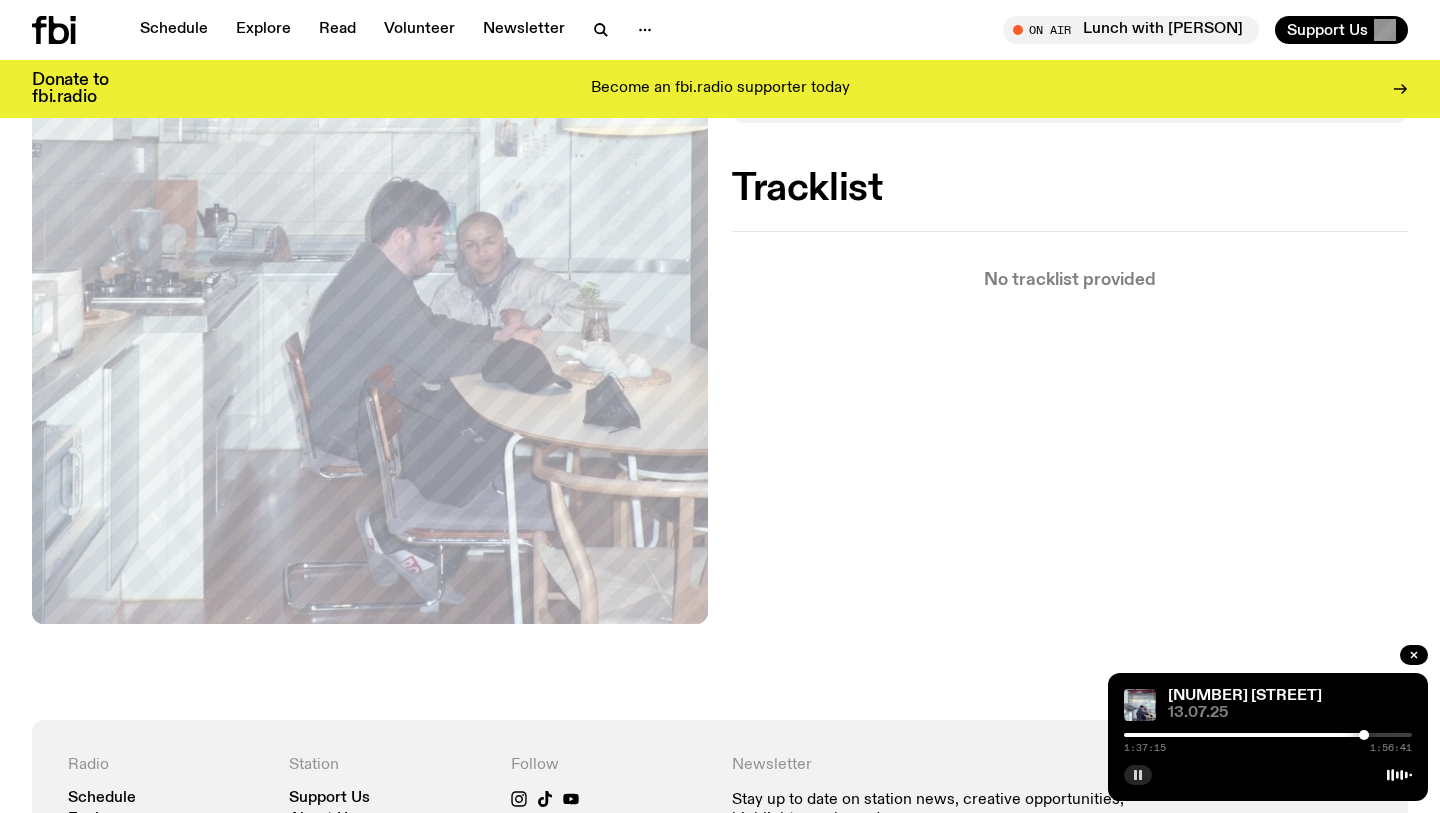 click at bounding box center (1364, 735) 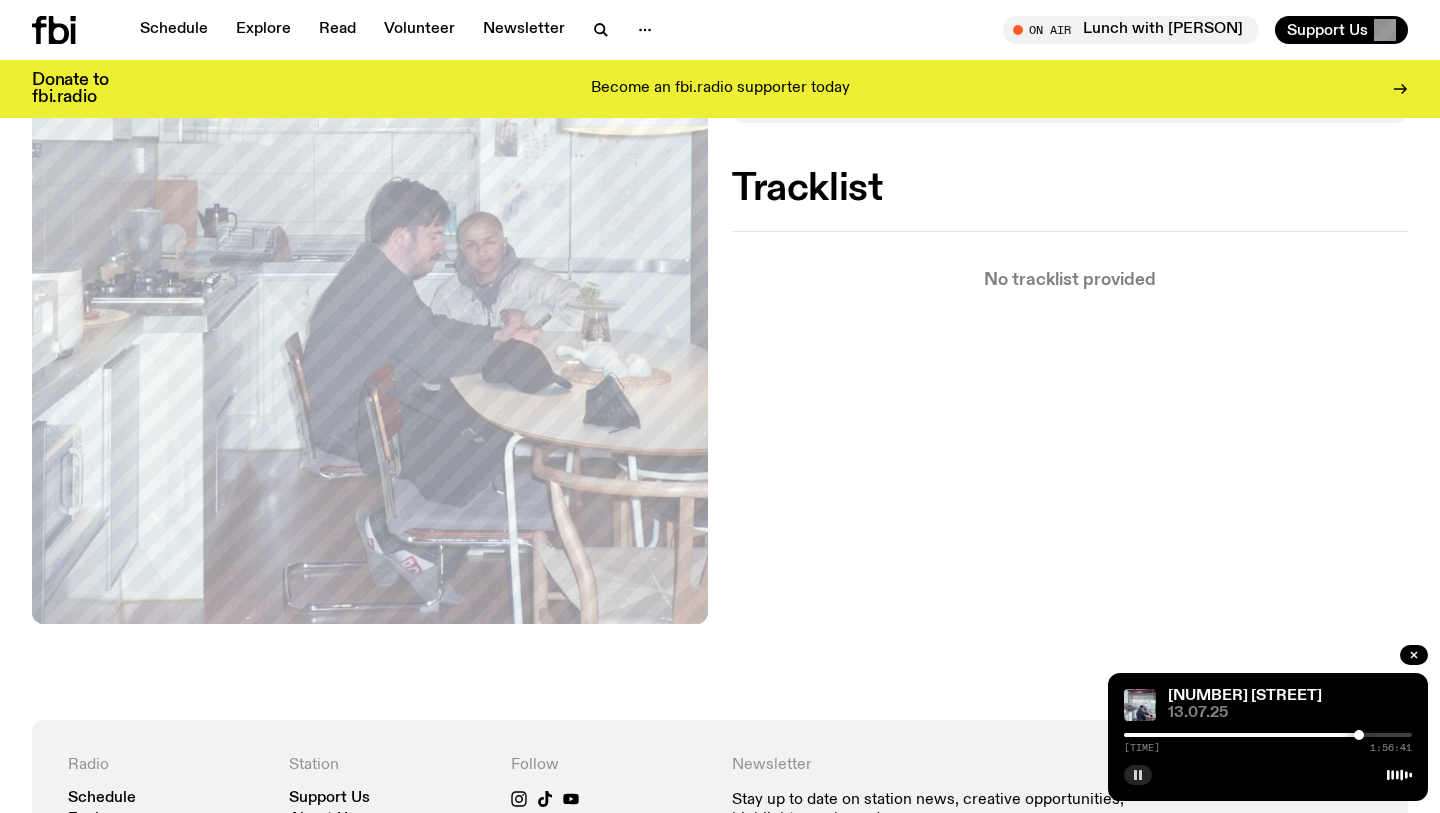 click at bounding box center [1359, 735] 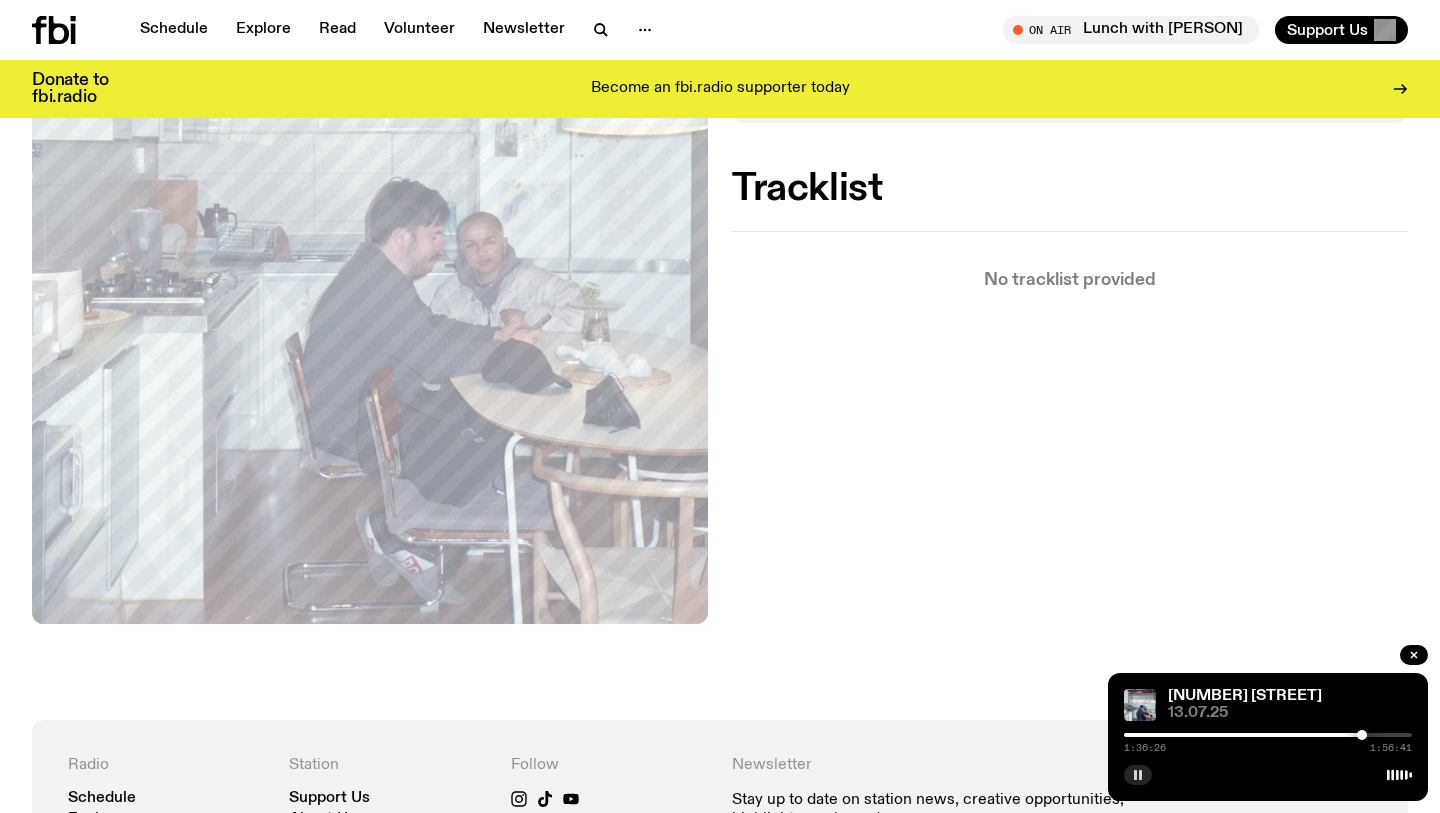 click at bounding box center [1362, 735] 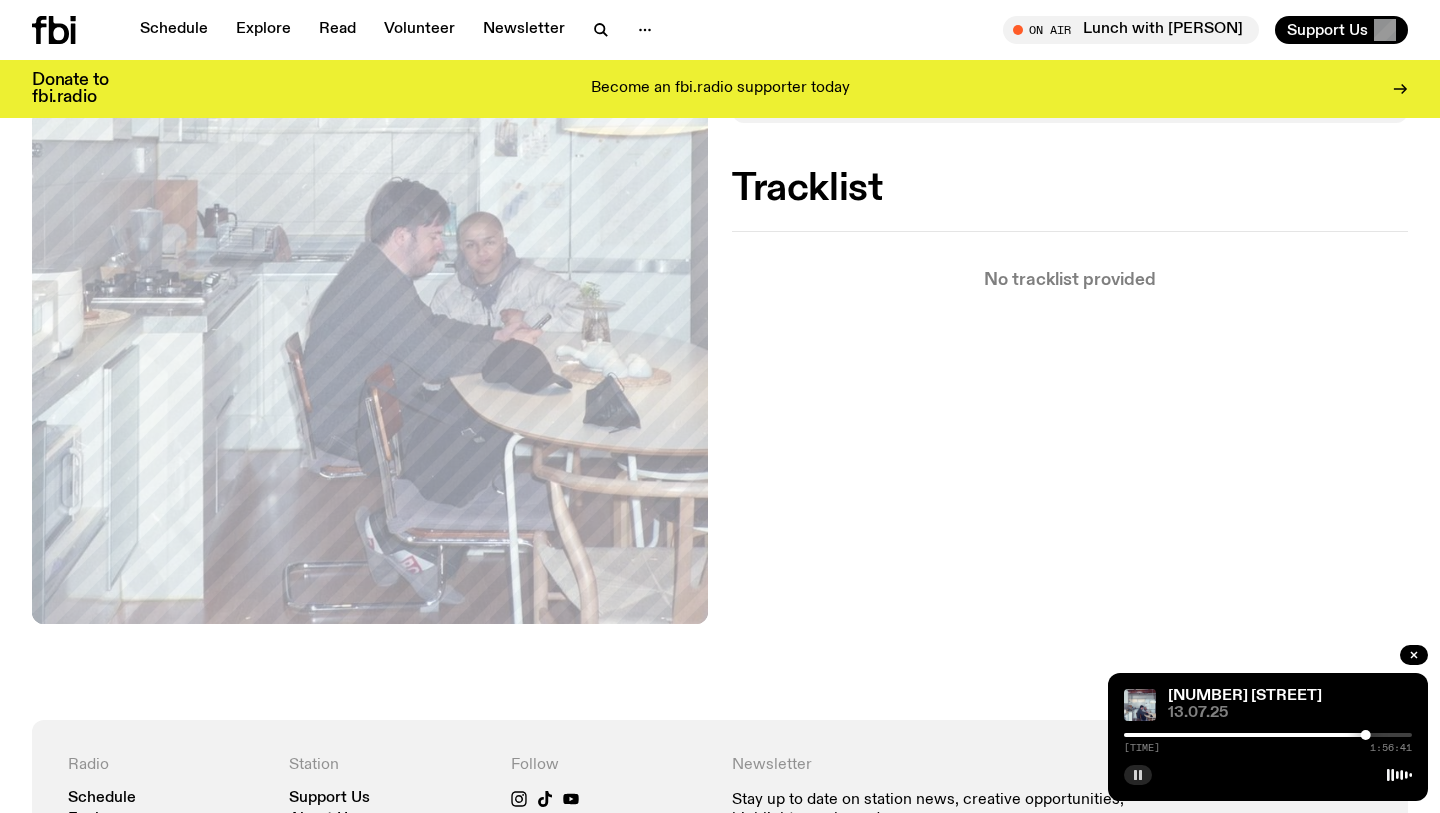 click at bounding box center (1268, 735) 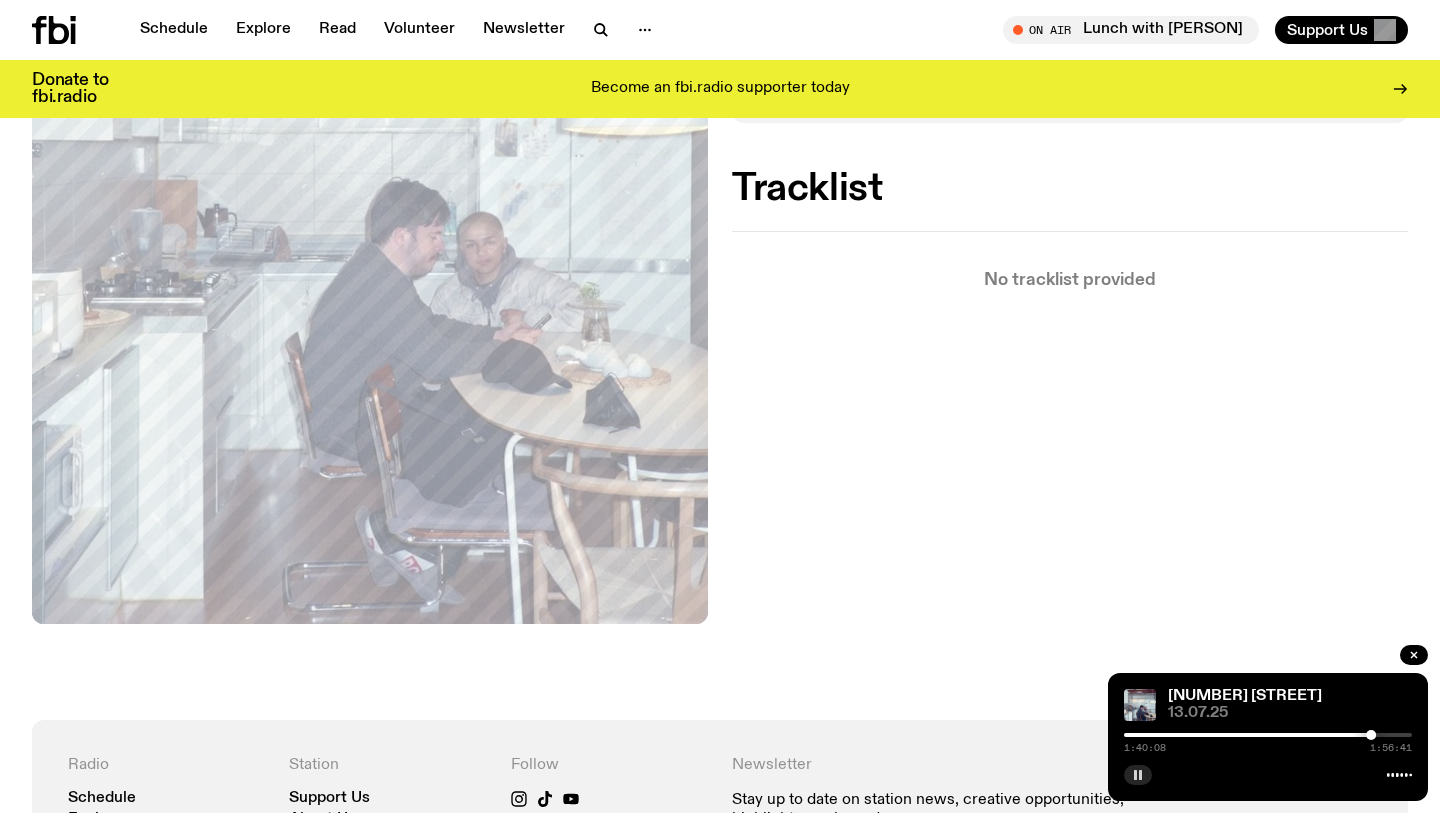 click at bounding box center (1371, 735) 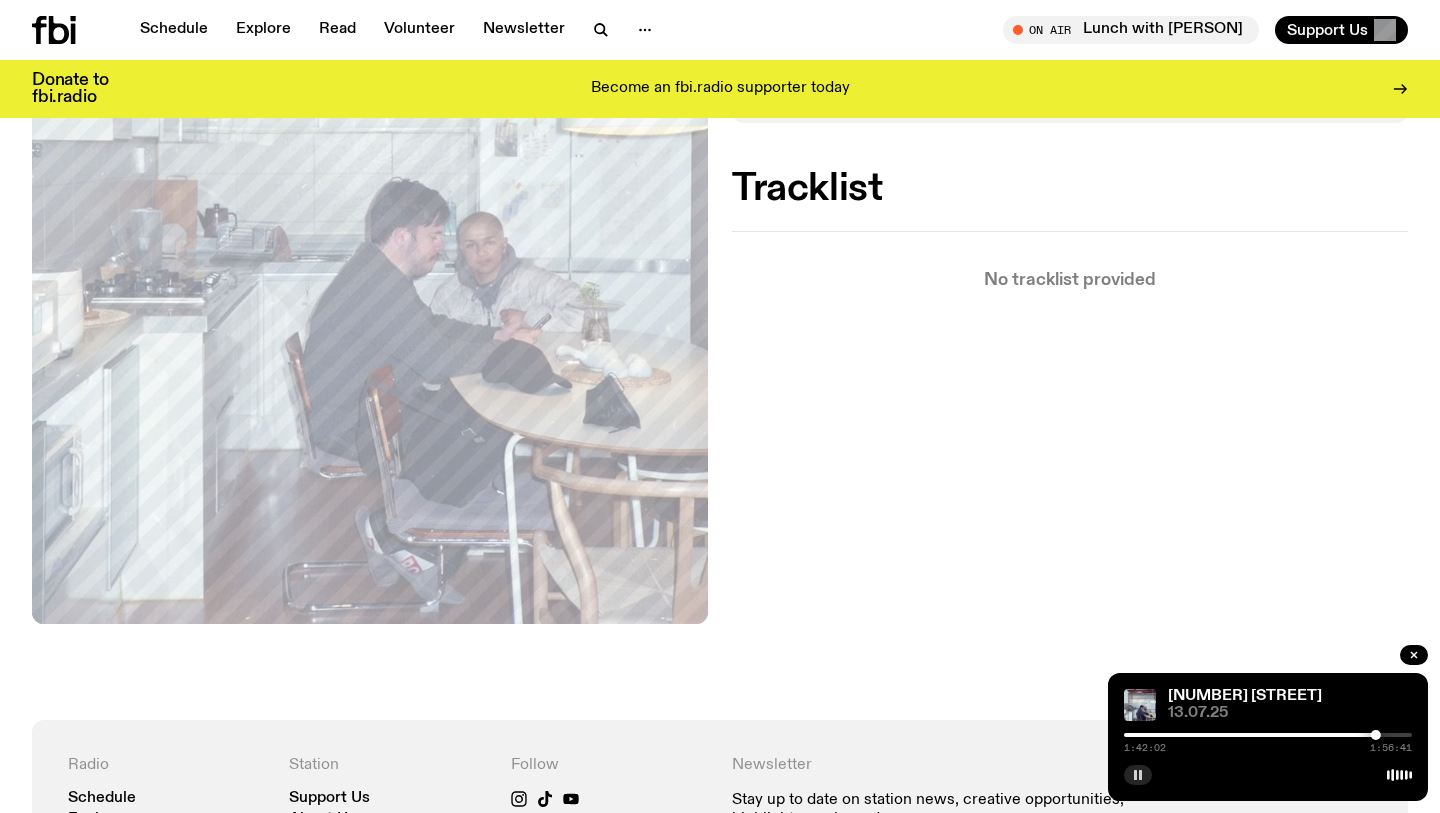 click at bounding box center (1376, 735) 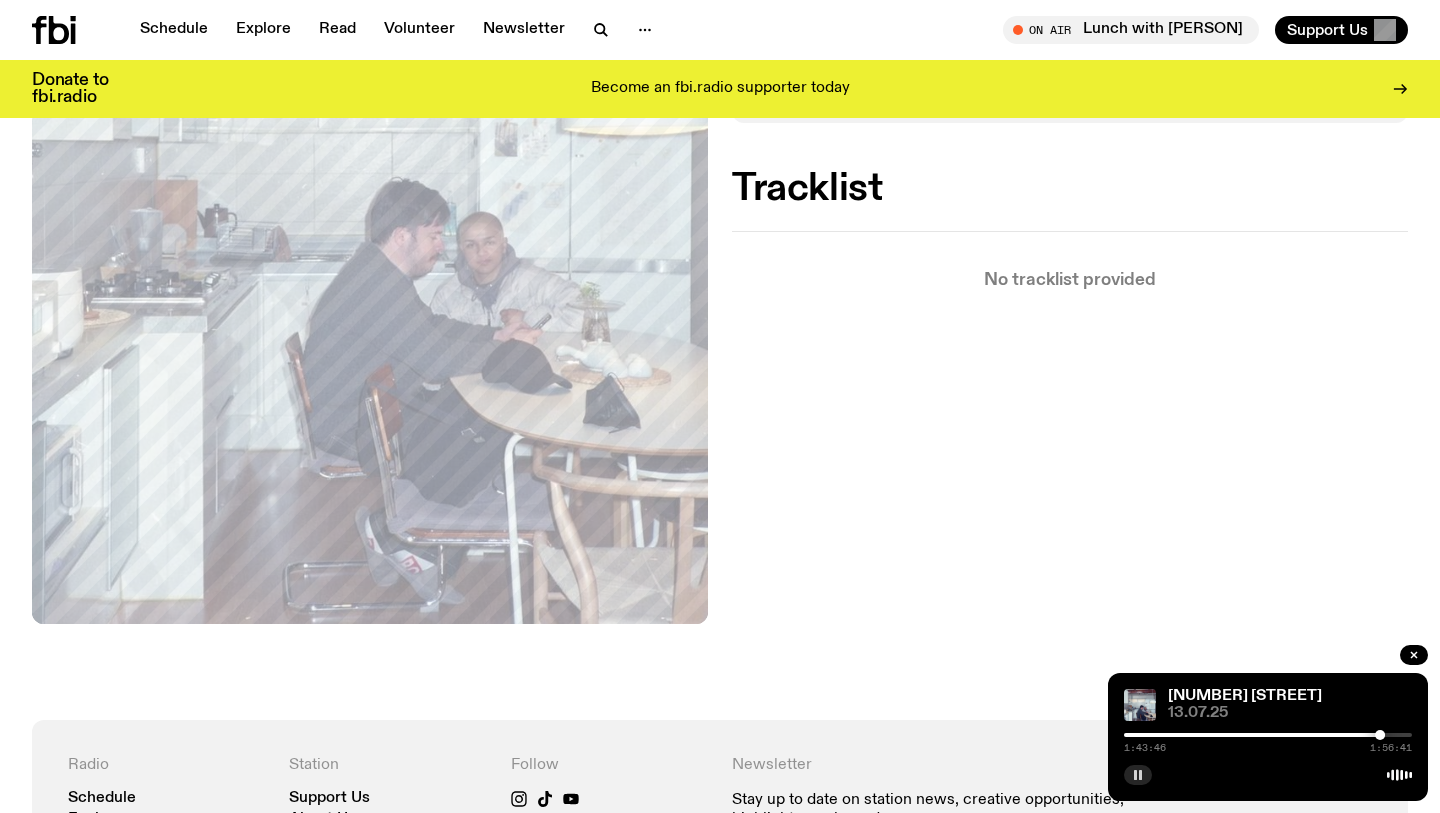 click at bounding box center (1380, 735) 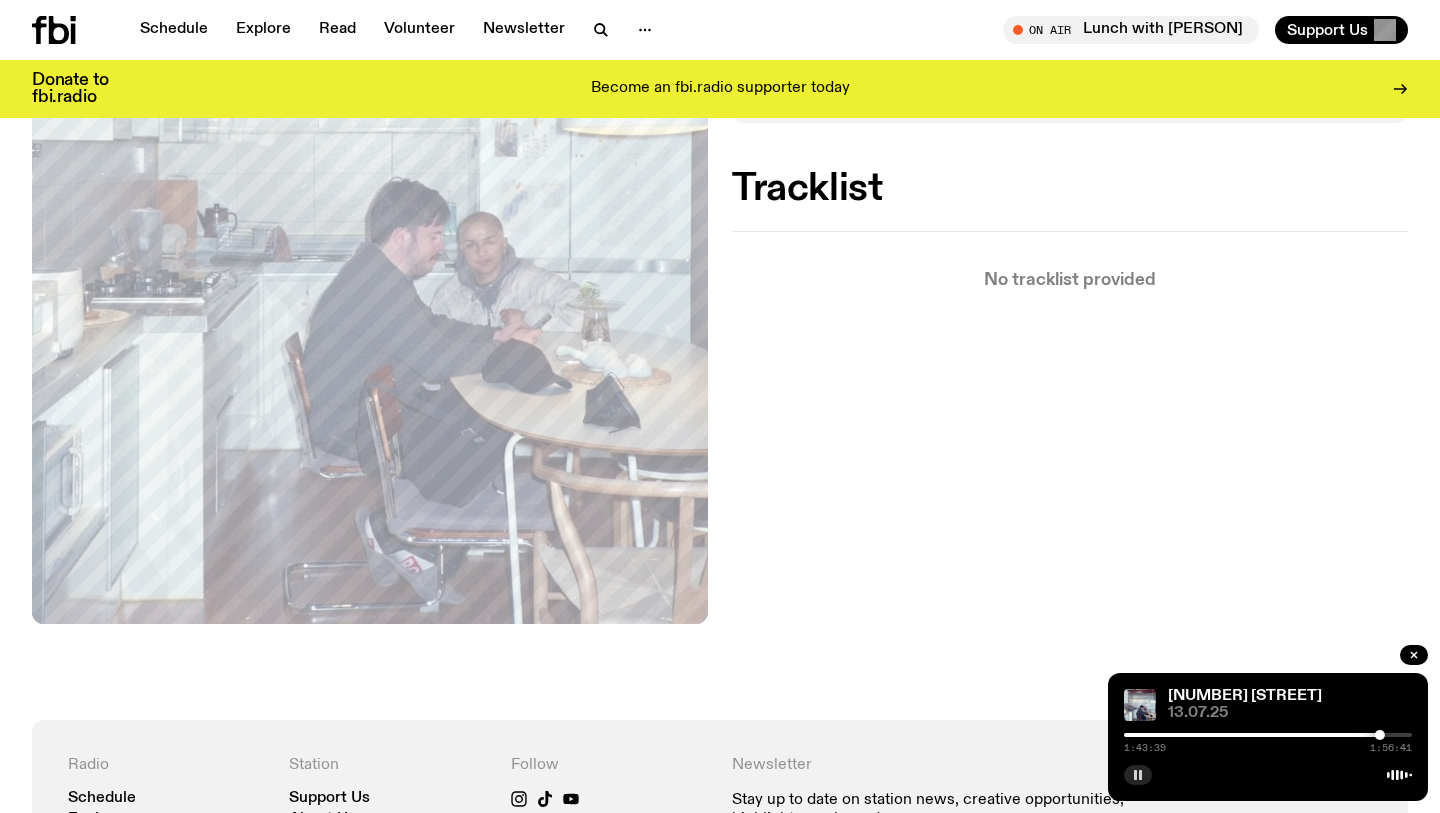 click at bounding box center [1380, 735] 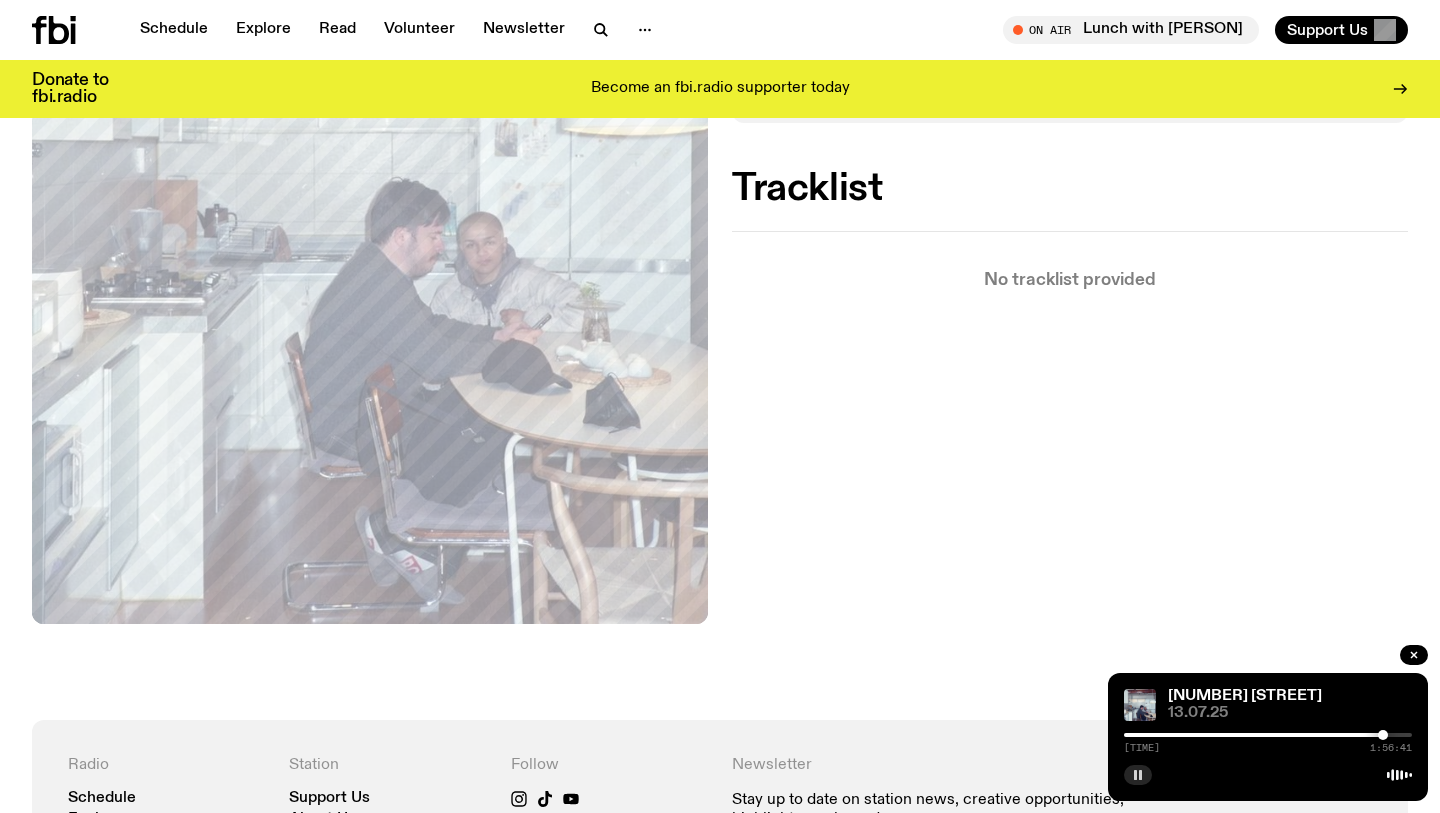 click at bounding box center (1383, 735) 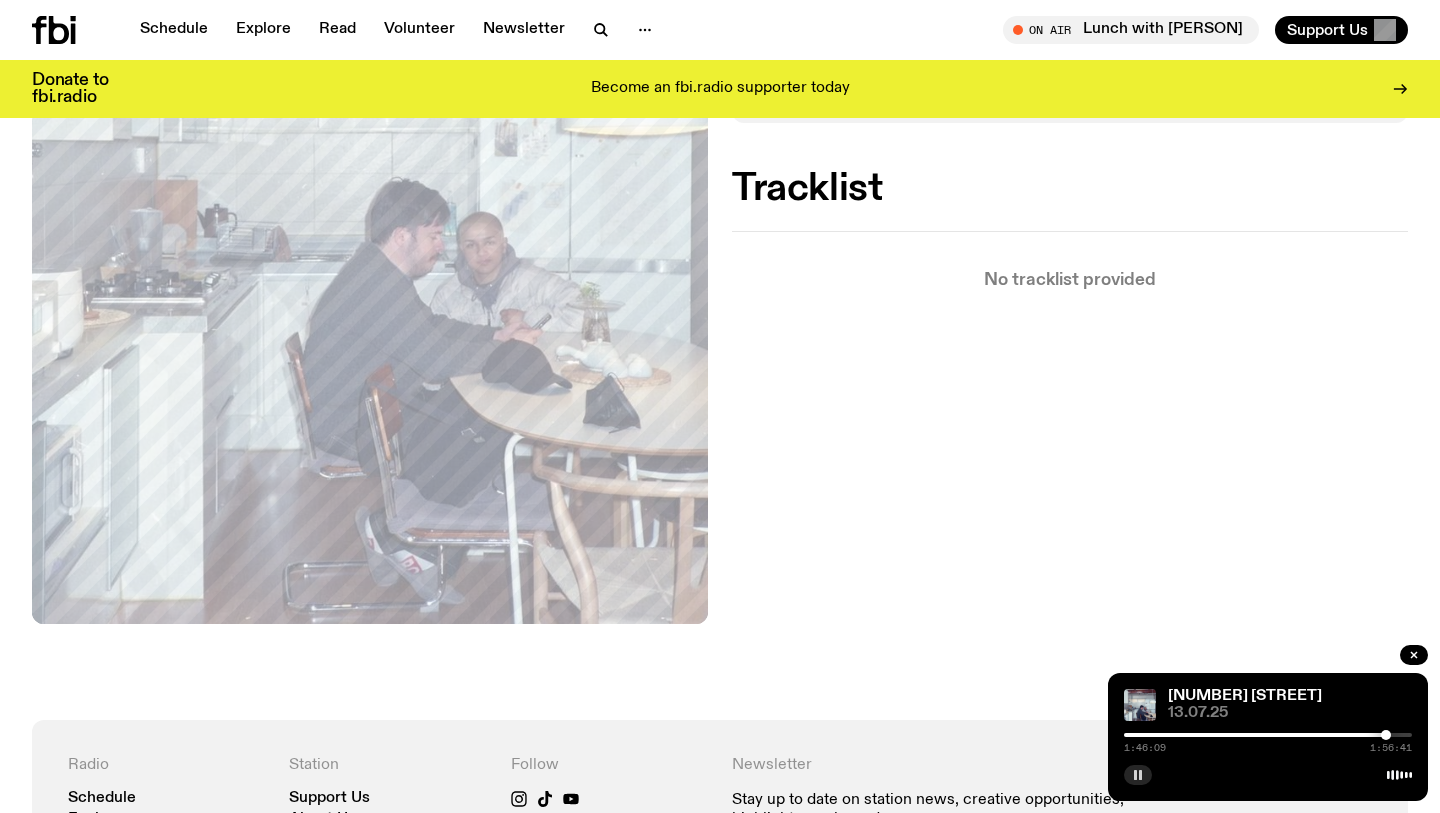 click at bounding box center (1386, 735) 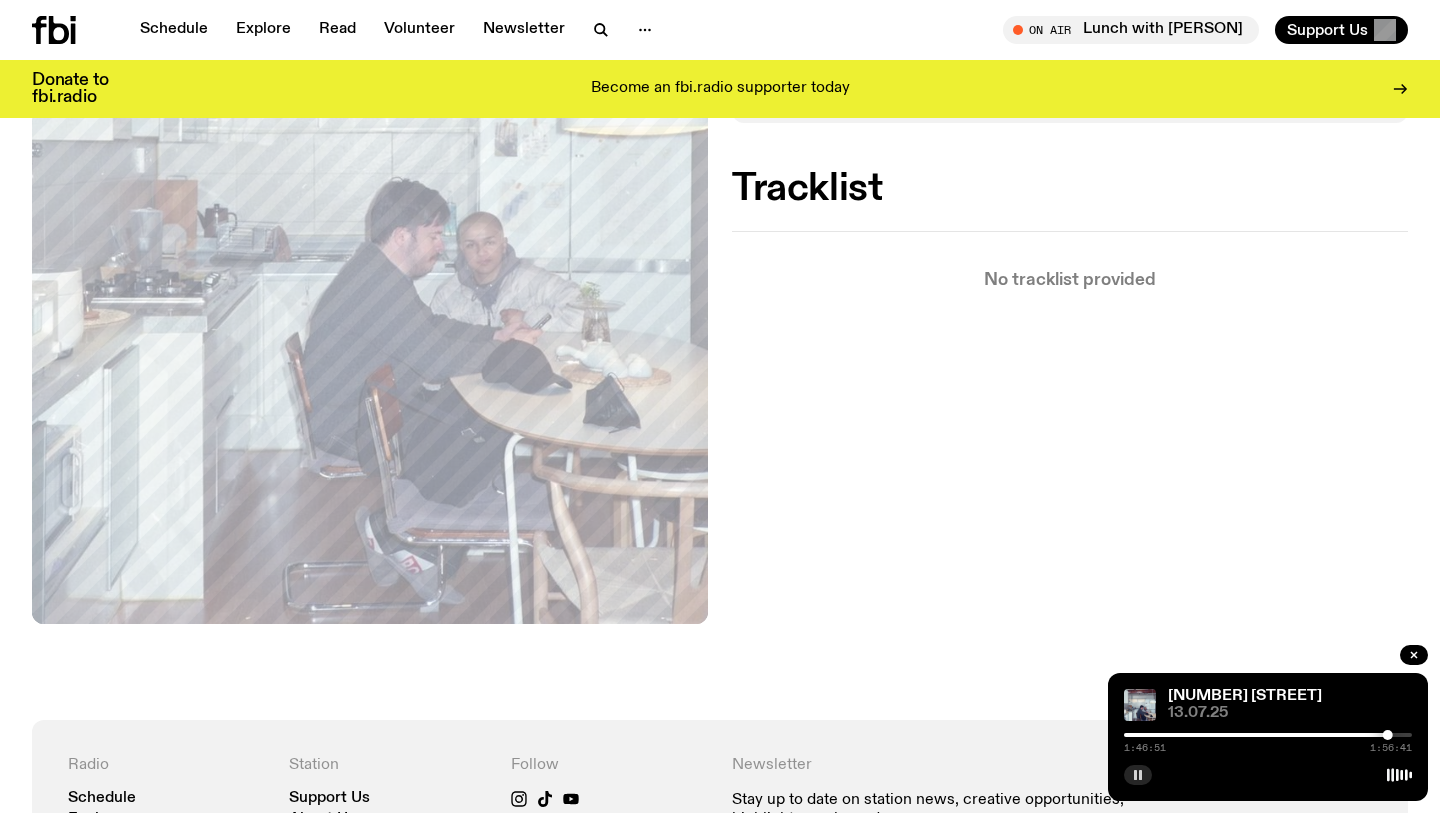 click at bounding box center (1388, 735) 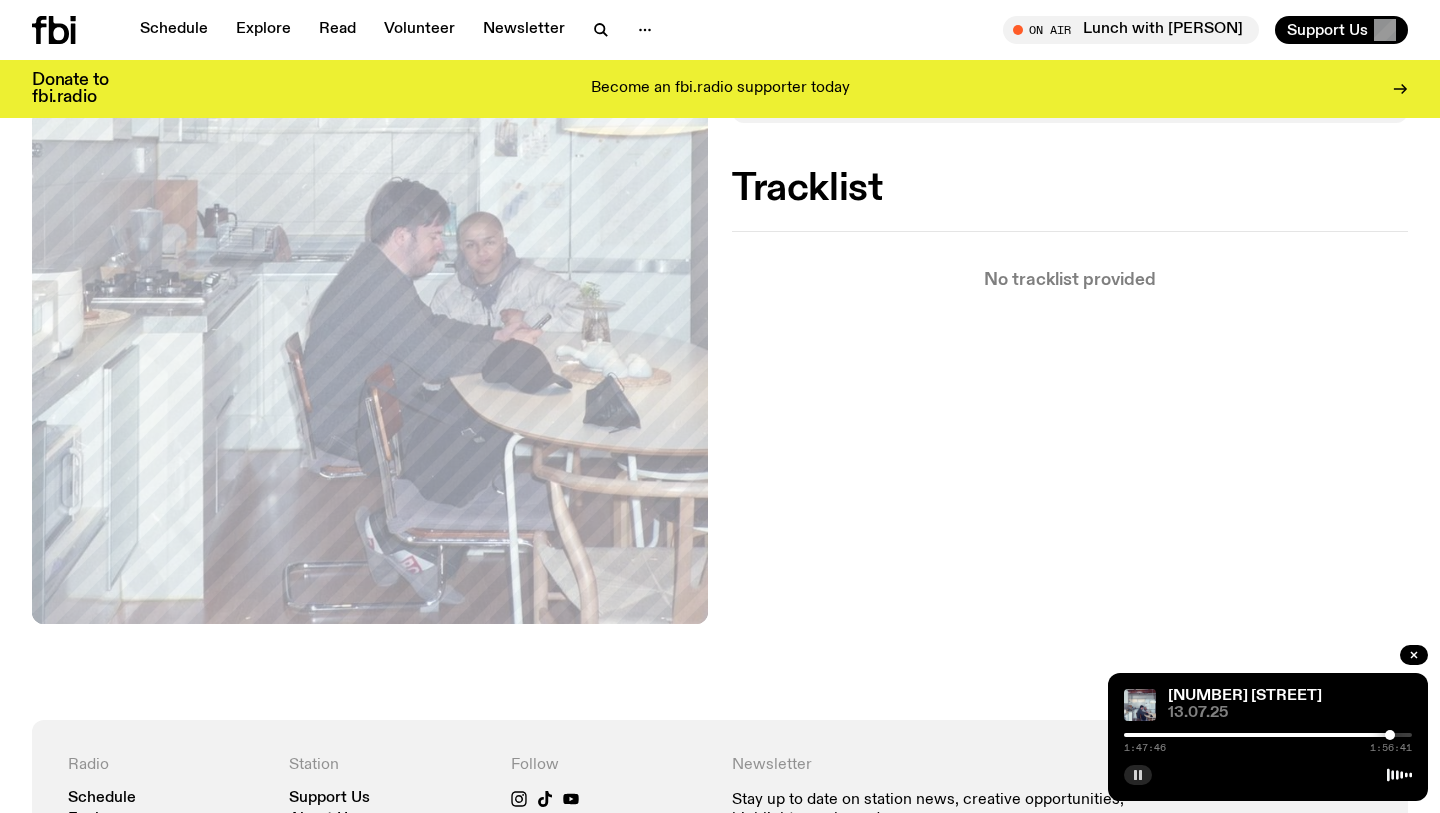 click at bounding box center (1390, 735) 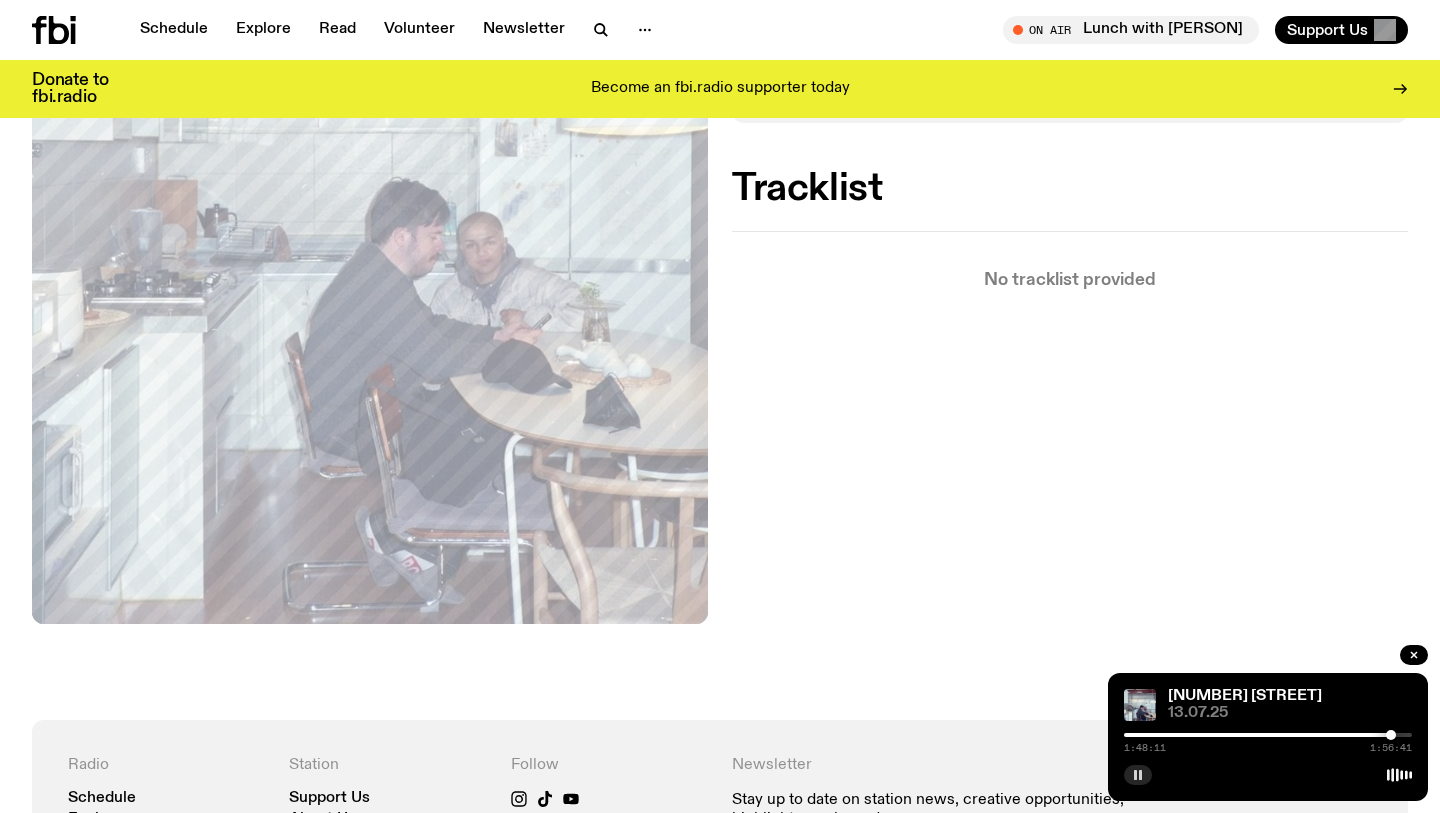 click at bounding box center (1391, 735) 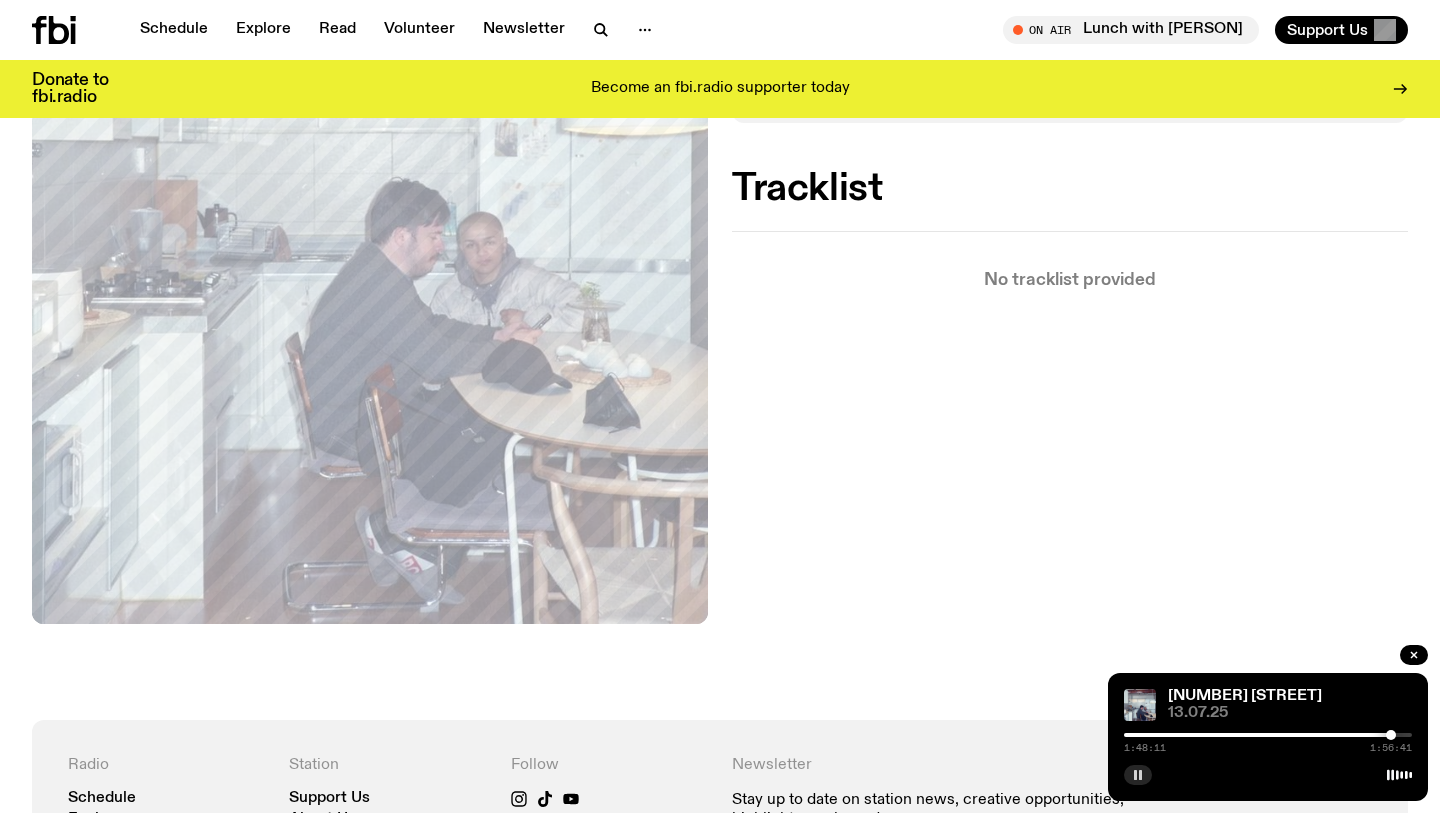 click at bounding box center (1391, 735) 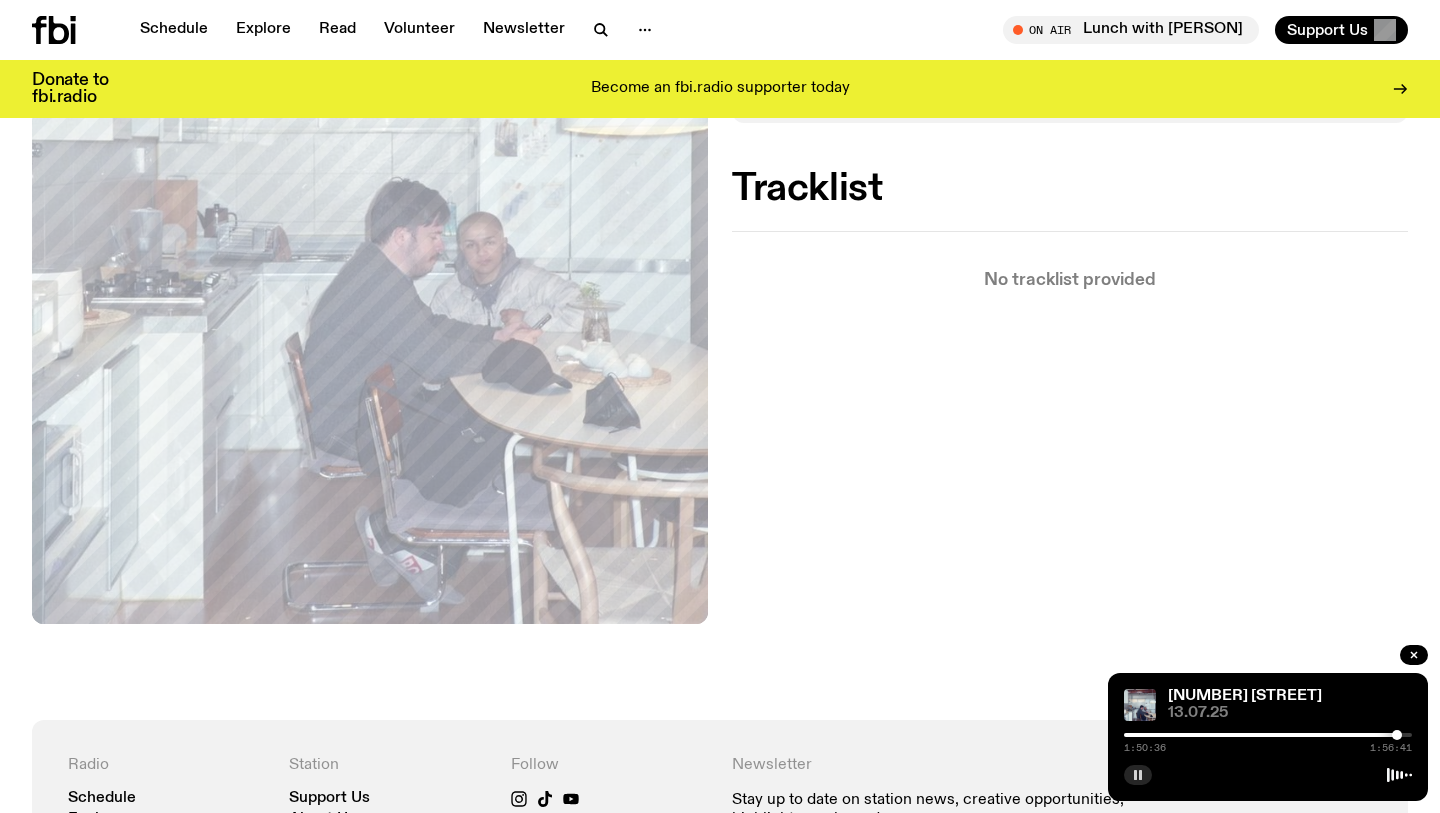 click at bounding box center (1397, 735) 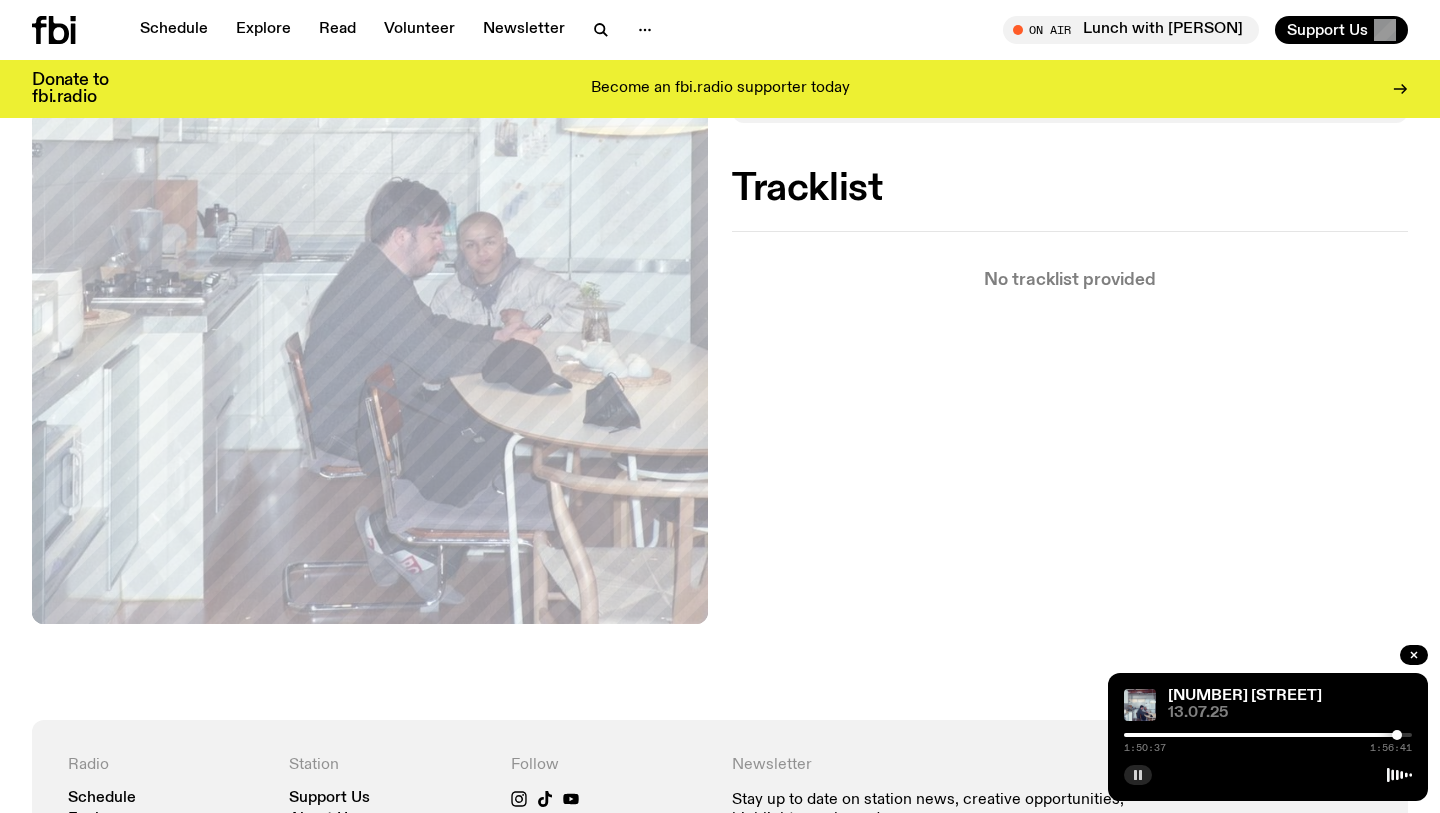 click at bounding box center [1397, 735] 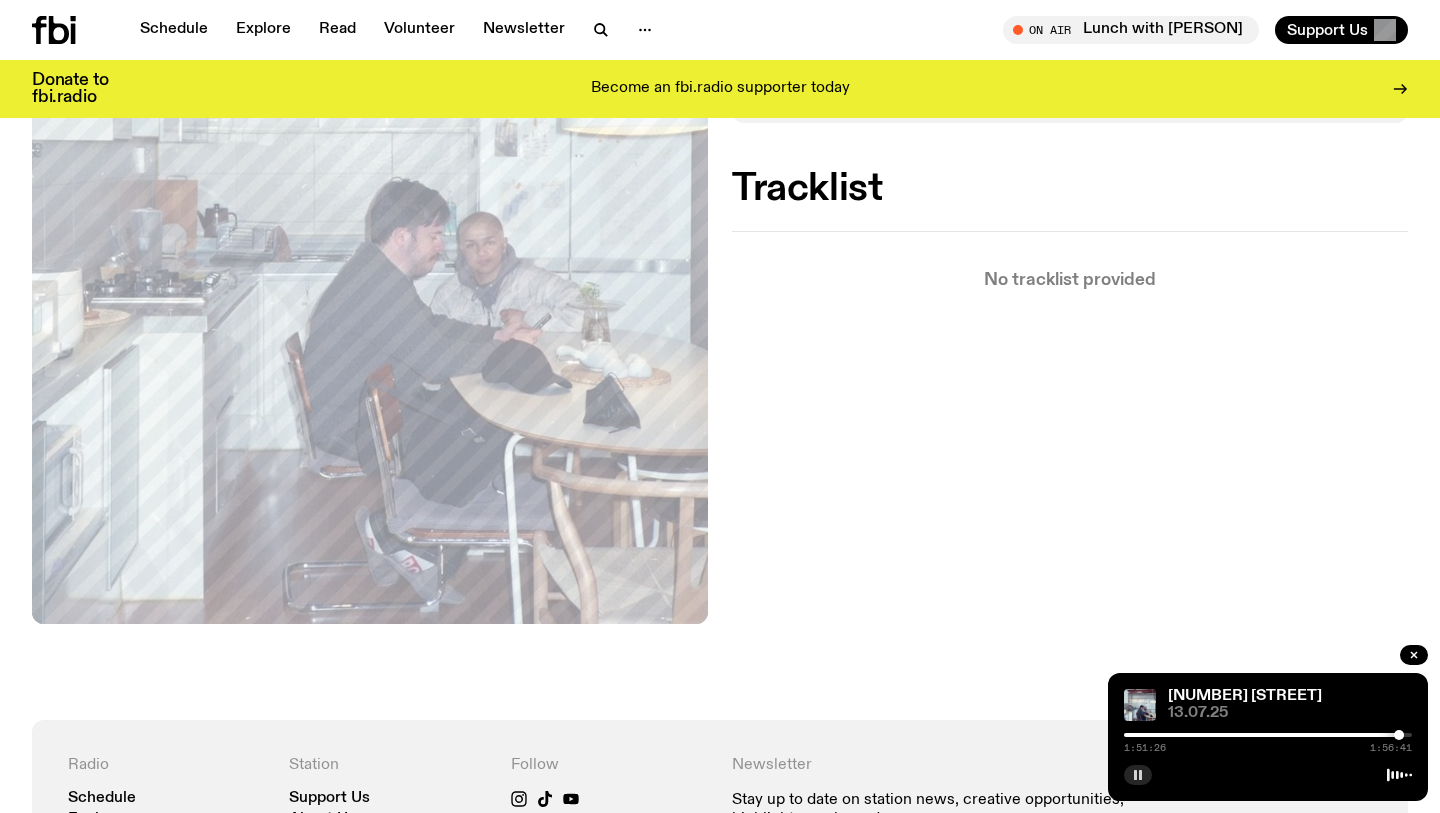 click at bounding box center [1399, 735] 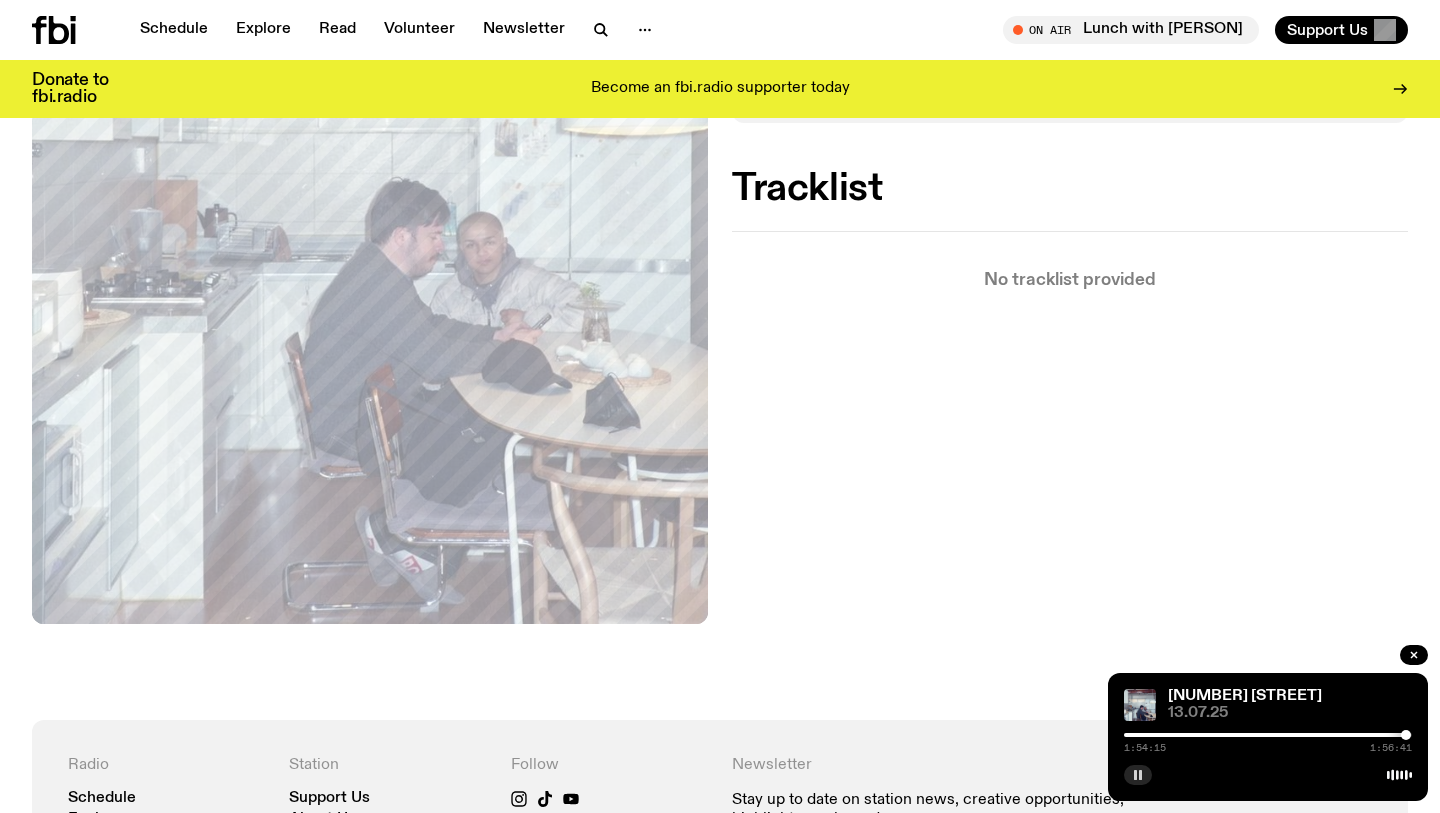 click at bounding box center (1406, 735) 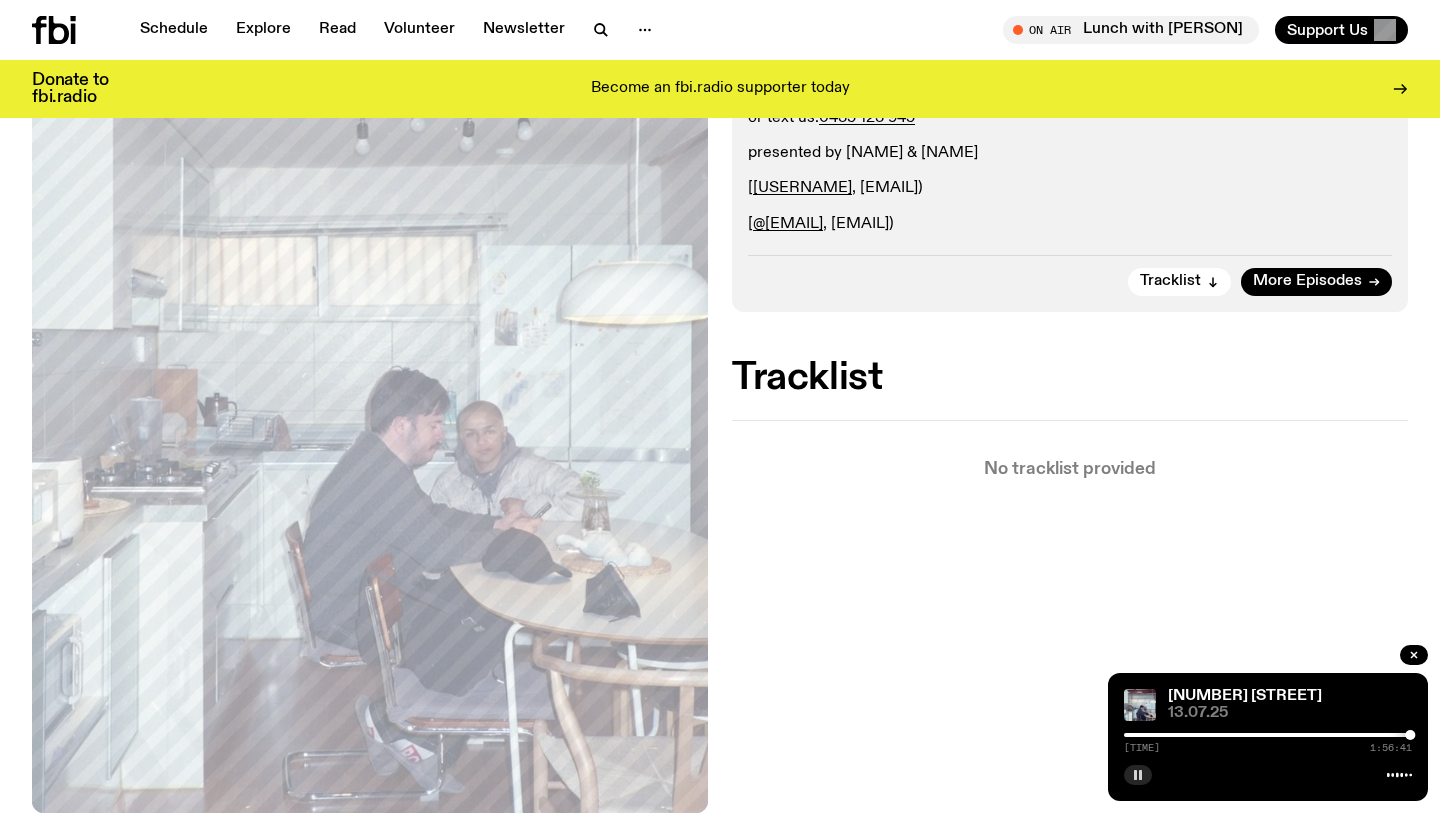 scroll, scrollTop: 372, scrollLeft: 0, axis: vertical 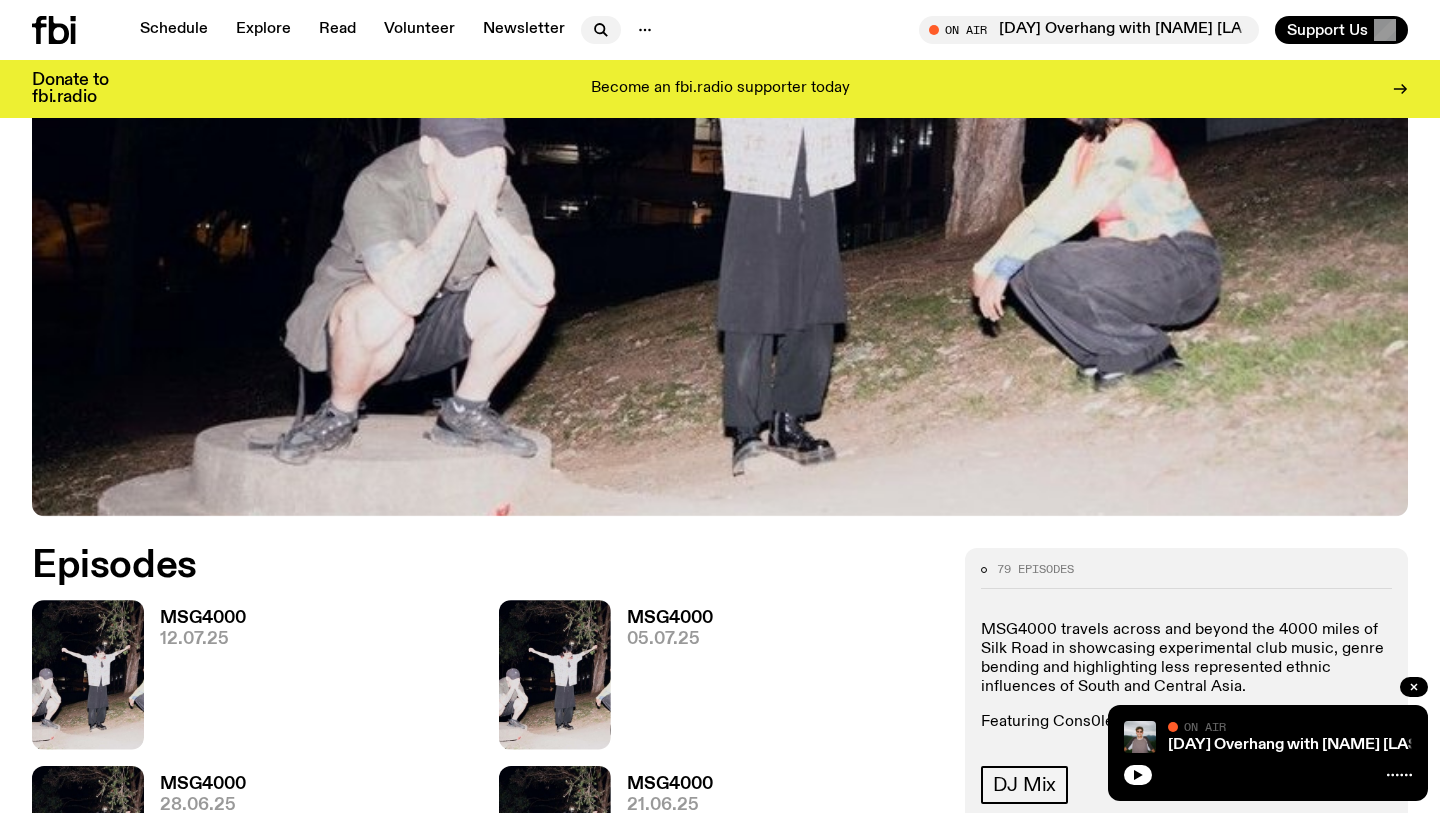 click 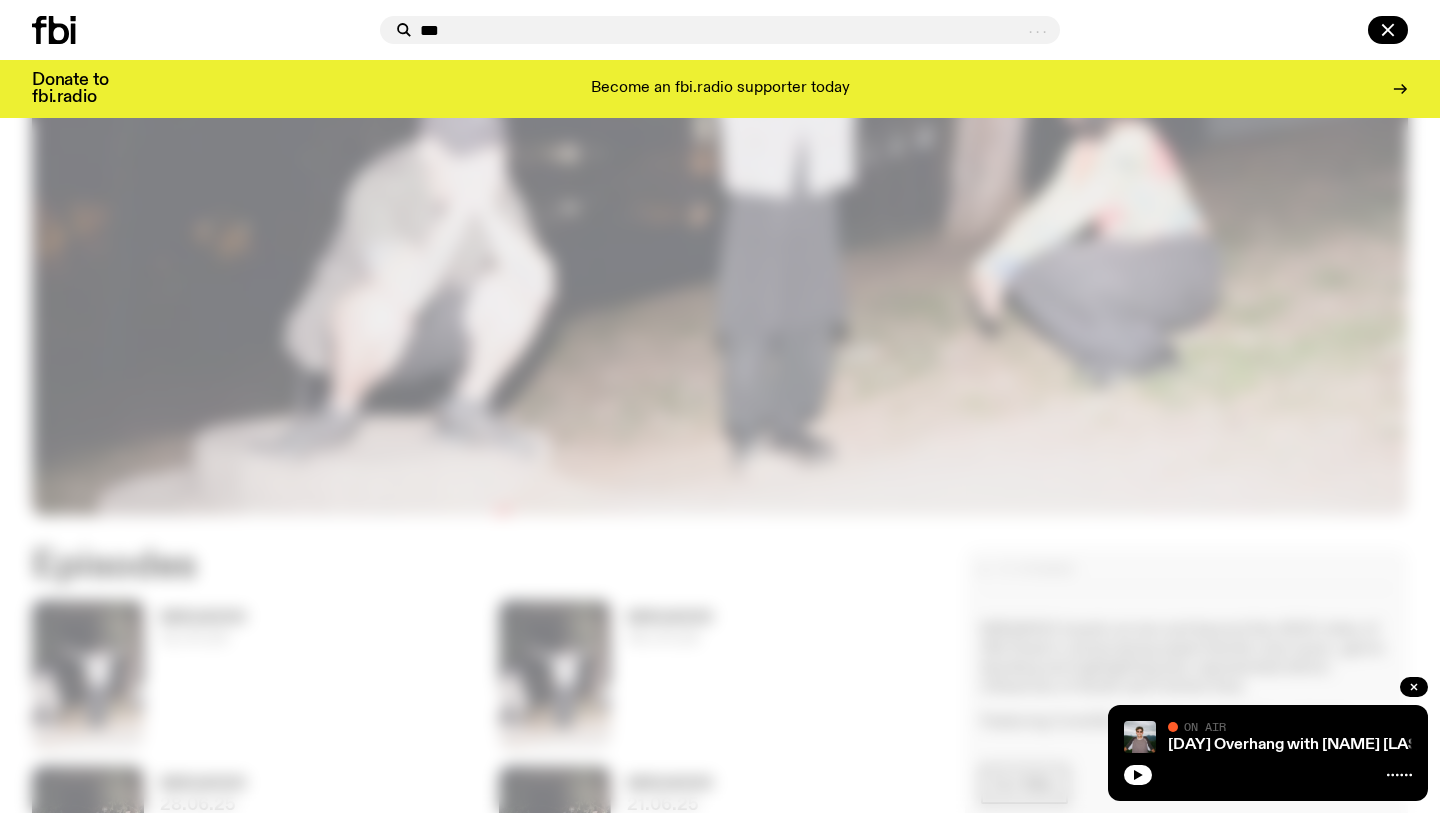 type on "***" 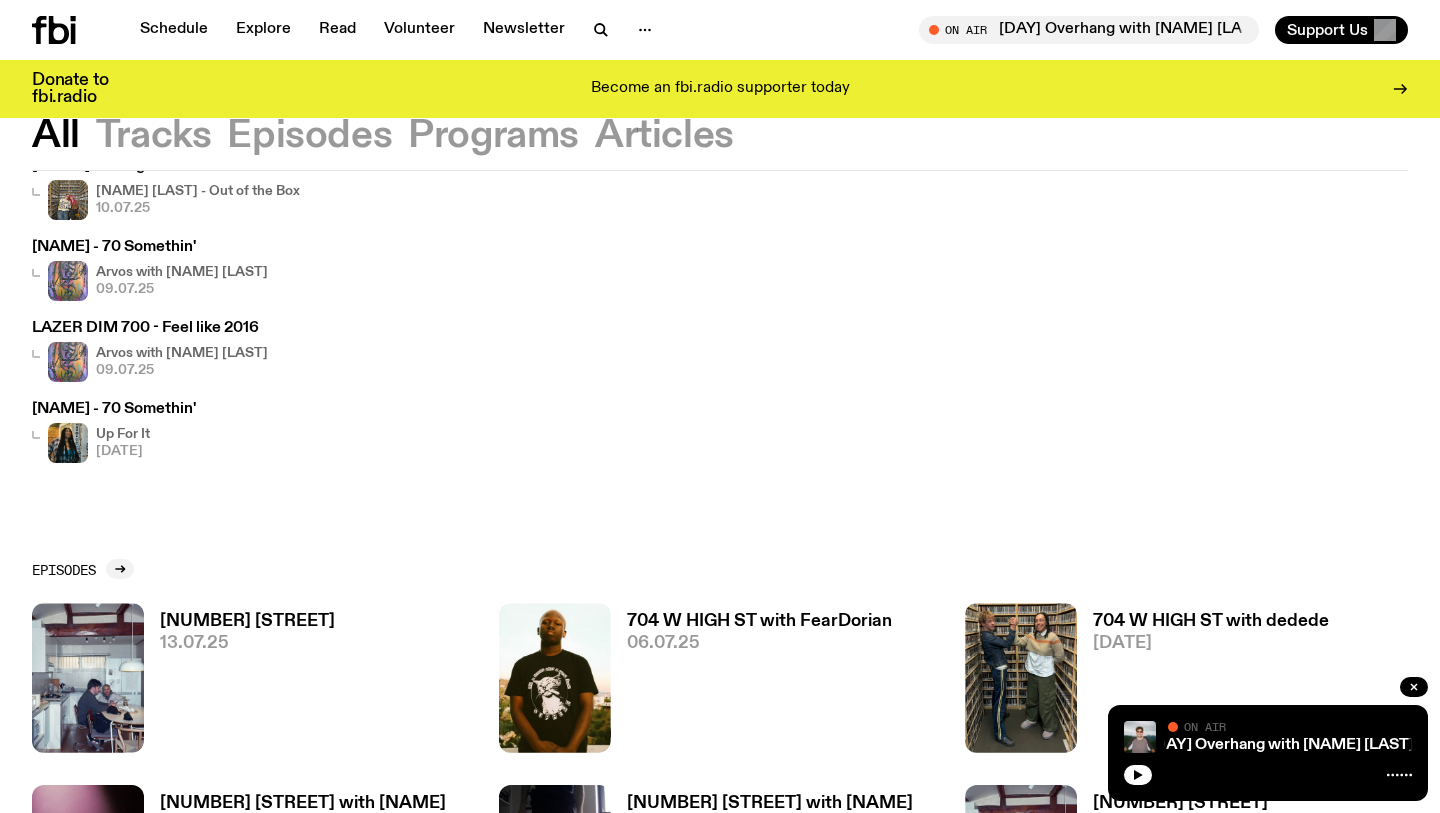 scroll, scrollTop: 416, scrollLeft: 0, axis: vertical 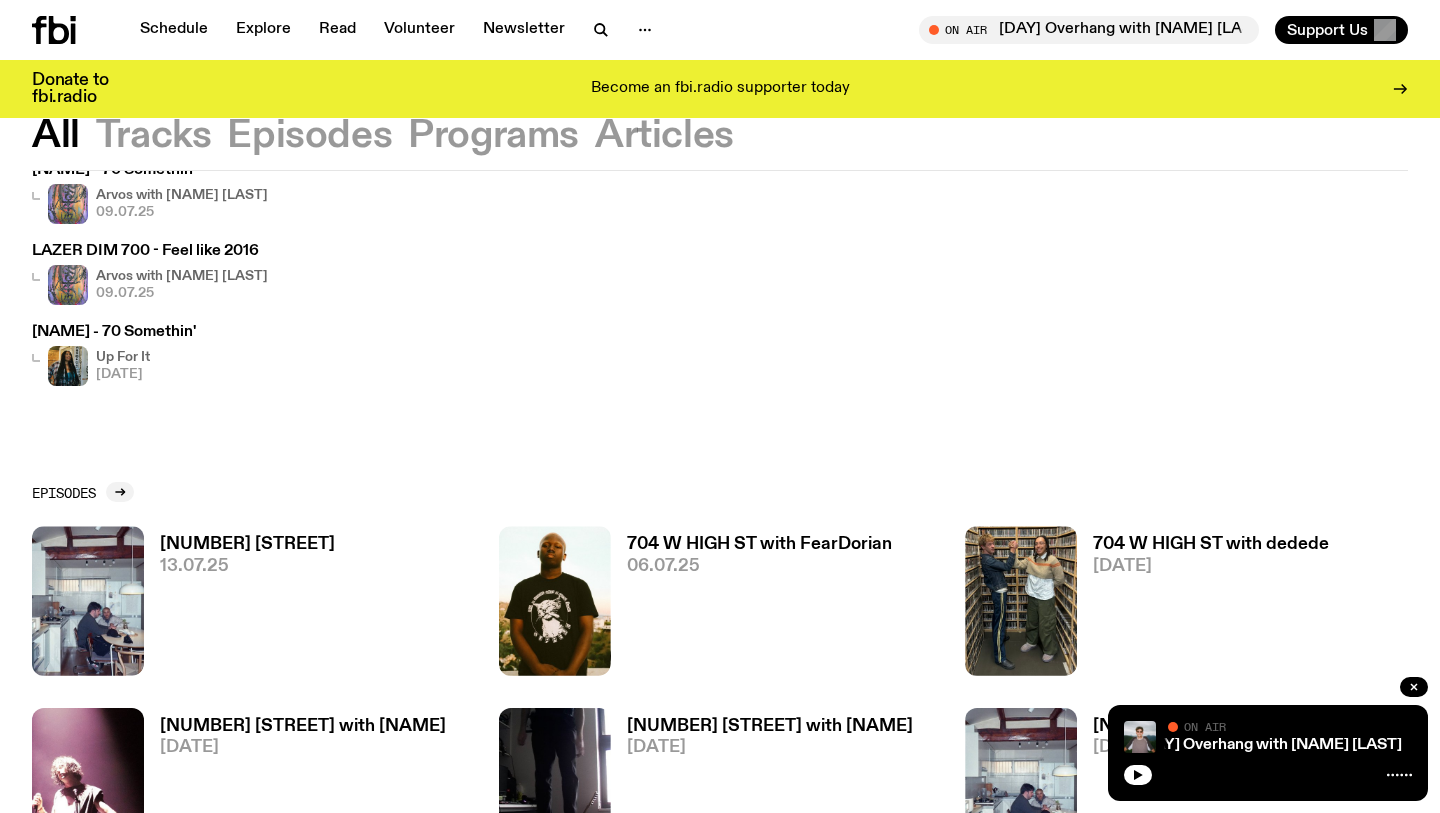 click on "[NUMBER] [STREET]" at bounding box center [247, 544] 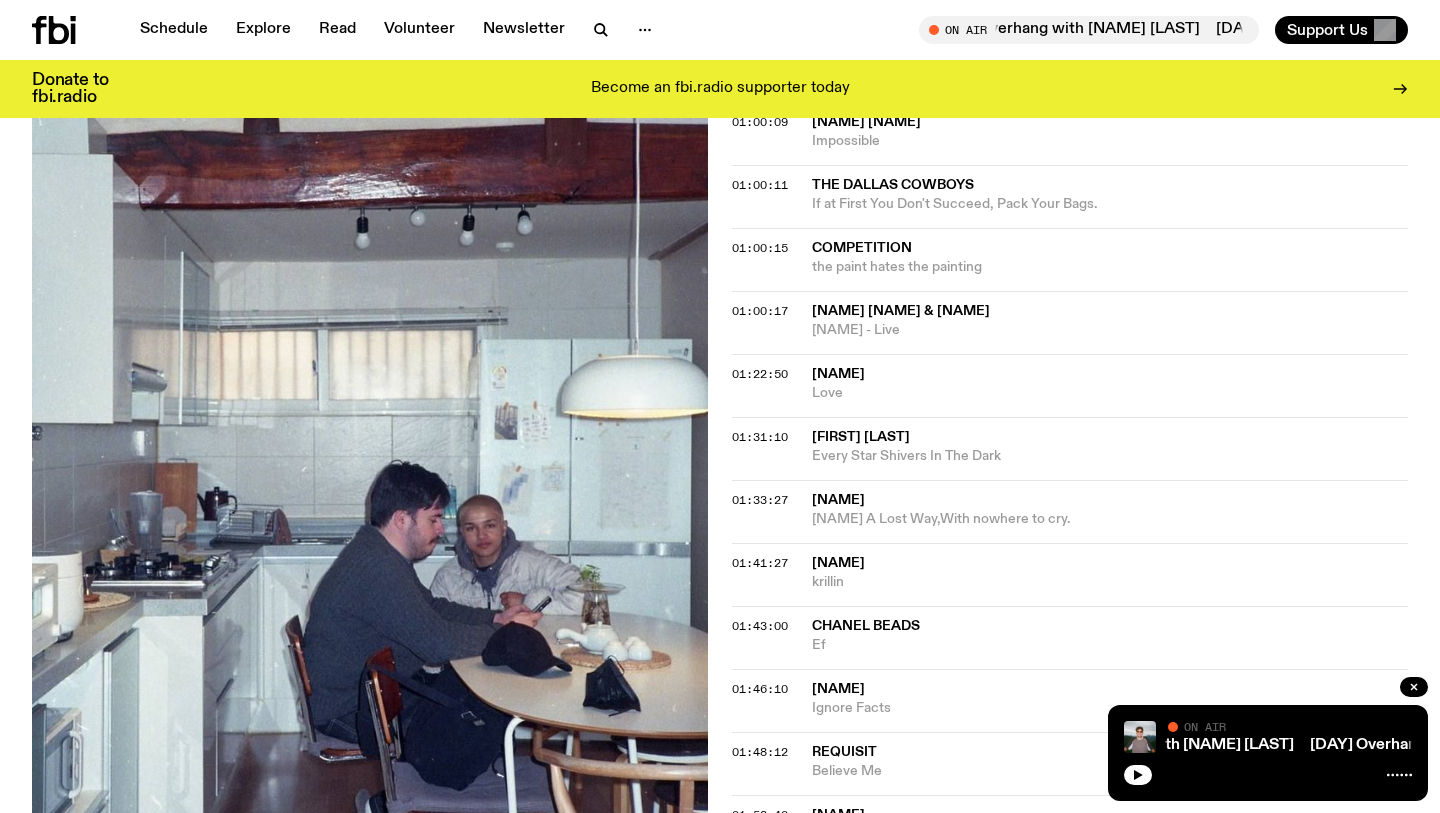 scroll, scrollTop: 1936, scrollLeft: 0, axis: vertical 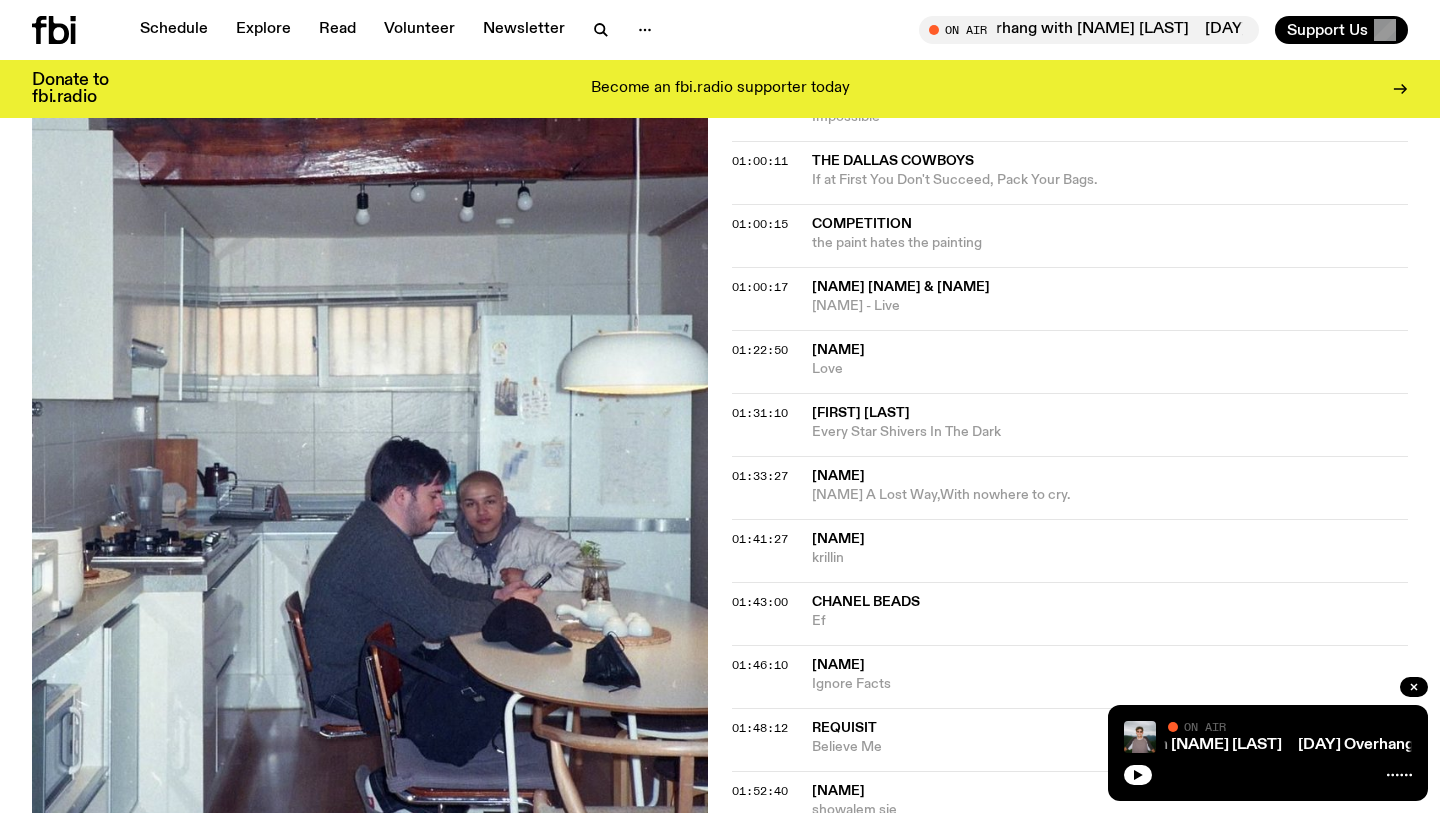 click on "Güaard" 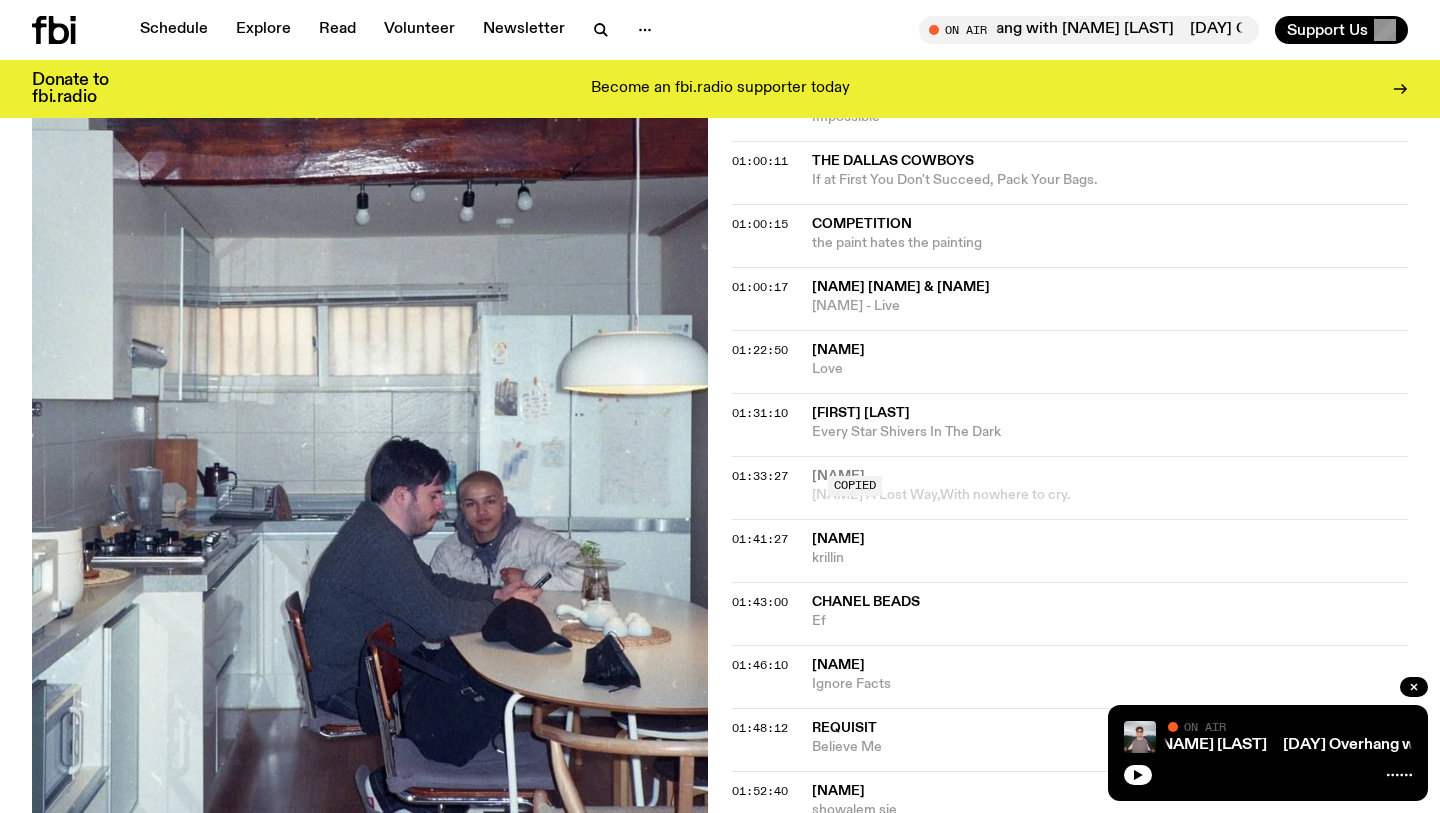 click on "Copied" at bounding box center (1110, 486) 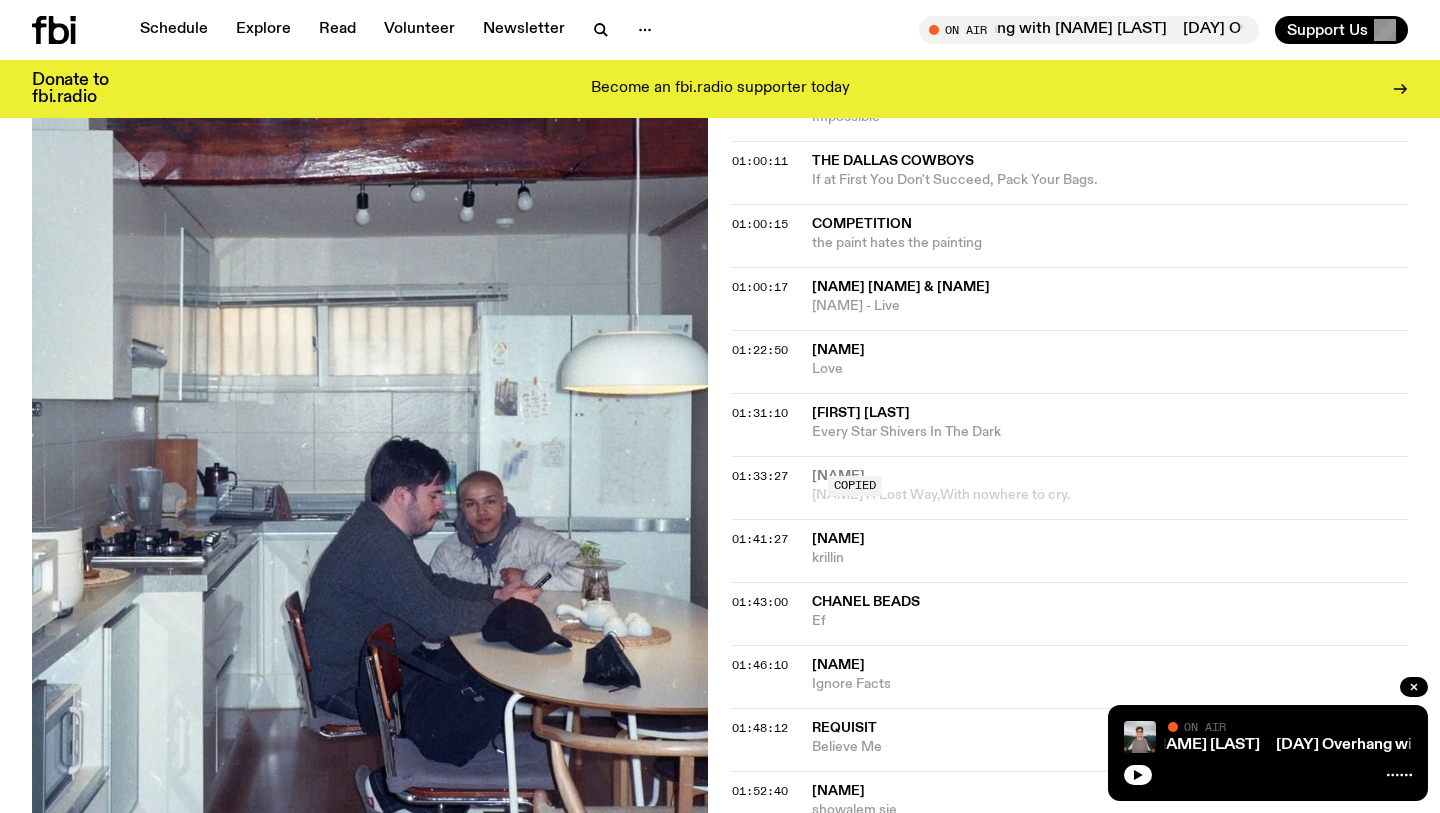 click on "01:31:10 Lael Neale Every Star Shivers In The Dark" 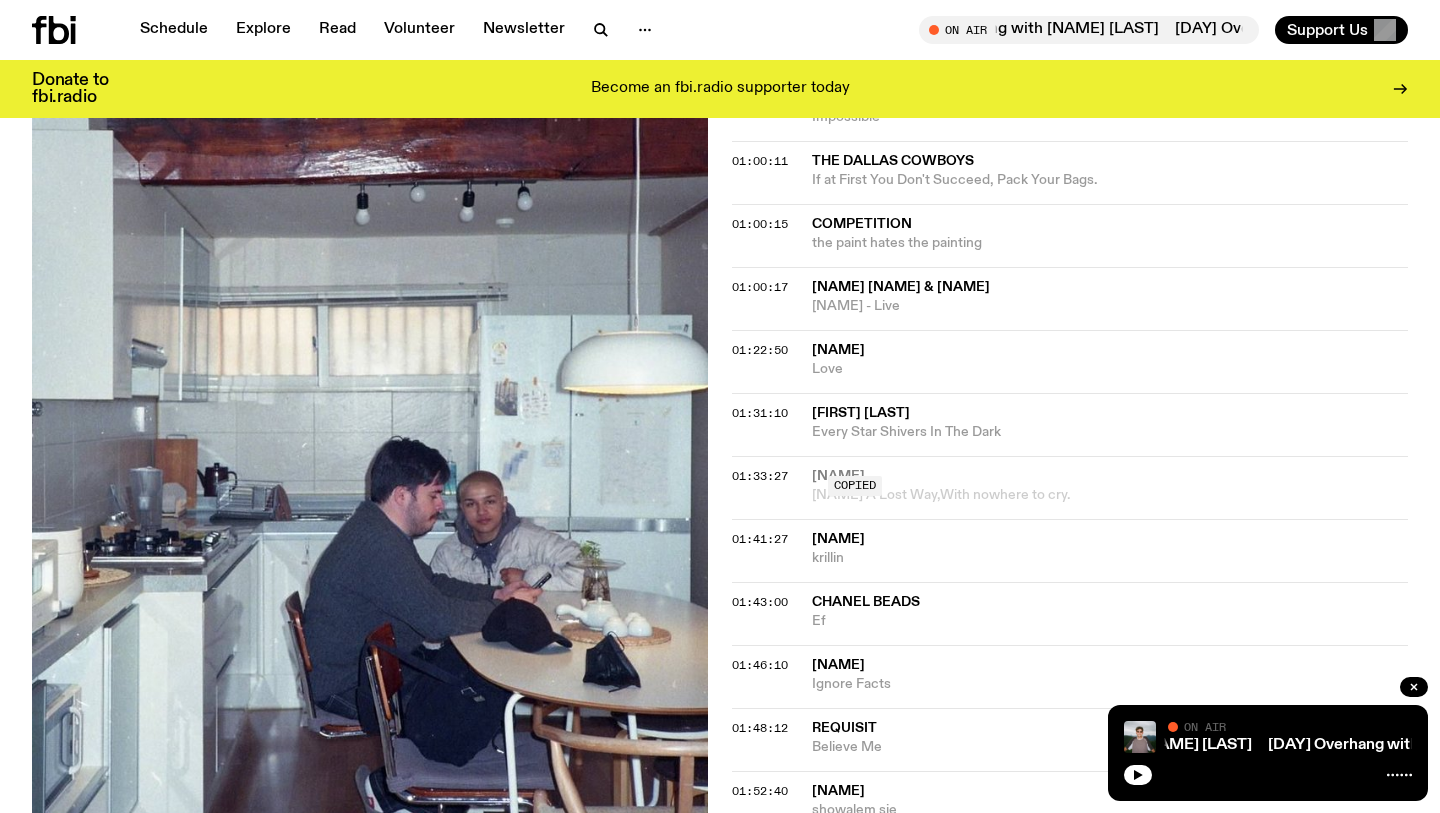 click on "Lael Neale" 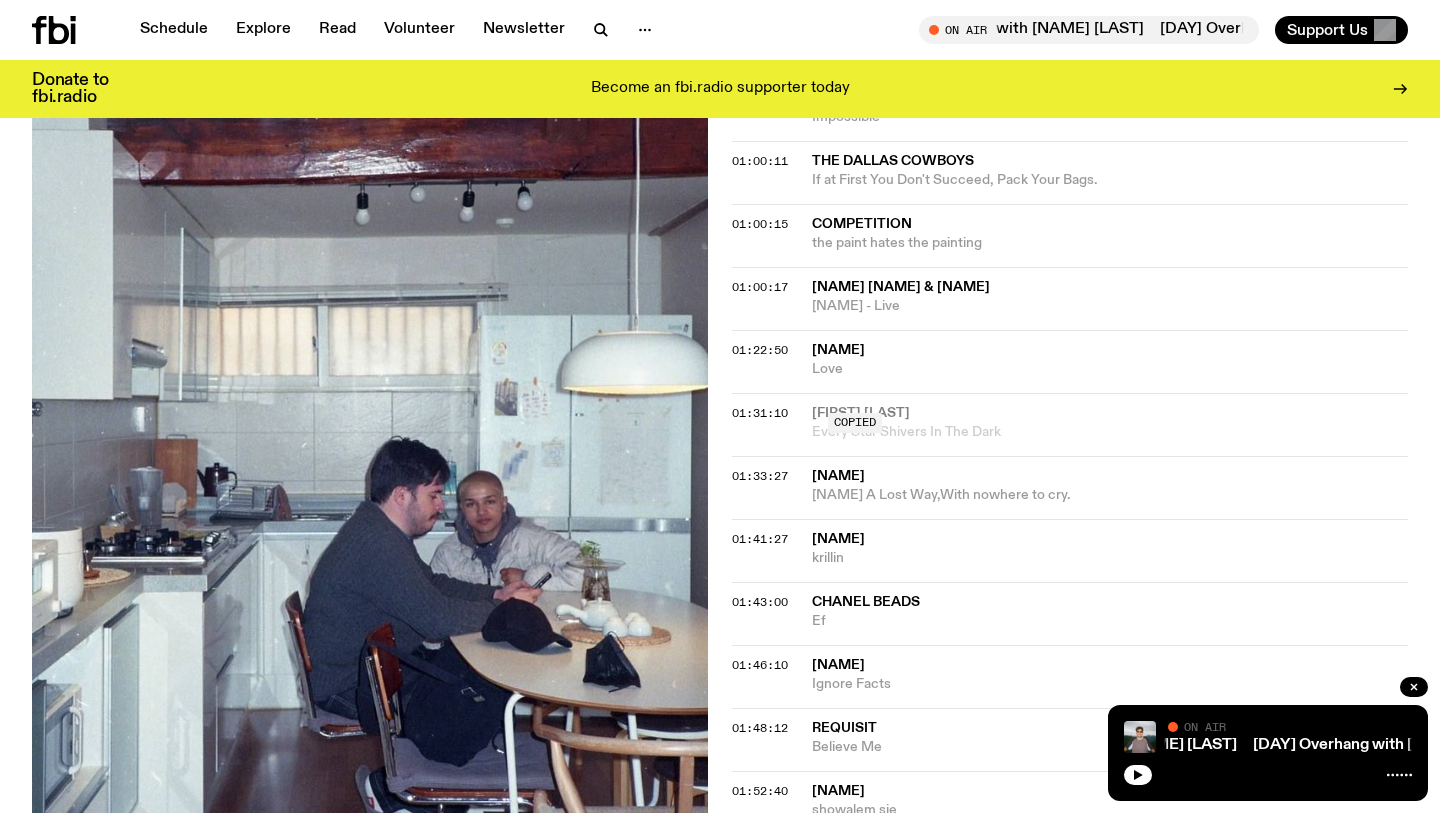click on "☦Melödy☦ A Lost Way,With nowhere to cry." at bounding box center [1110, 495] 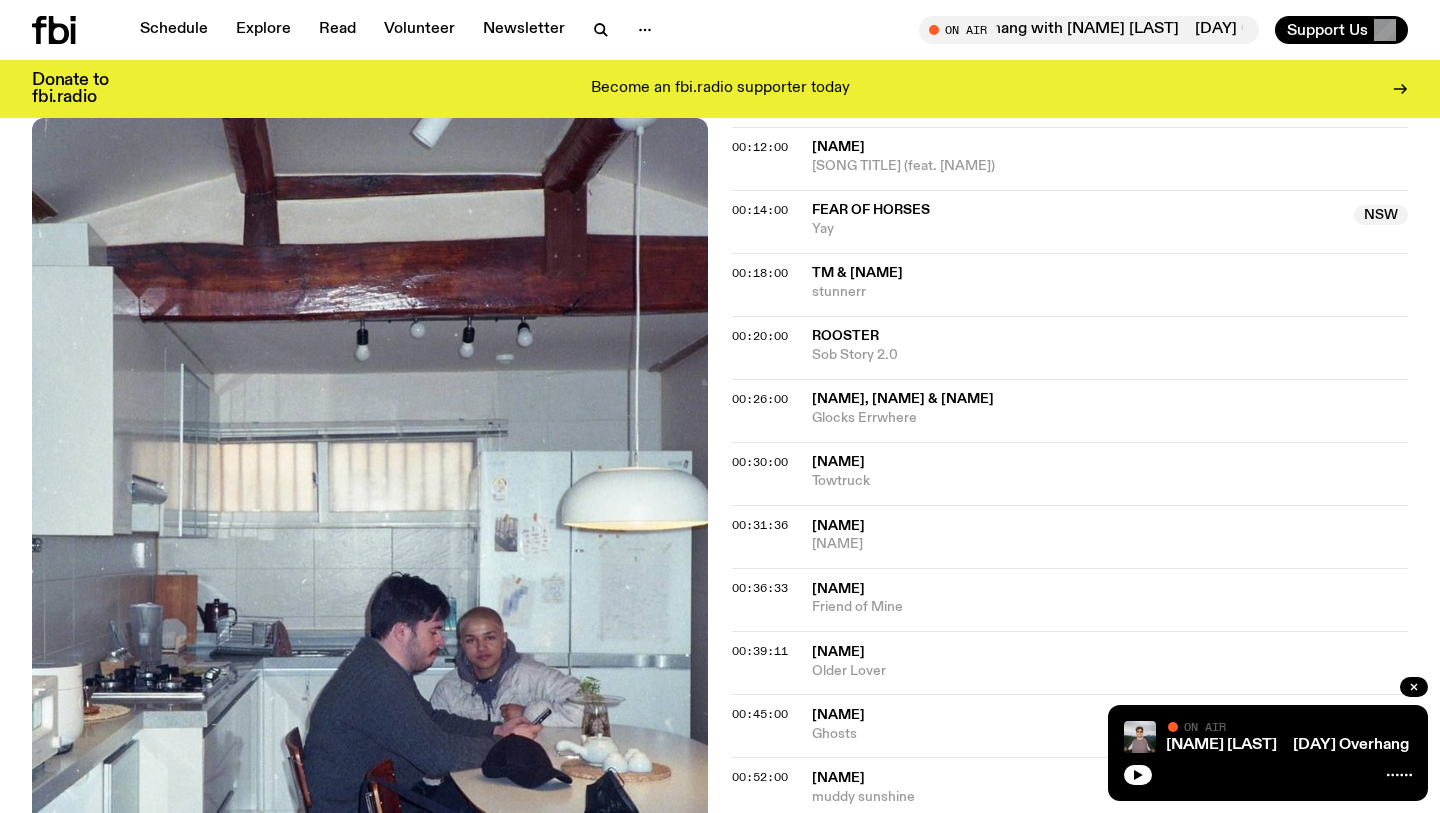 scroll, scrollTop: 991, scrollLeft: 0, axis: vertical 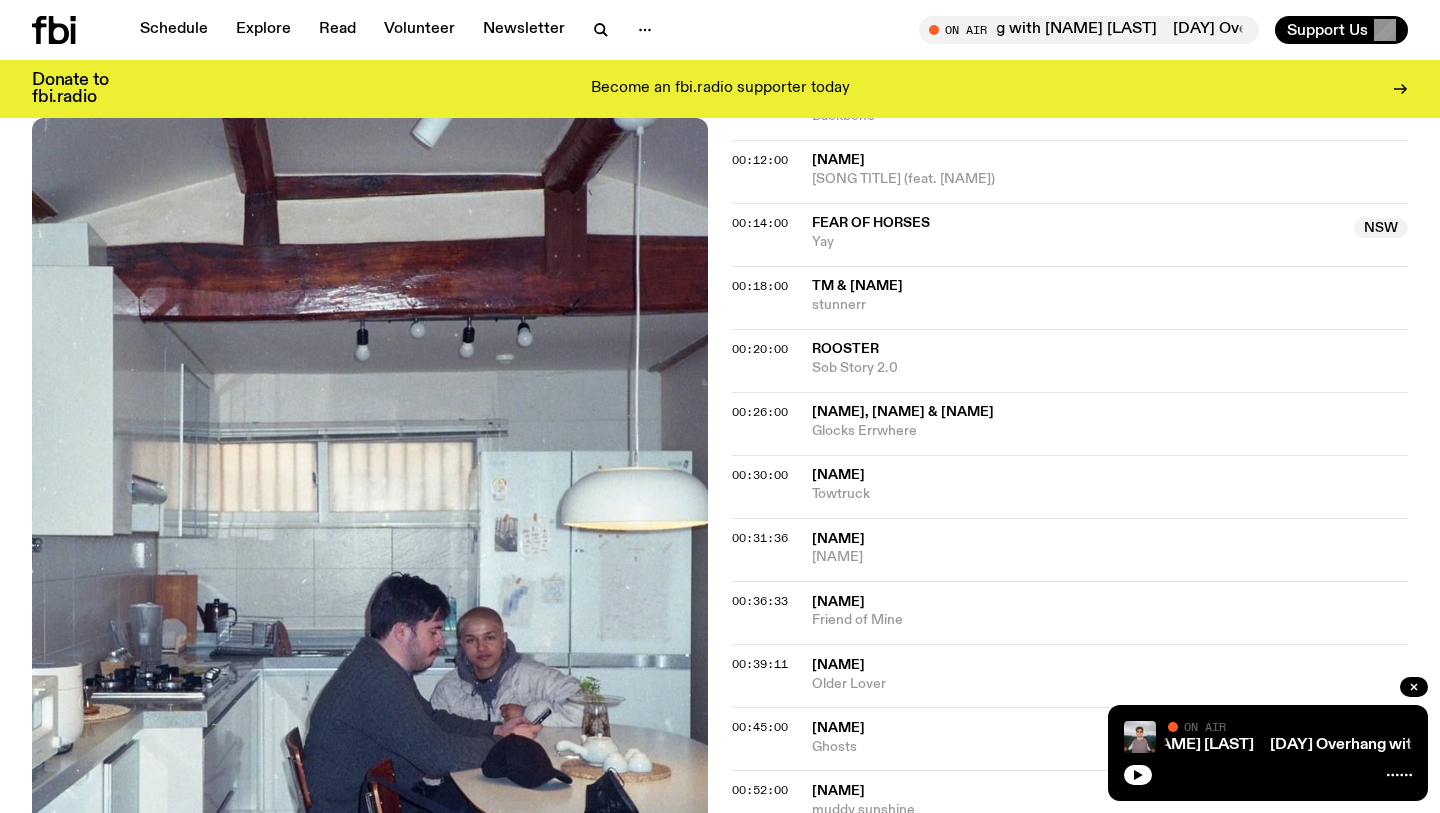 click on "Picastro" 